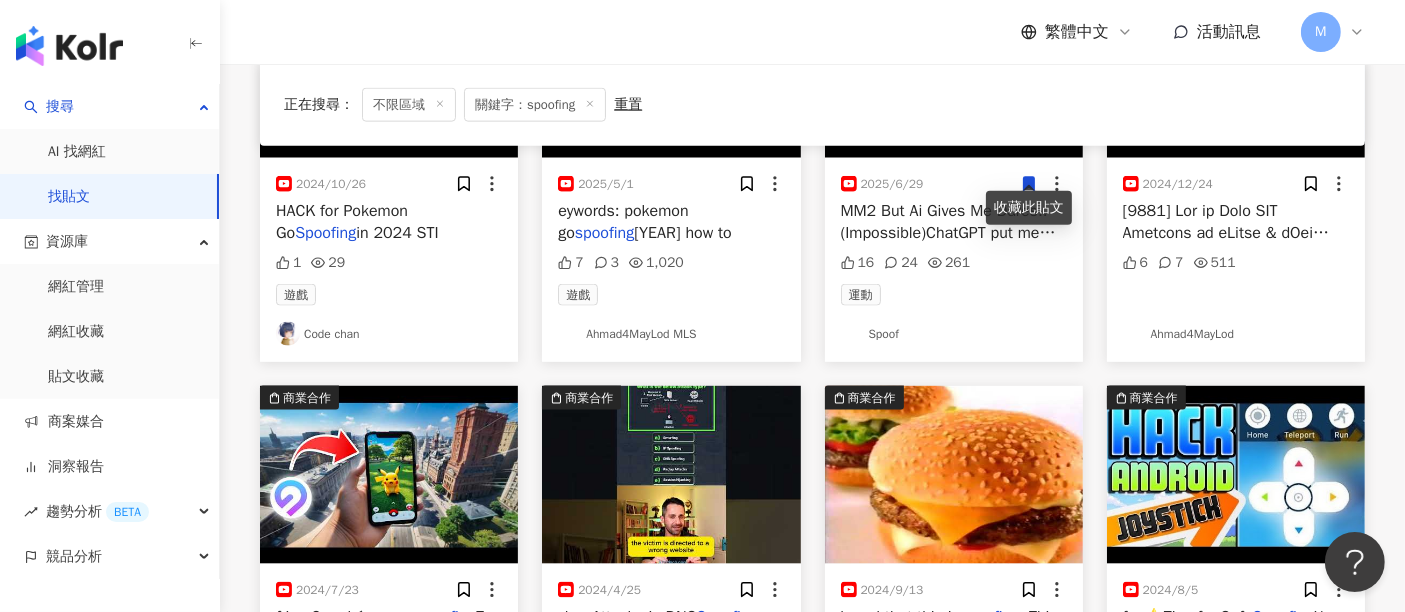 scroll, scrollTop: 0, scrollLeft: 0, axis: both 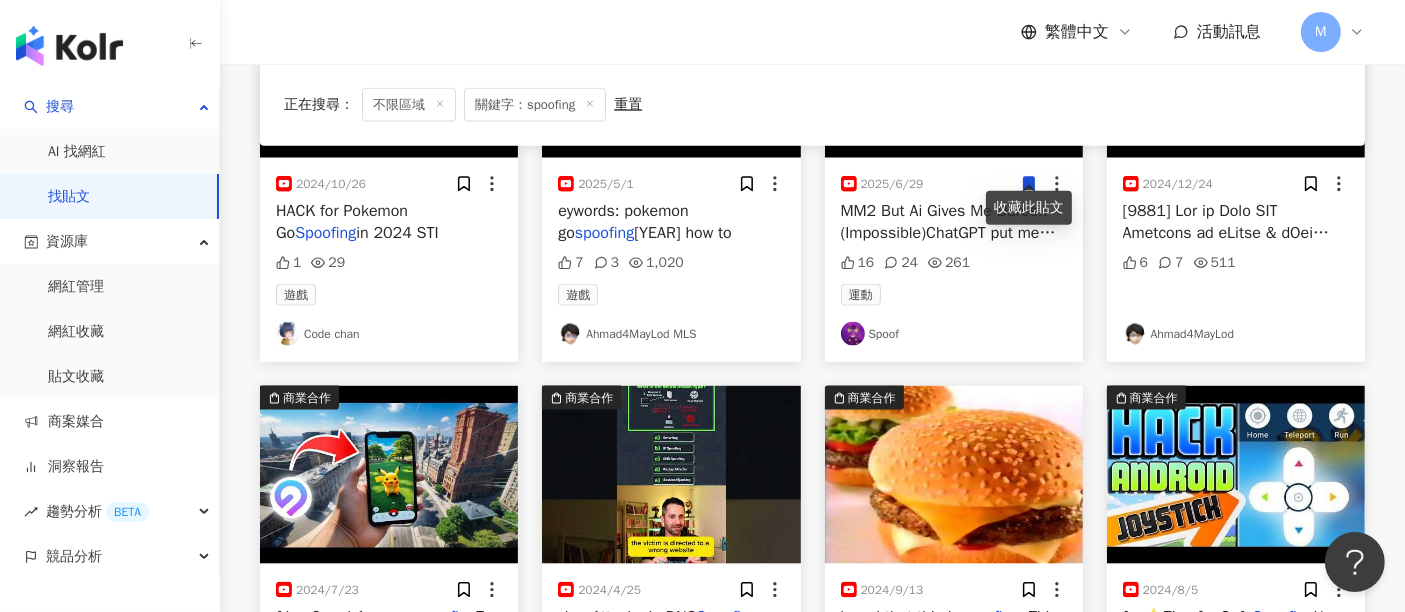 type 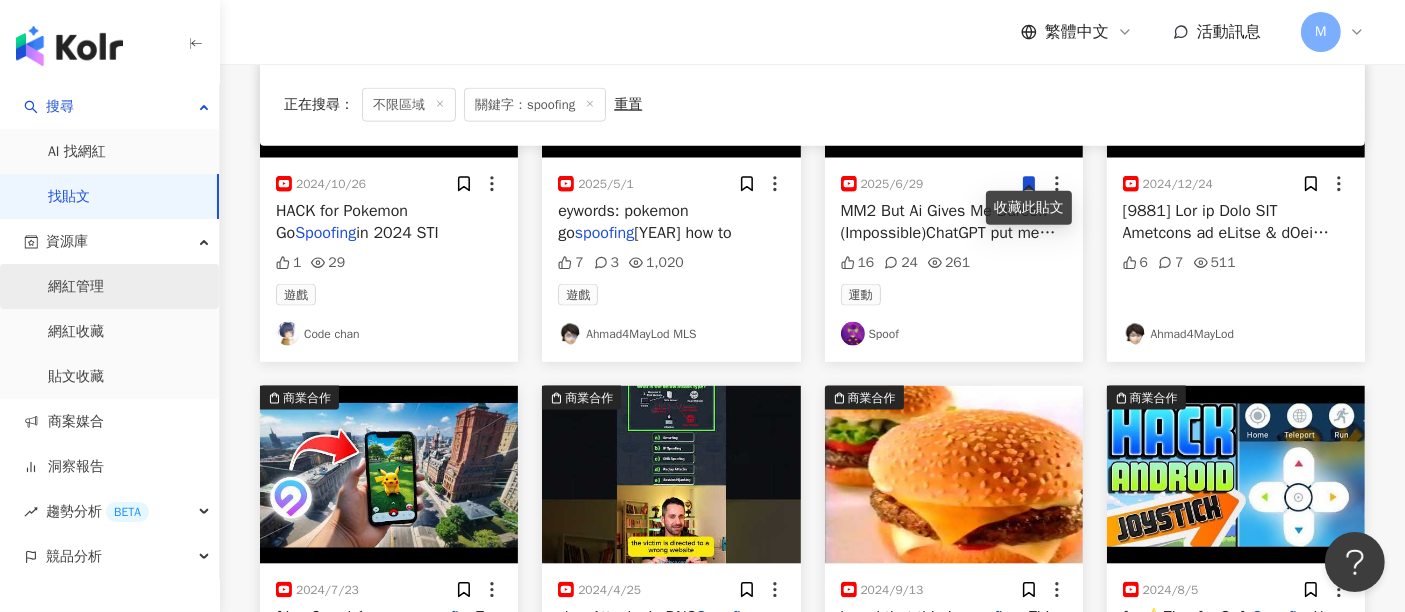 click on "網紅收藏" at bounding box center (76, 332) 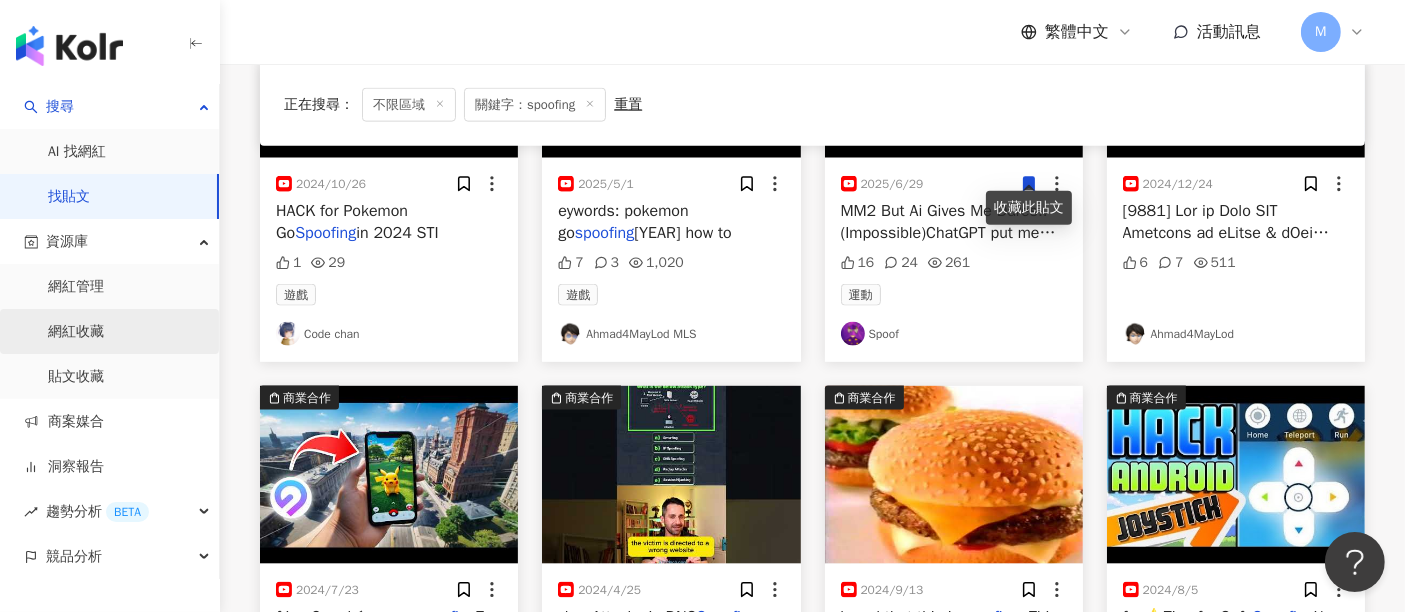 click on "網紅收藏" at bounding box center [76, 332] 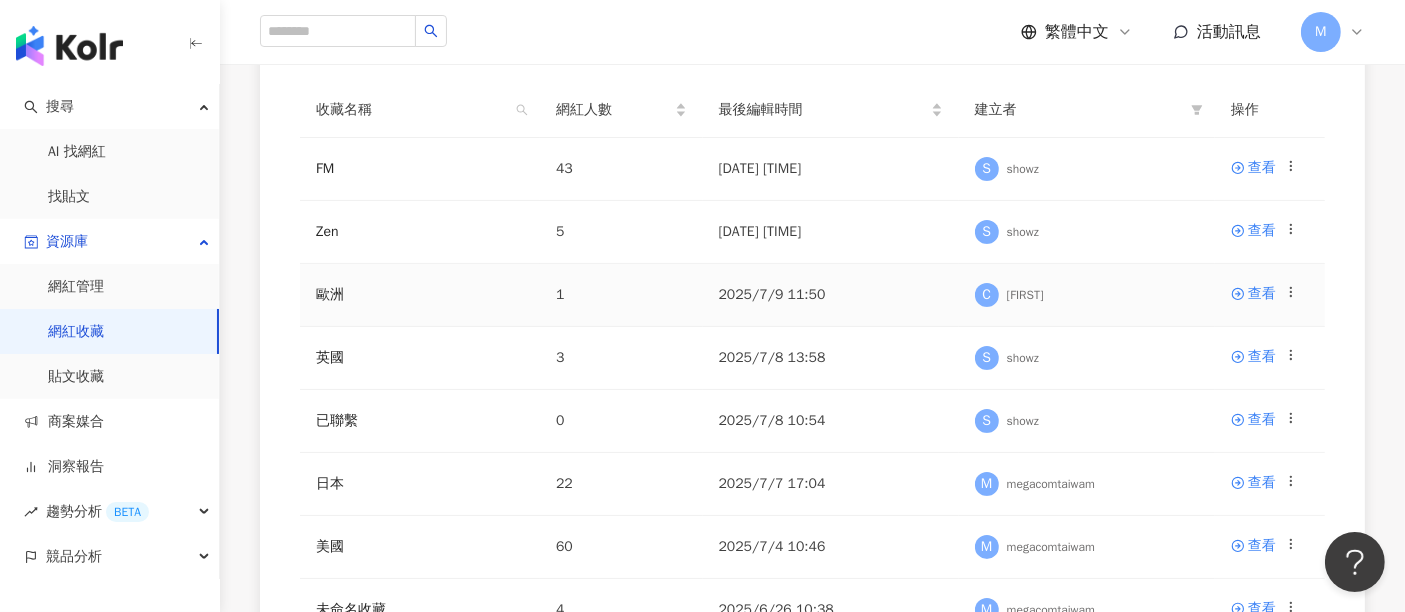 scroll, scrollTop: 333, scrollLeft: 0, axis: vertical 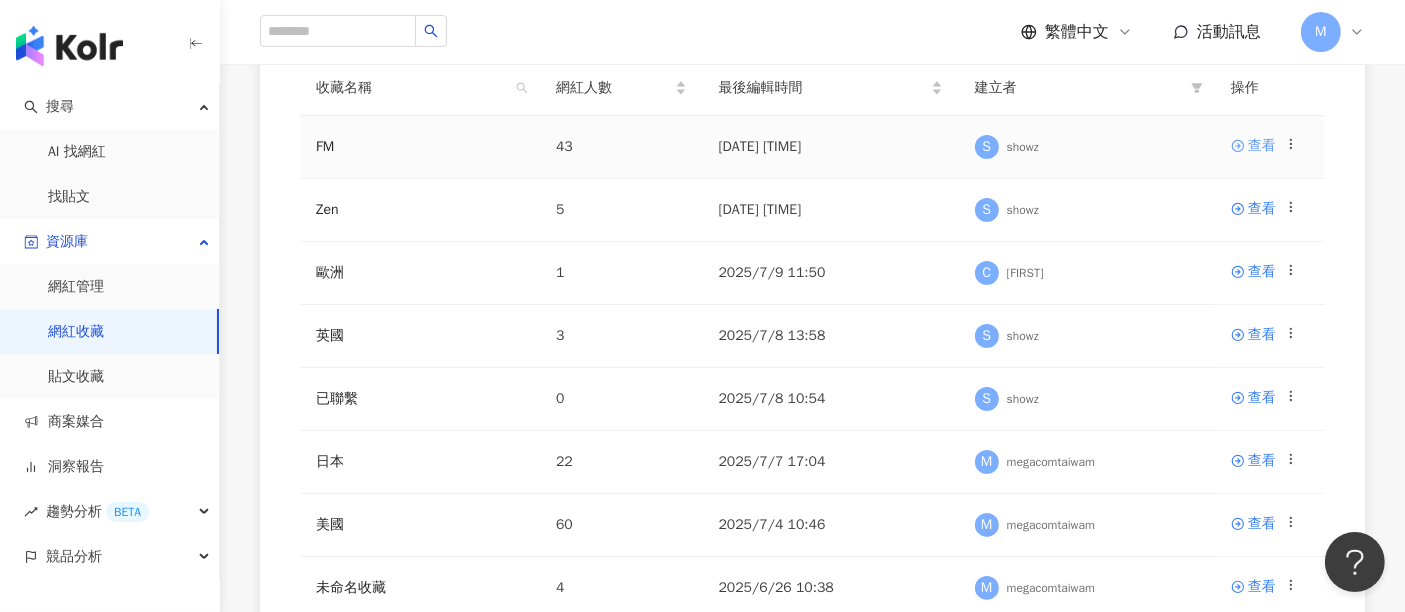 click on "查看" at bounding box center [1262, 146] 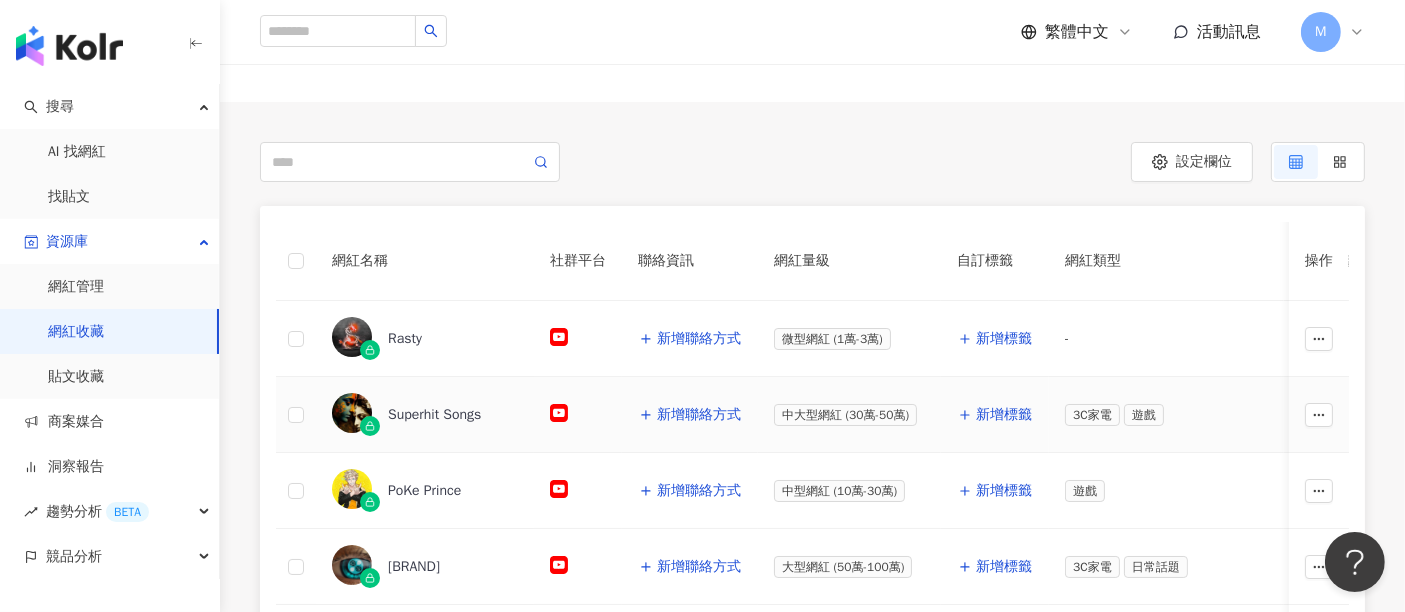 scroll, scrollTop: 222, scrollLeft: 0, axis: vertical 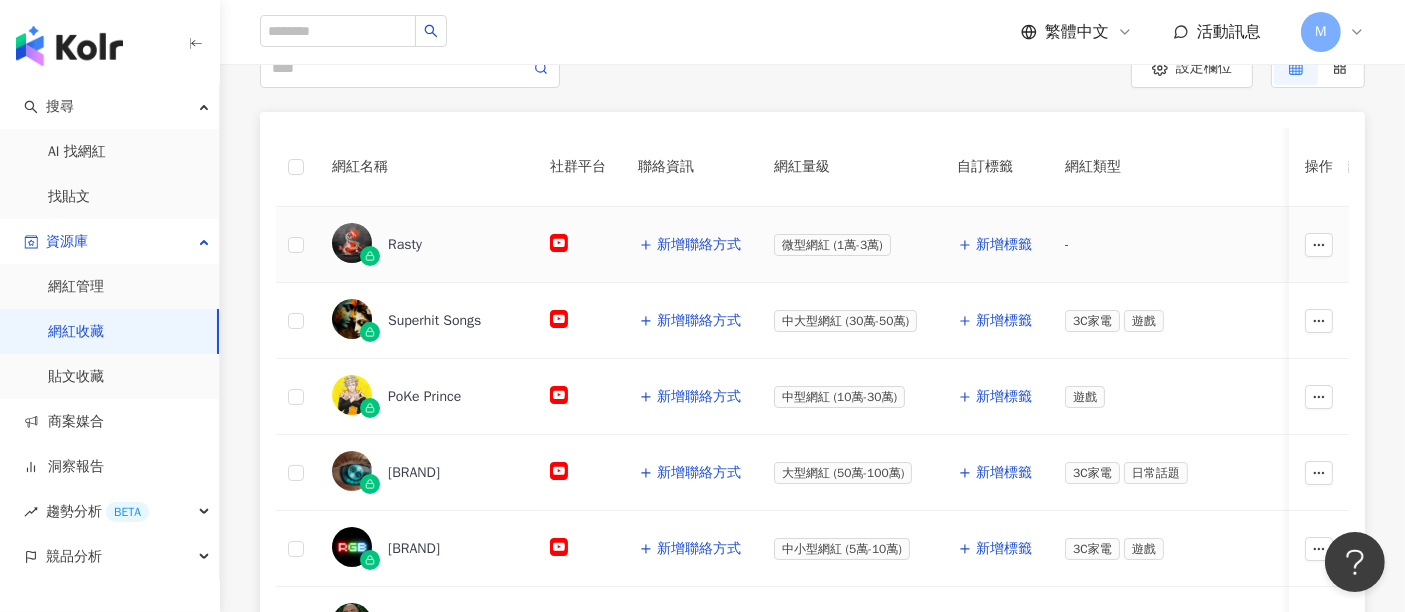 click at bounding box center [559, 244] 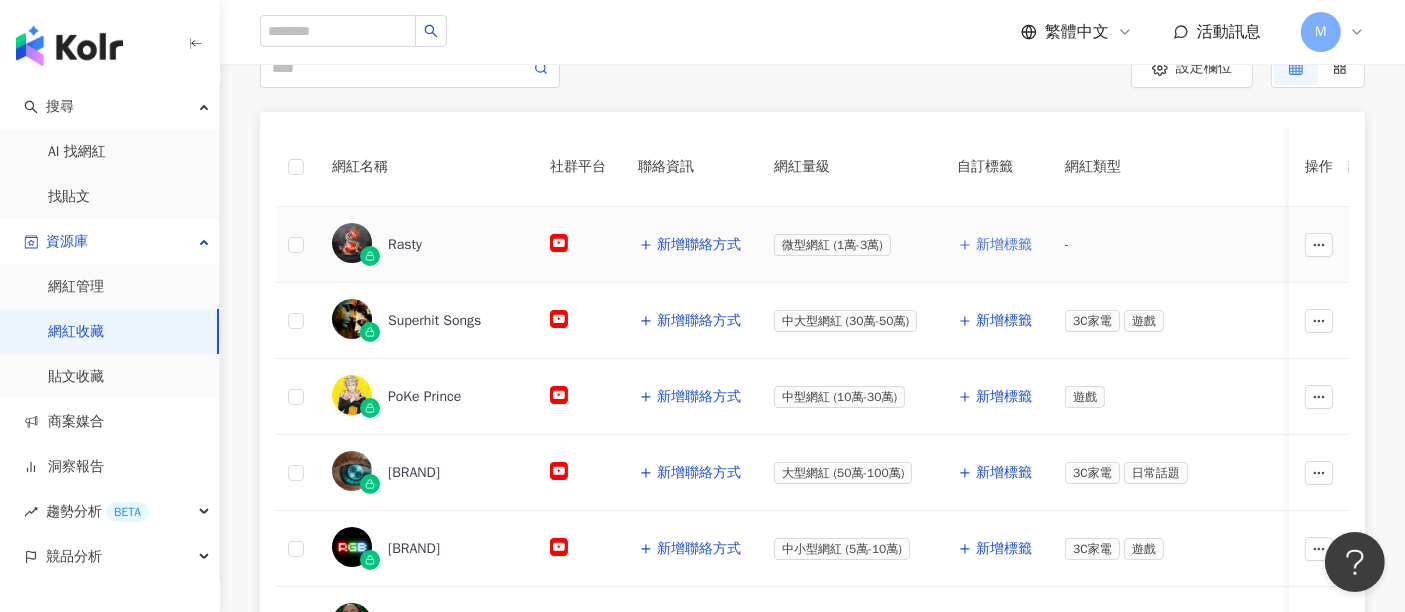 click on "新增標籤" at bounding box center [1004, 245] 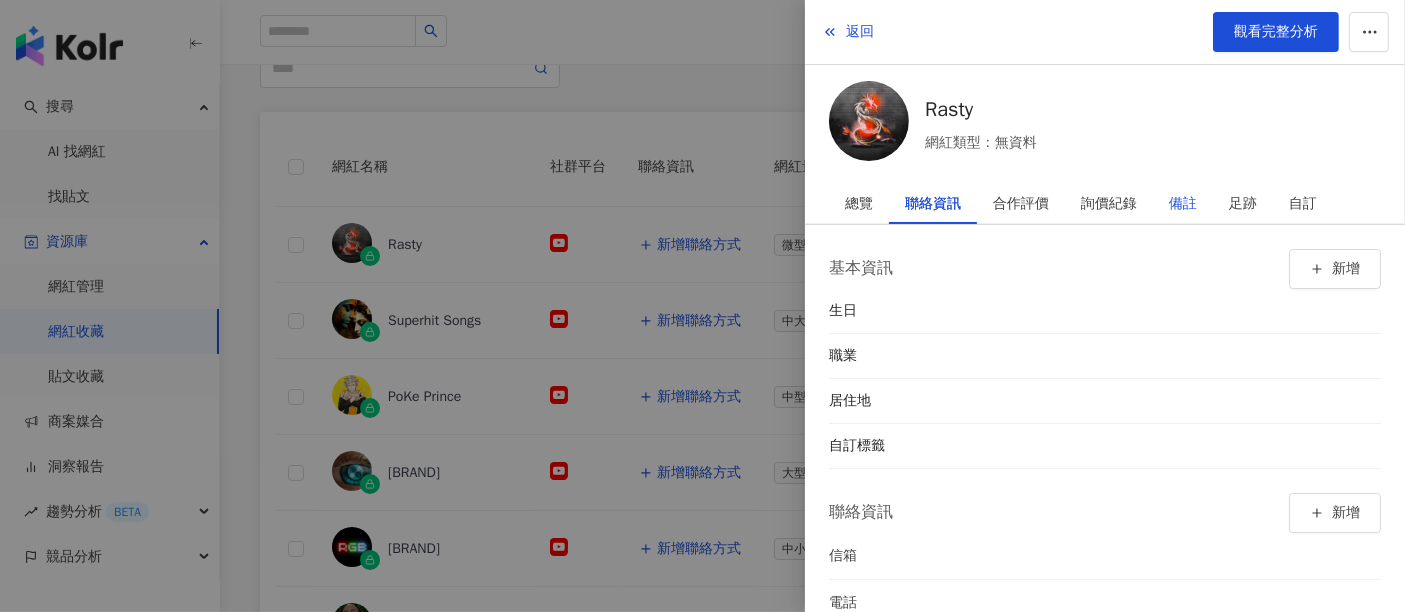click on "備註" at bounding box center (1183, 204) 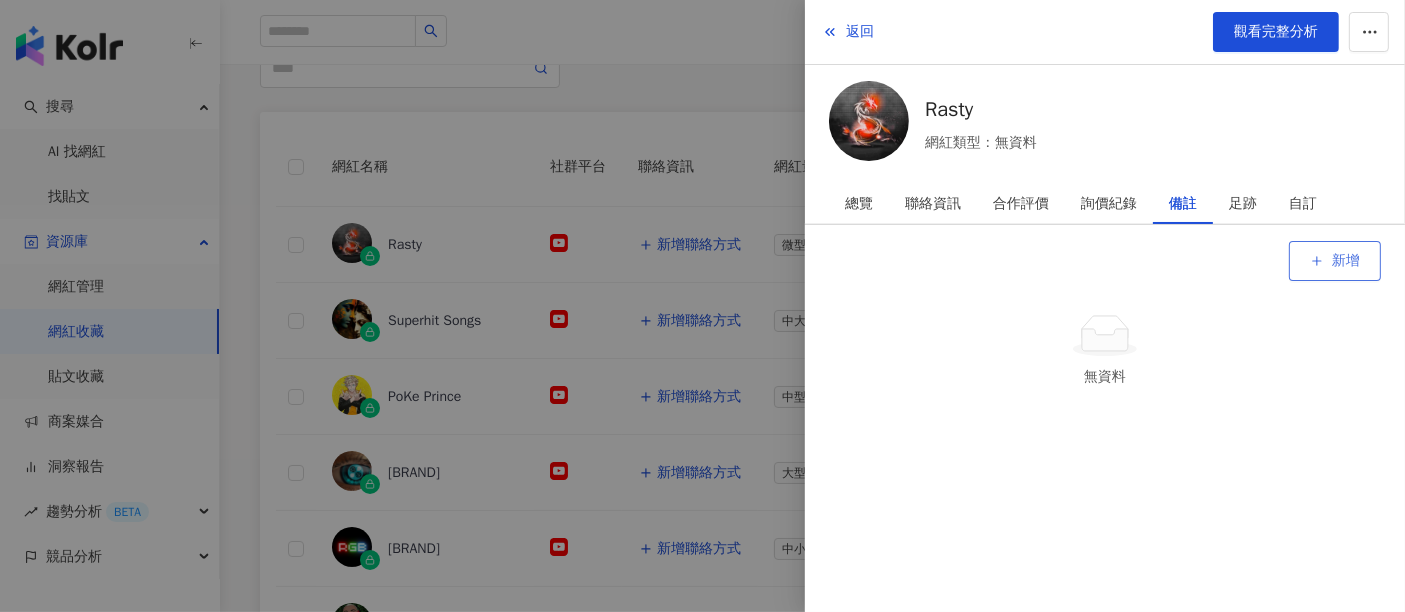 click on "新增" at bounding box center [1335, 261] 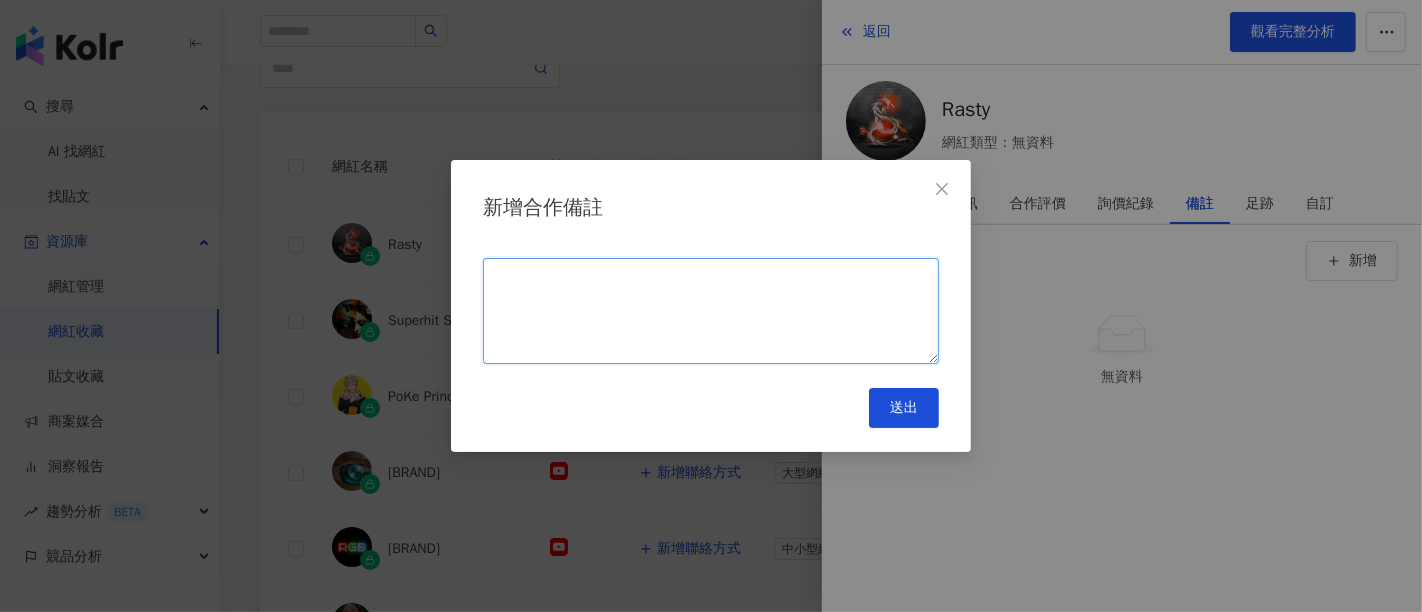 click at bounding box center [711, 311] 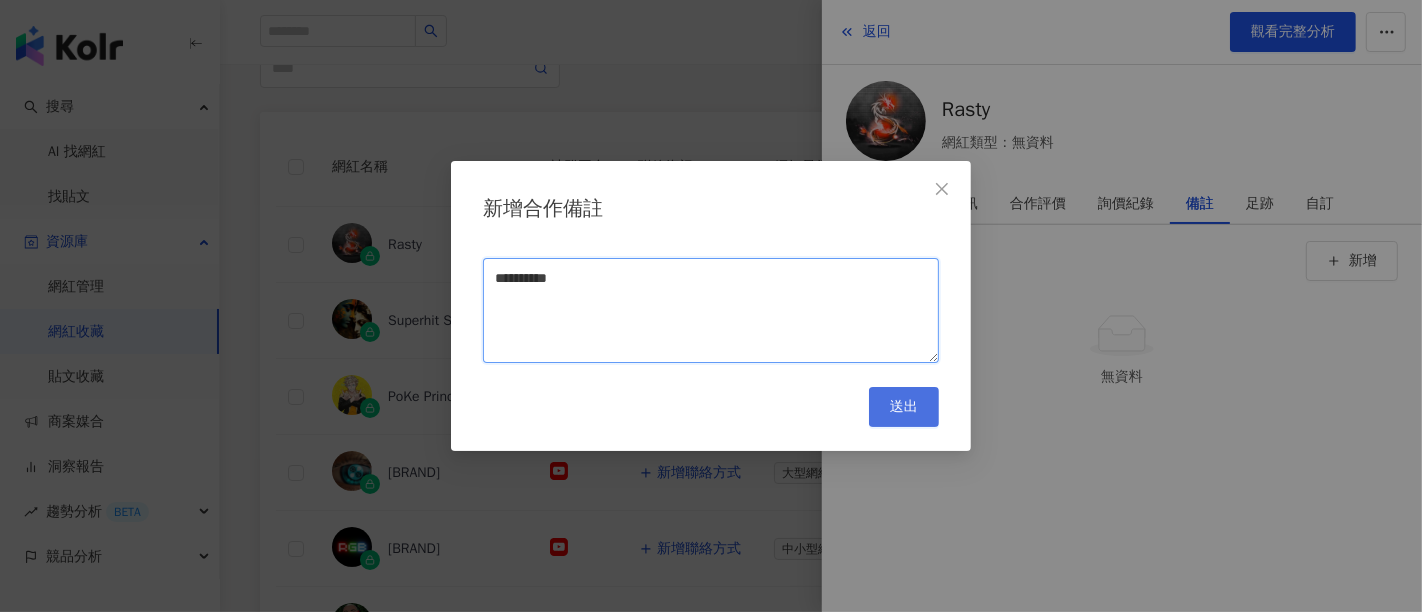 type on "********" 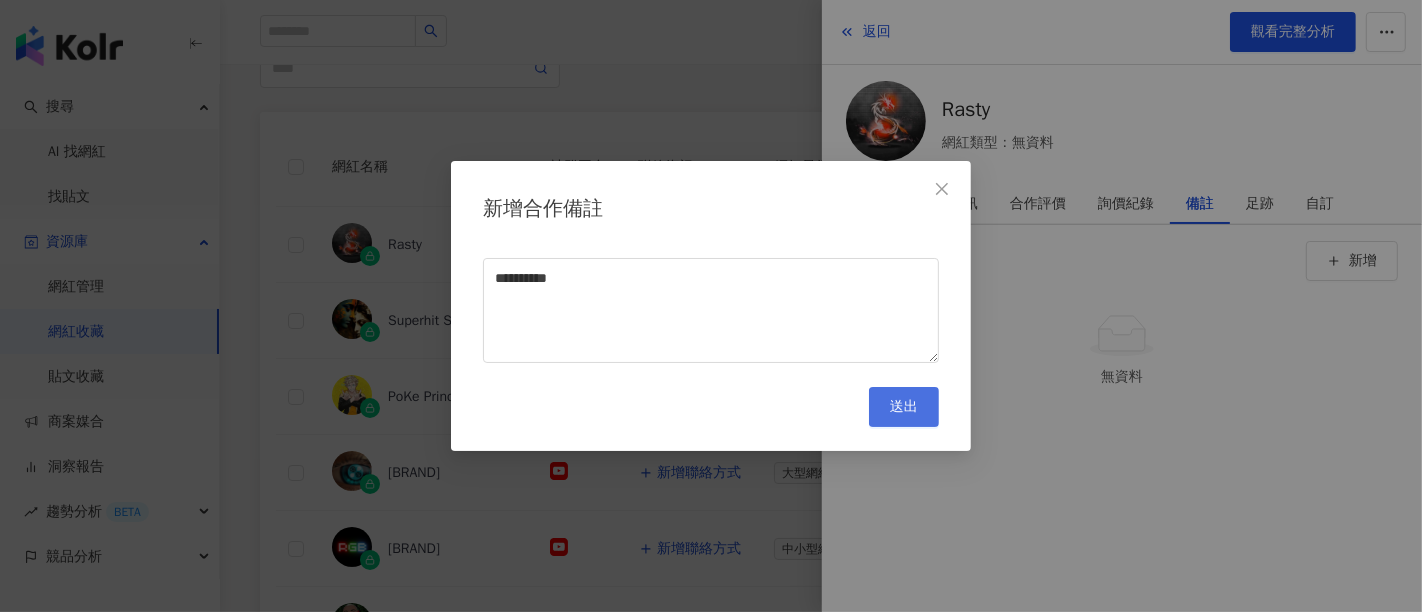 click on "送出" at bounding box center (904, 407) 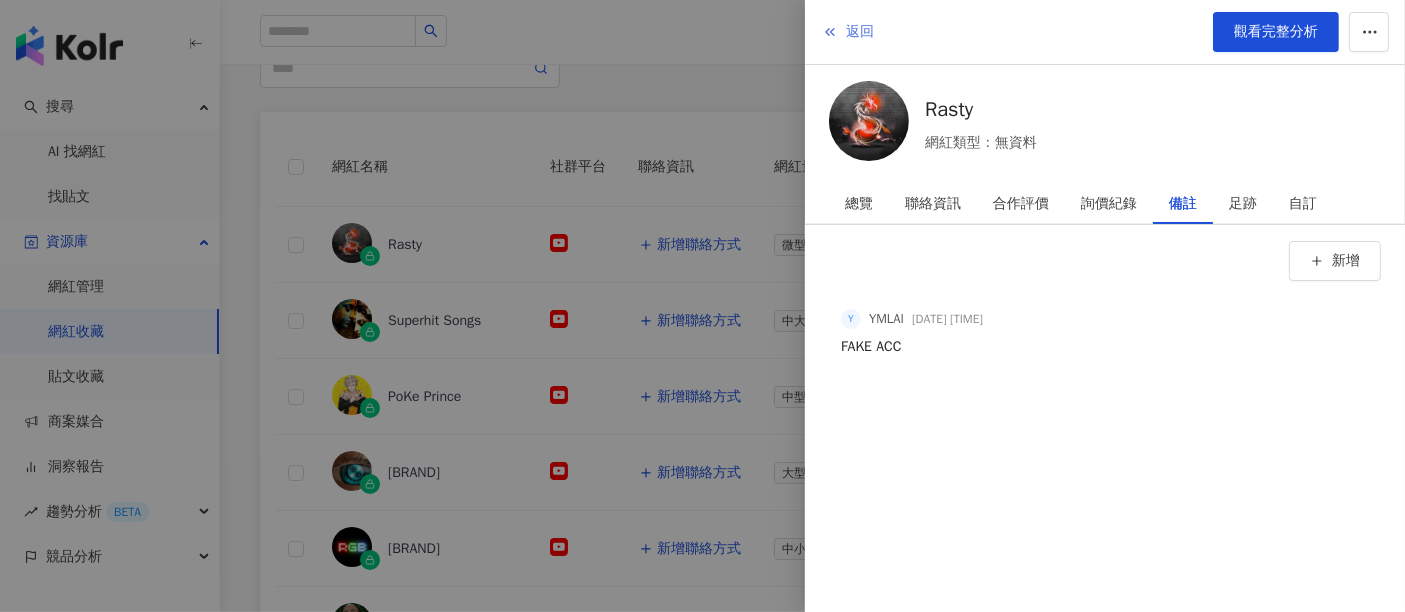 click at bounding box center [830, 31] 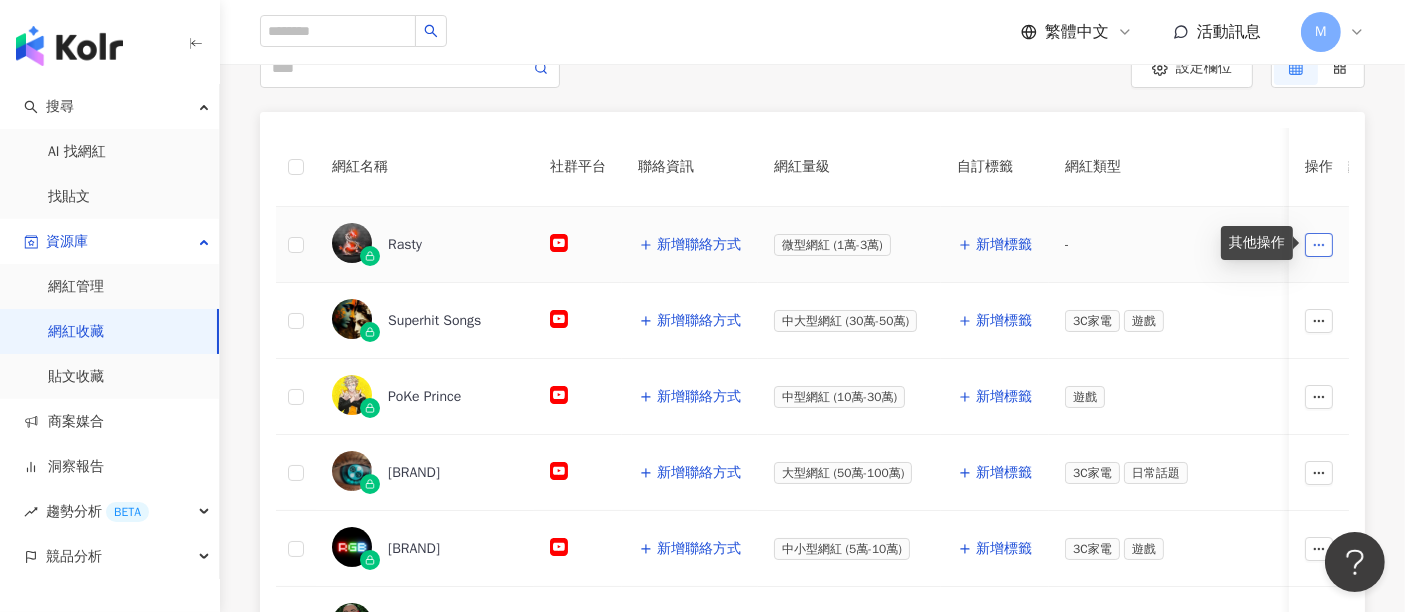 click 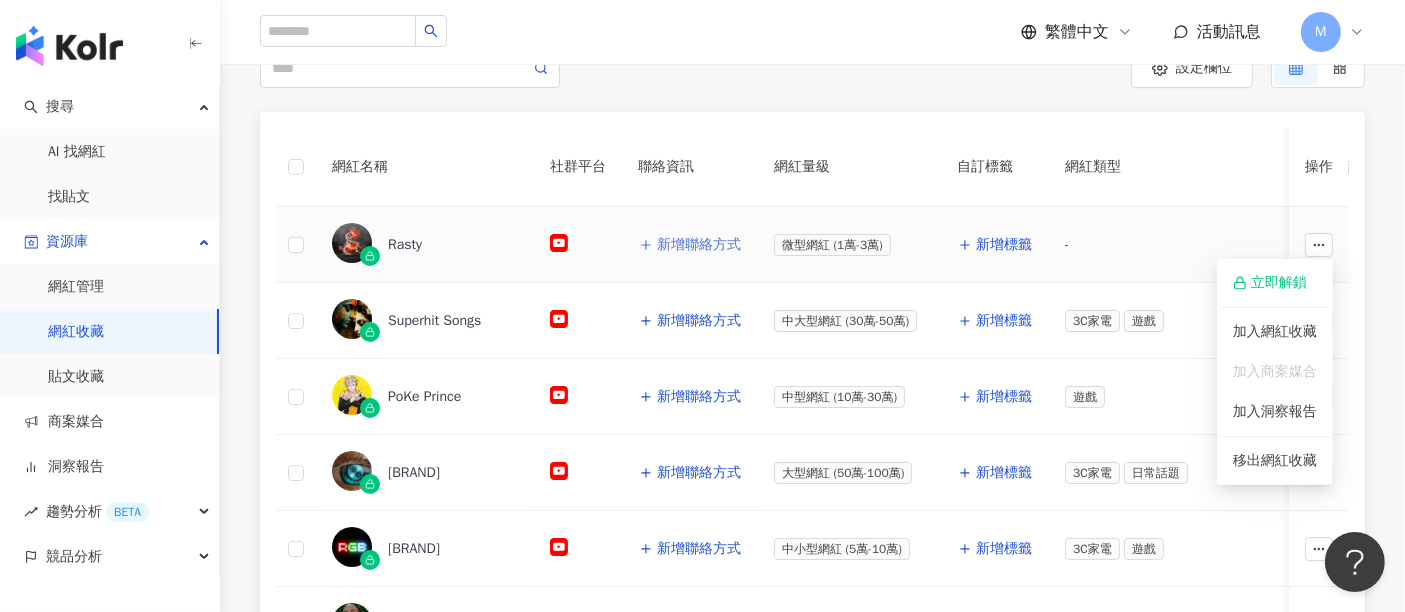 click on "新增聯絡方式" at bounding box center (699, 245) 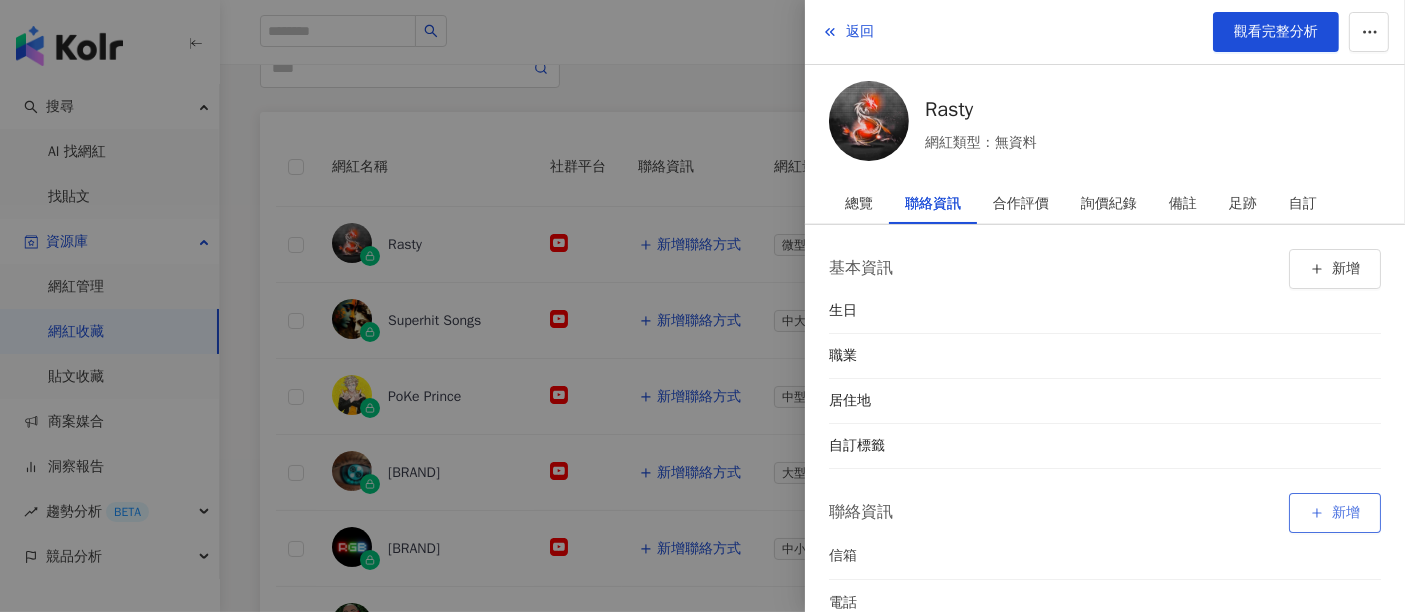 click on "新增" at bounding box center [1346, 513] 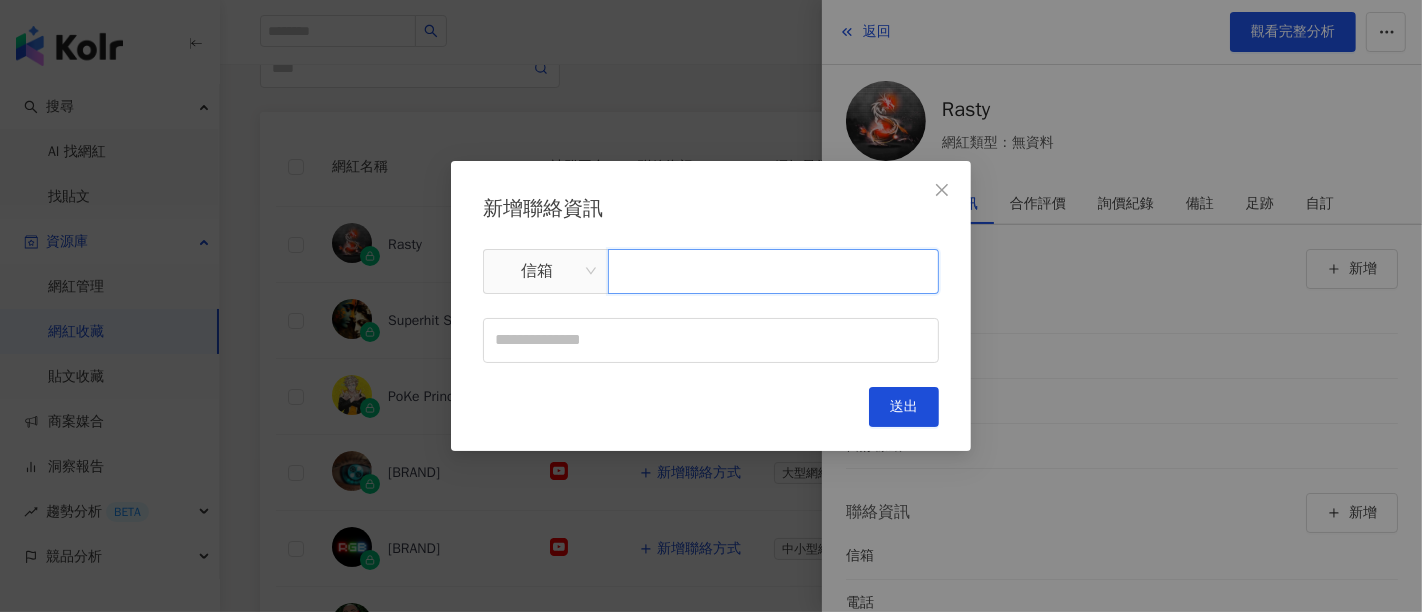 click at bounding box center (773, 271) 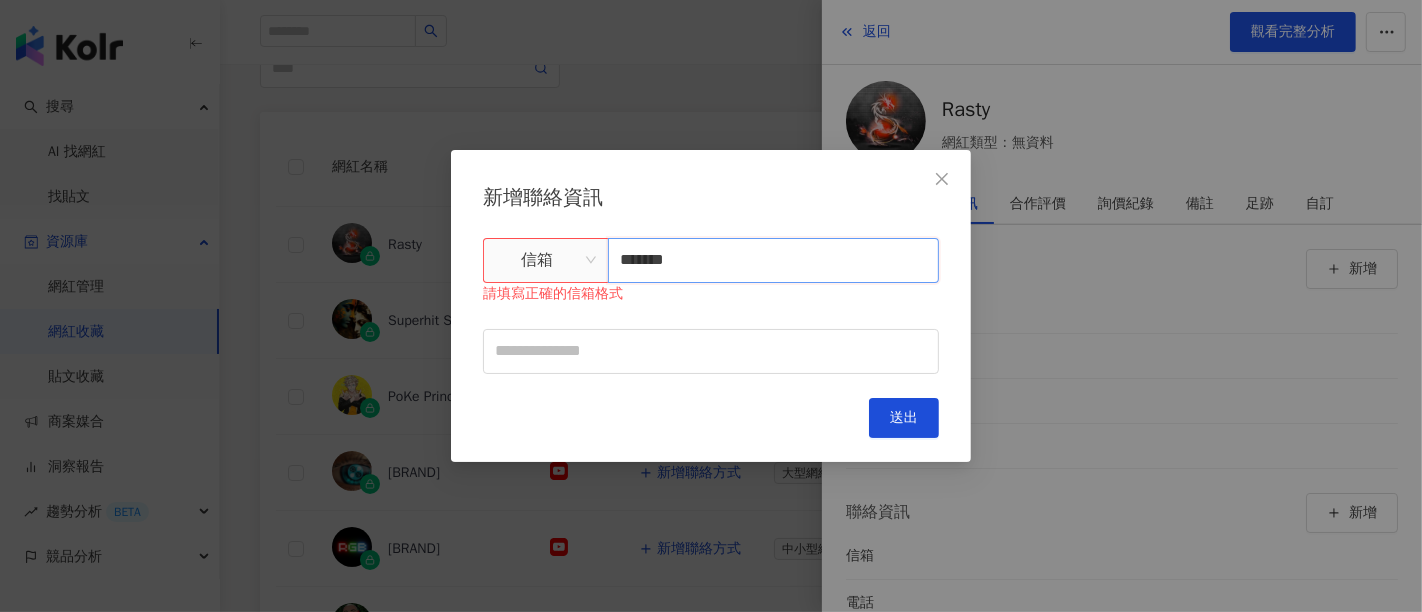 click on "*******" at bounding box center (773, 260) 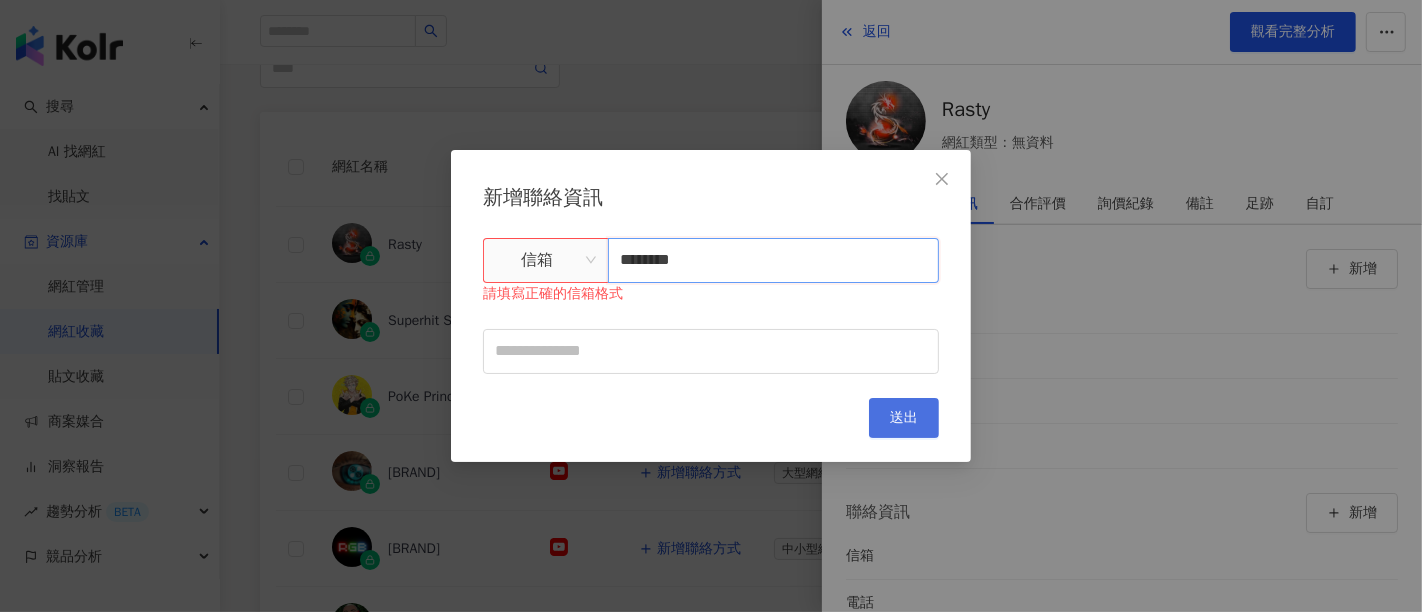 type on "********" 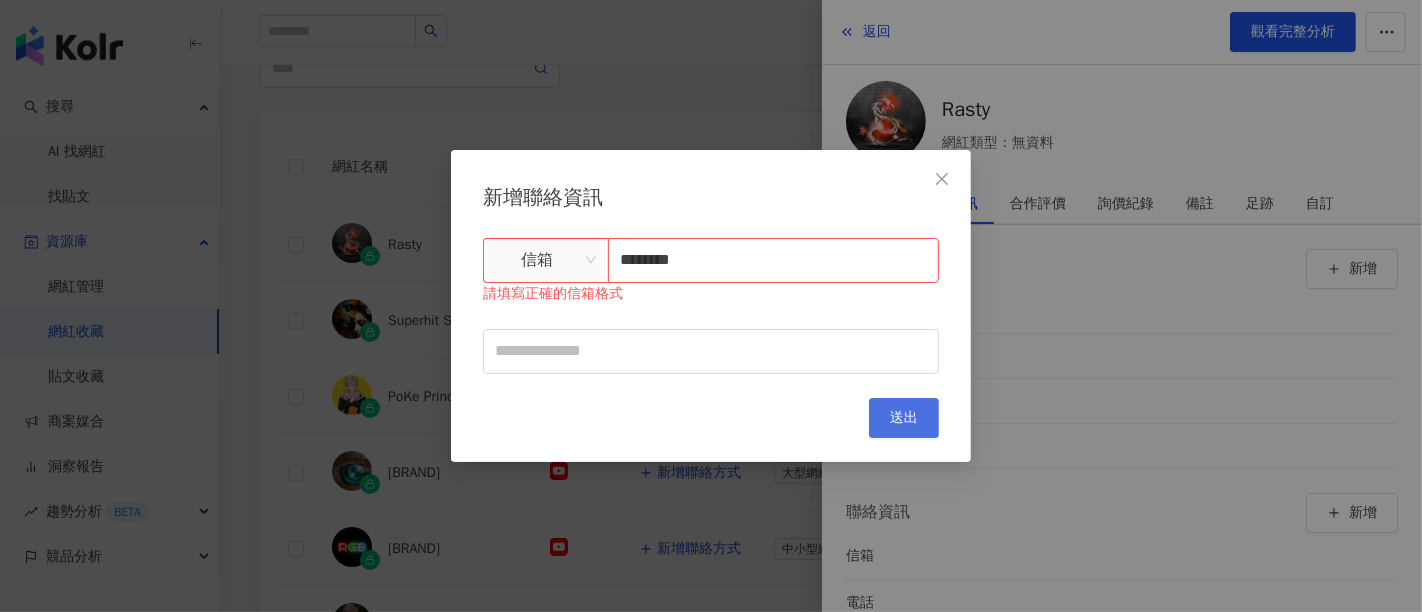 click on "送出" at bounding box center (904, 418) 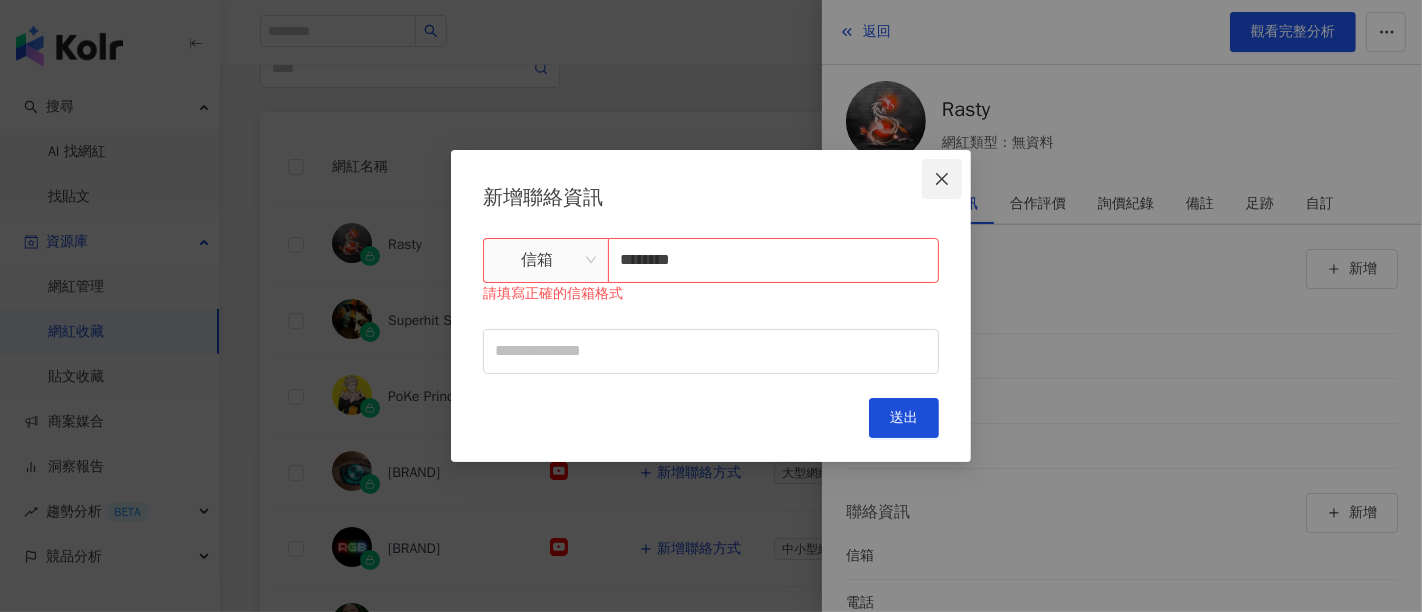 click 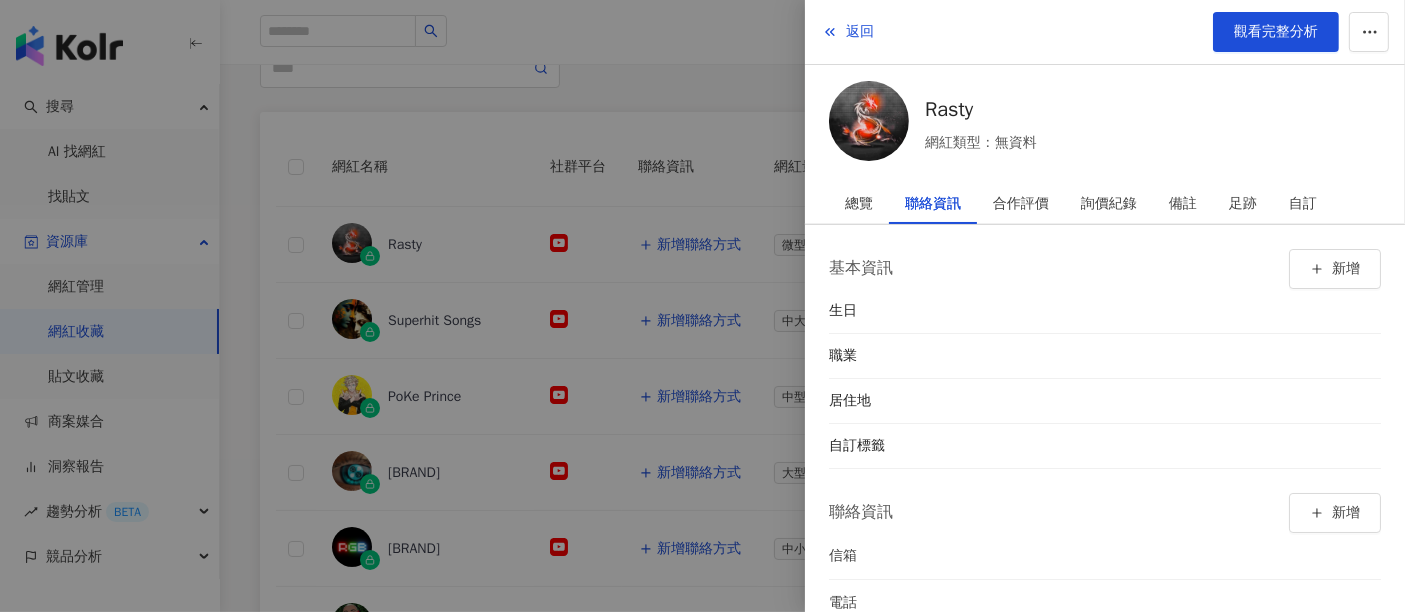 click at bounding box center [702, 306] 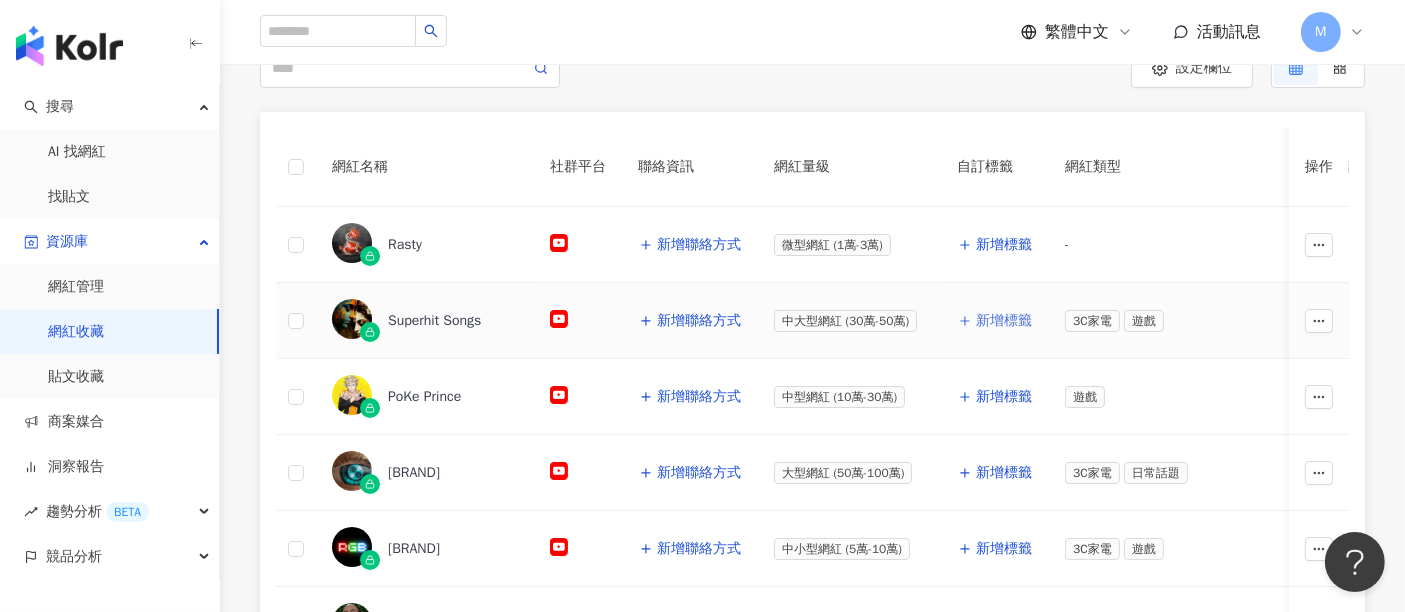 click on "新增標籤" at bounding box center [1004, 321] 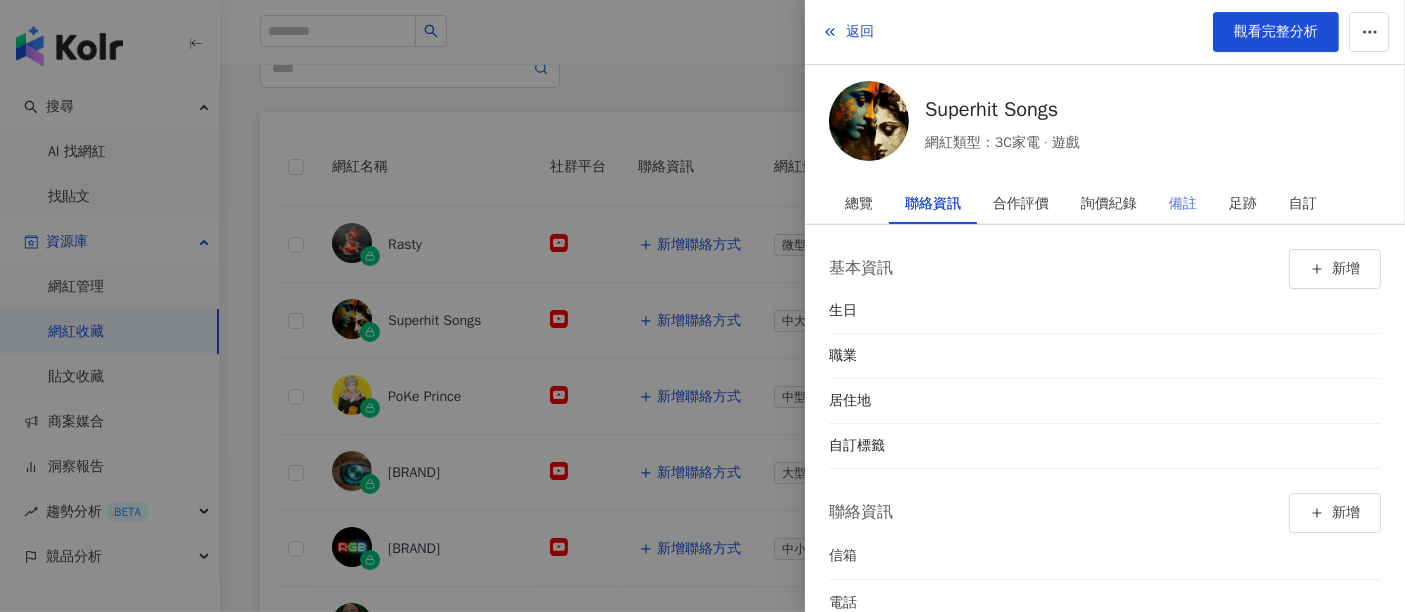 click on "備註" at bounding box center (1183, 204) 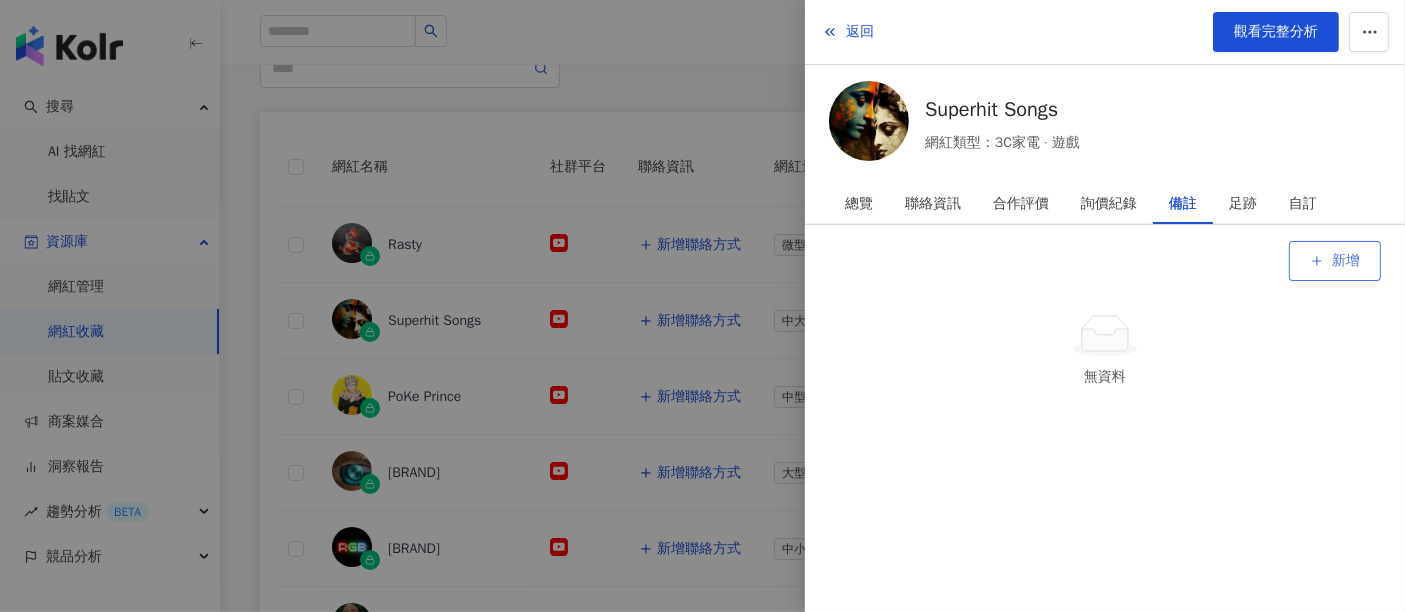 click 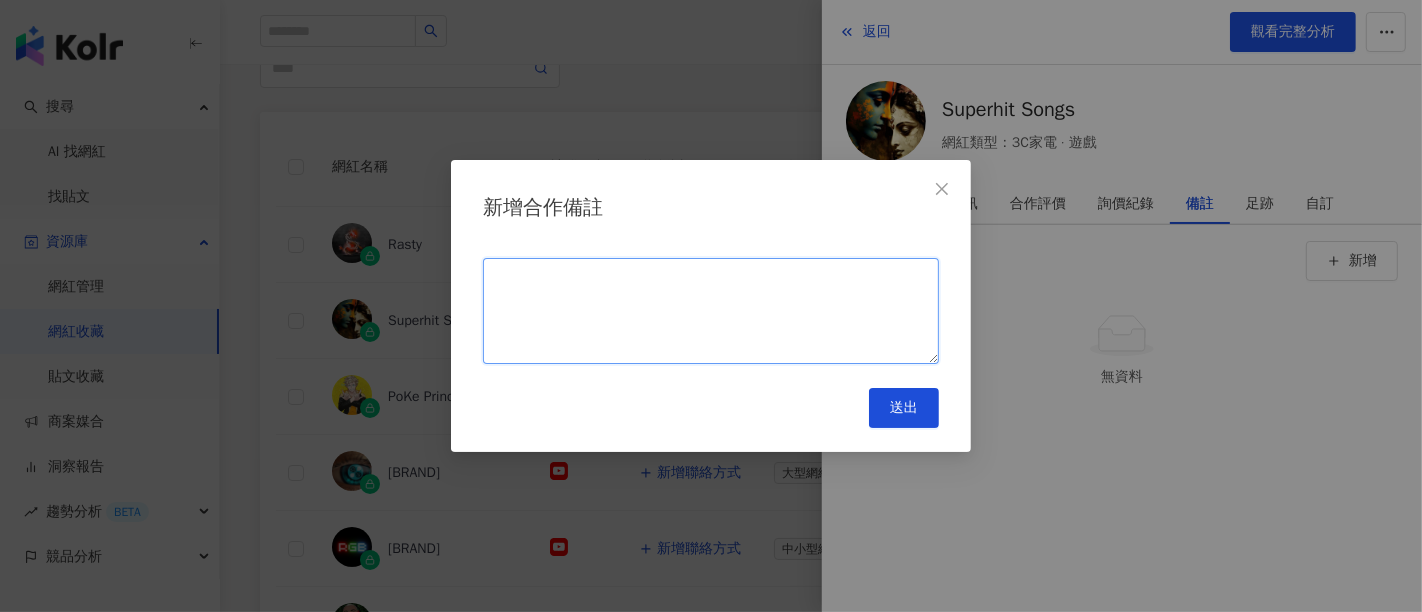 click at bounding box center (711, 311) 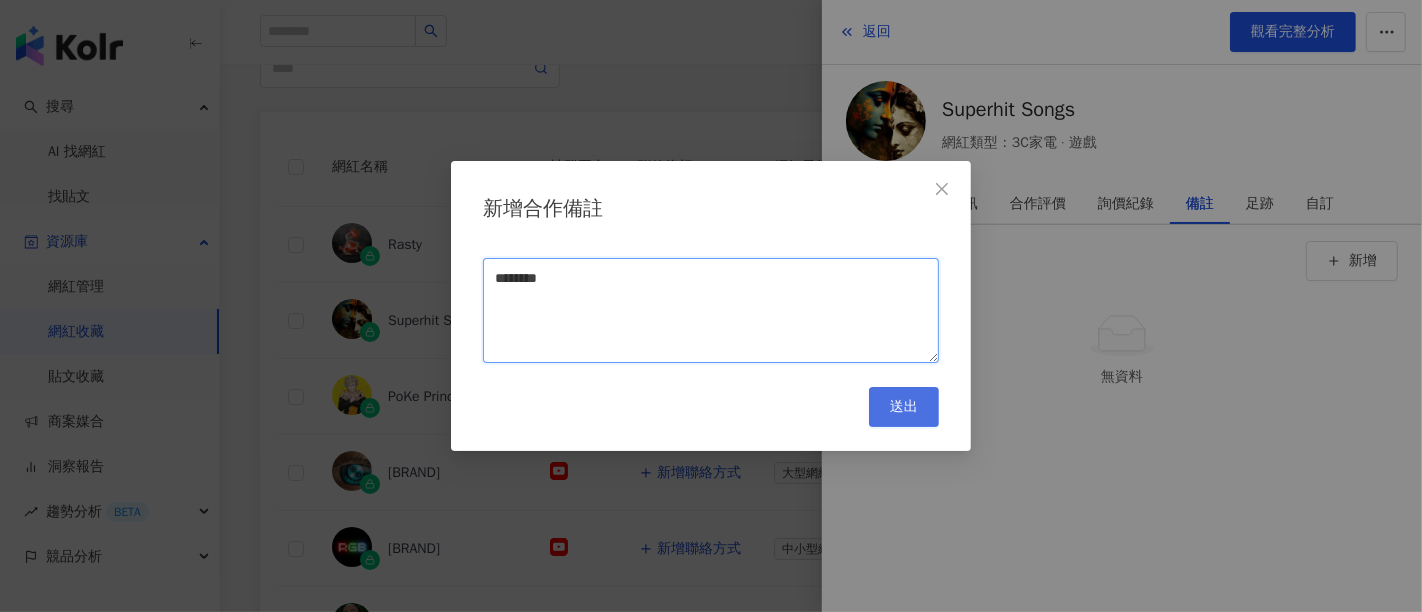 type on "********" 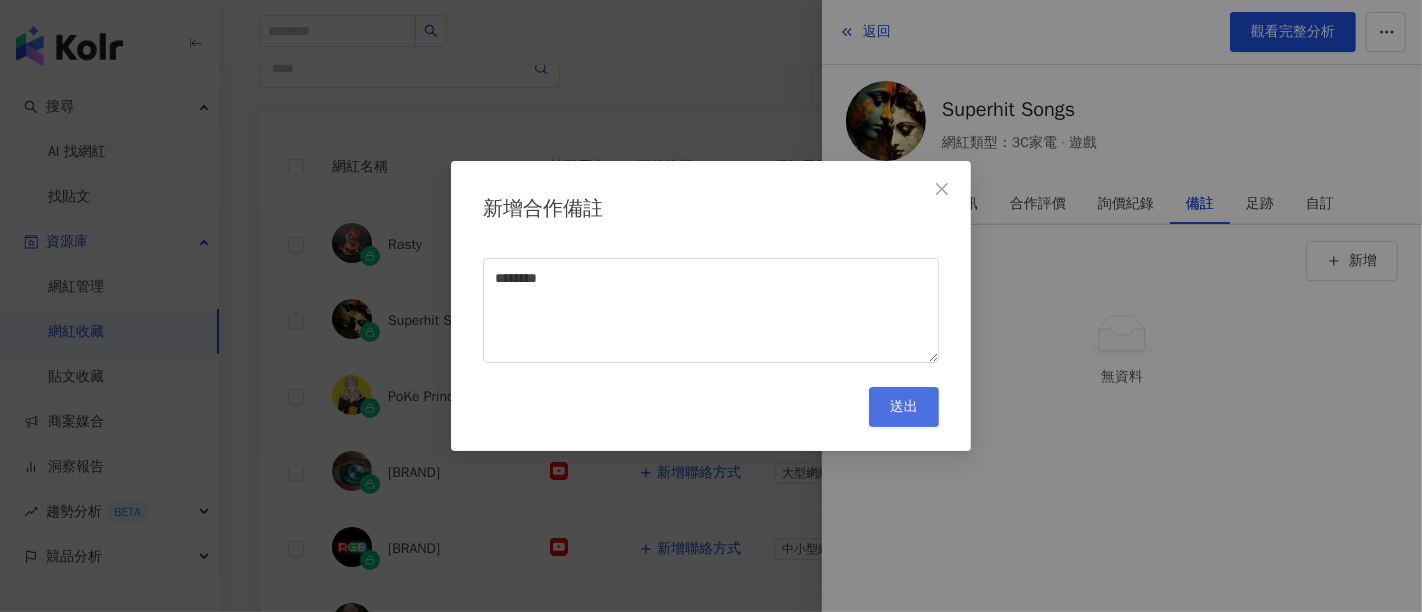 click on "送出" at bounding box center (904, 407) 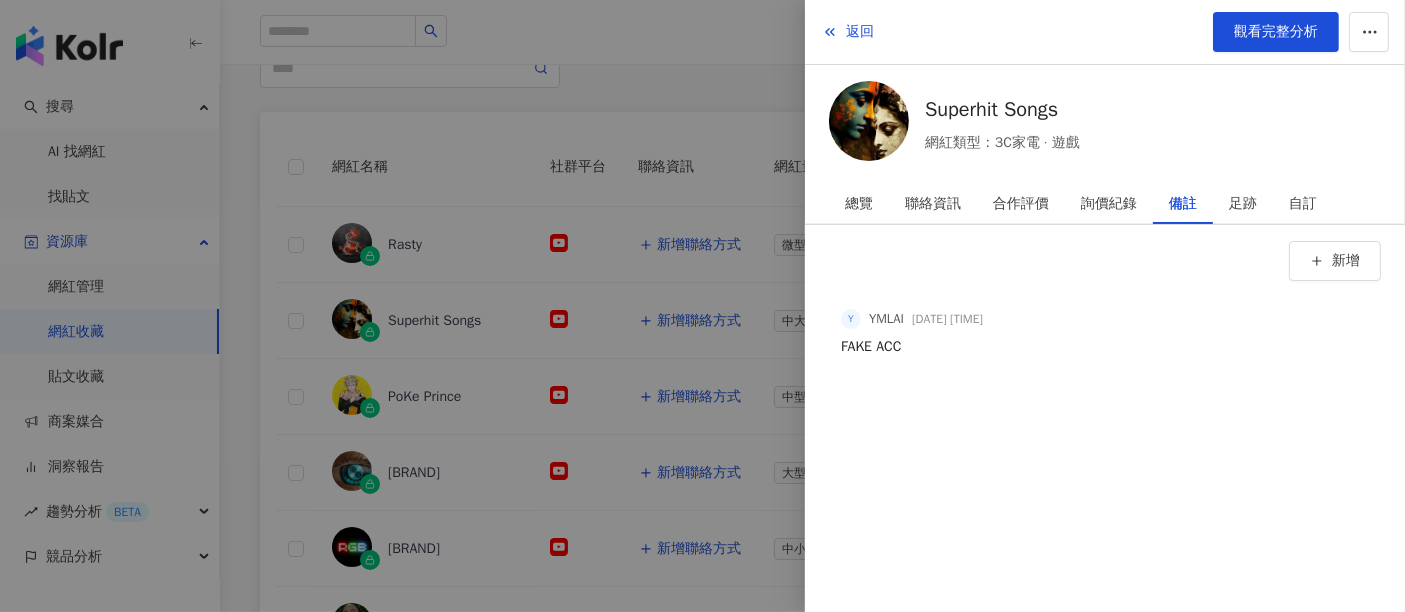 click at bounding box center [702, 306] 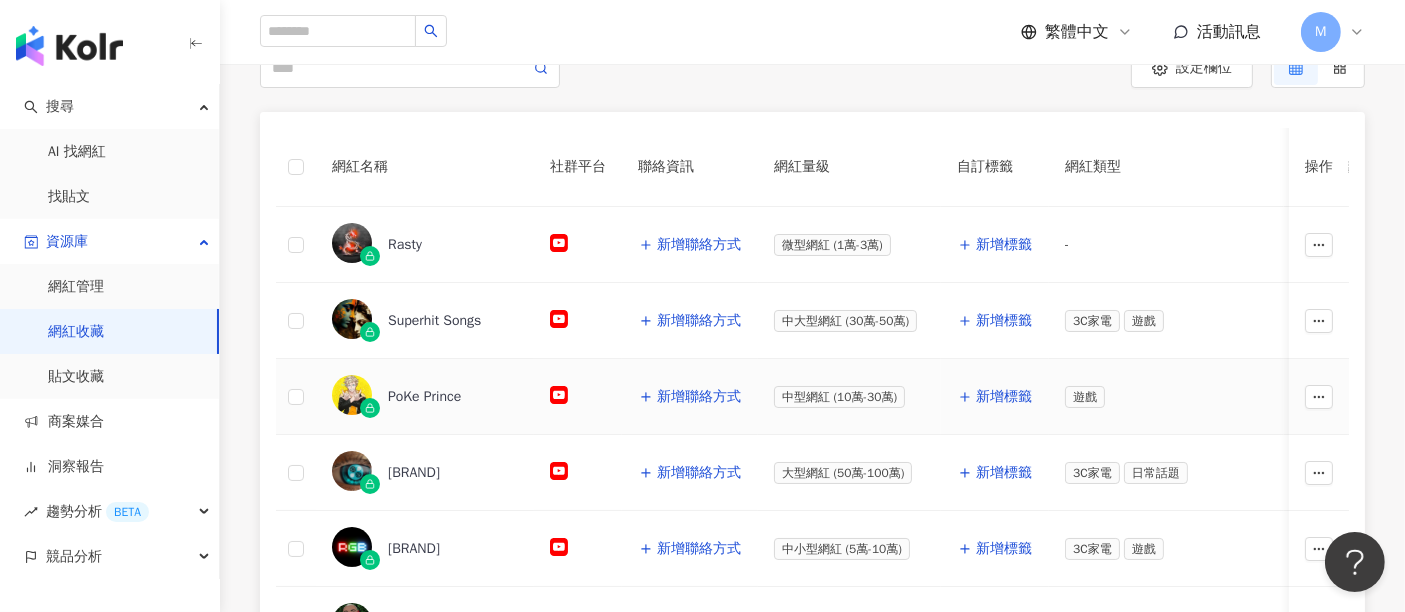 scroll, scrollTop: 333, scrollLeft: 0, axis: vertical 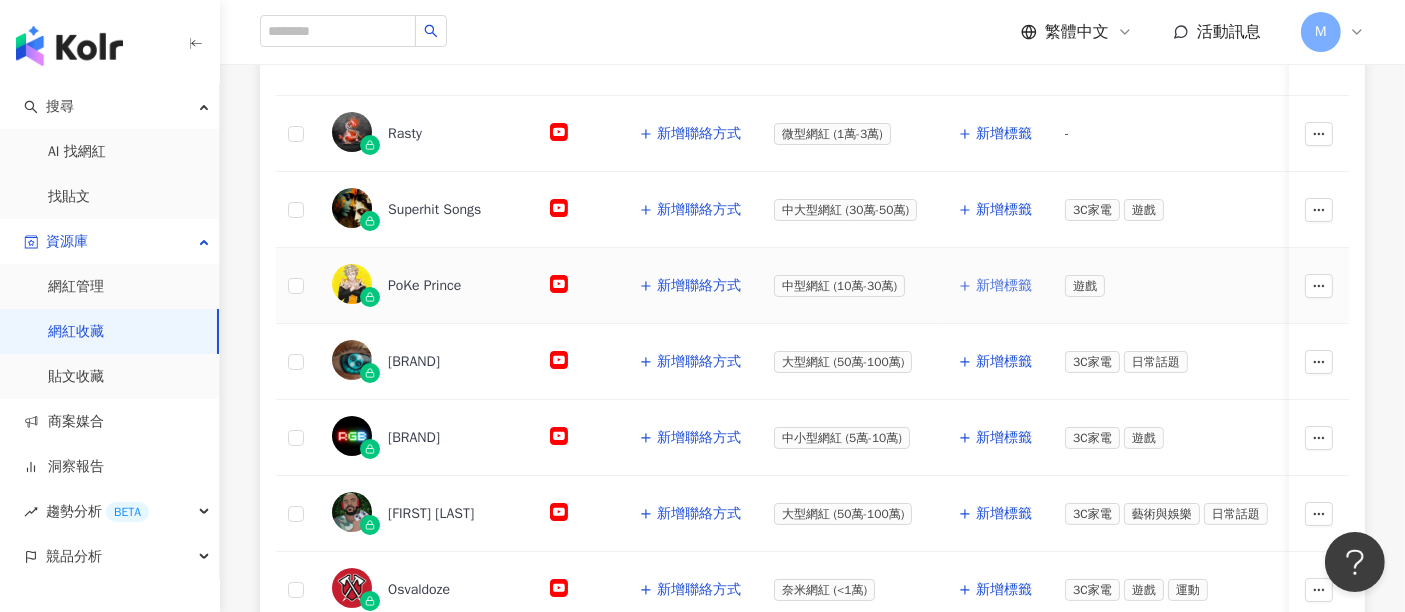 click on "新增標籤" at bounding box center [1004, 286] 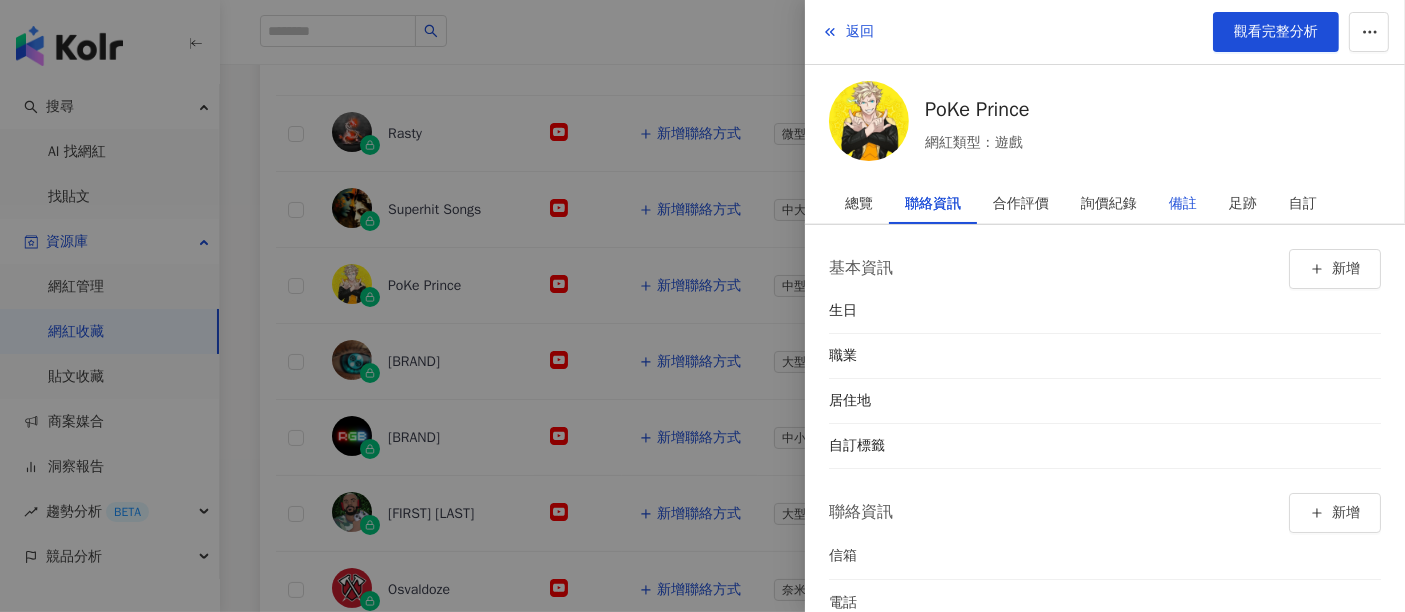 click on "備註" at bounding box center [1183, 204] 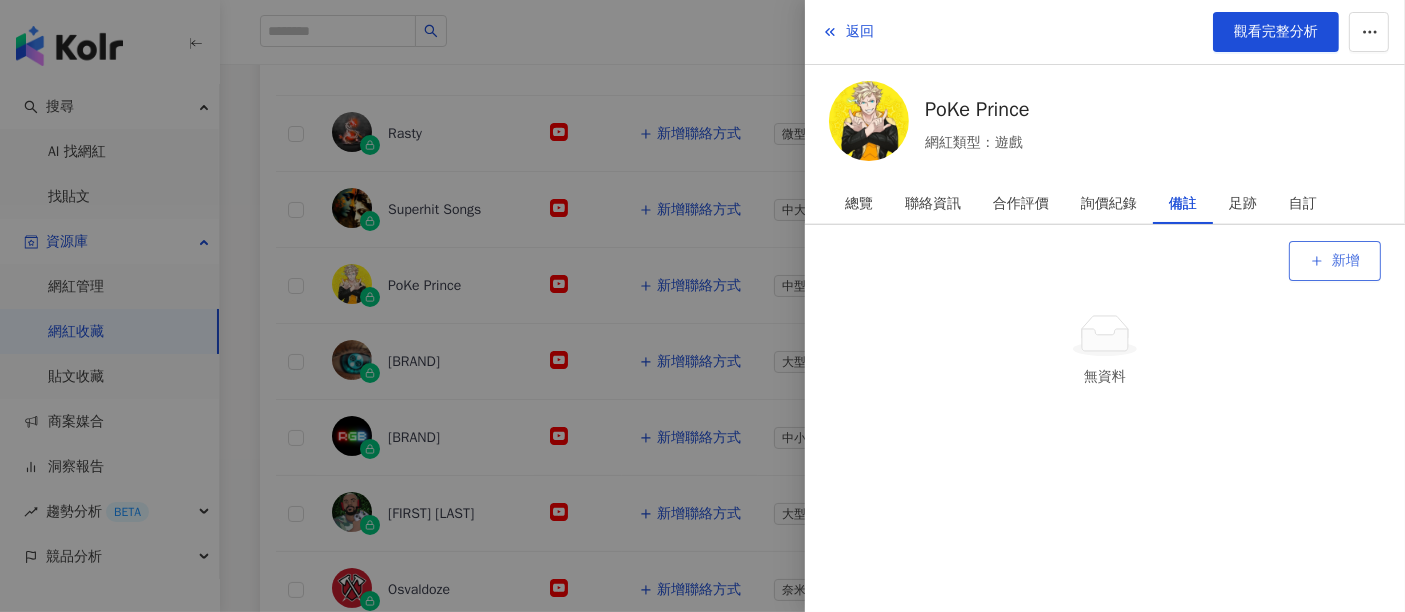 click on "新增" at bounding box center [1335, 261] 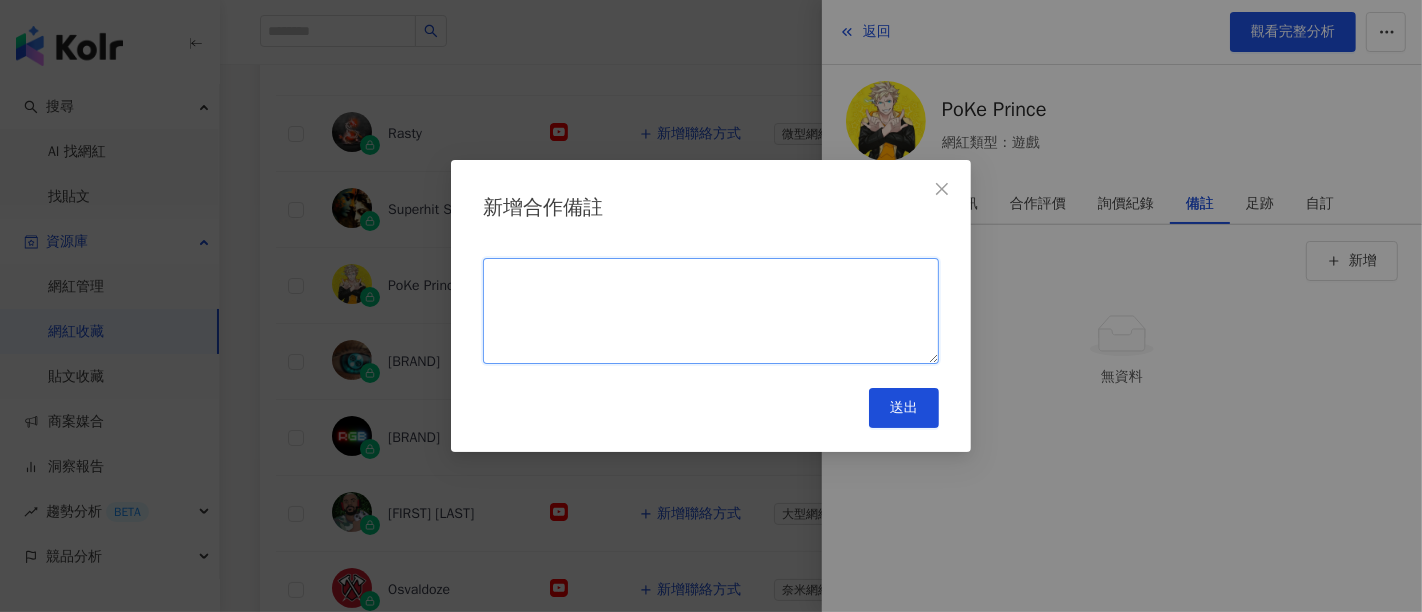 click at bounding box center (711, 311) 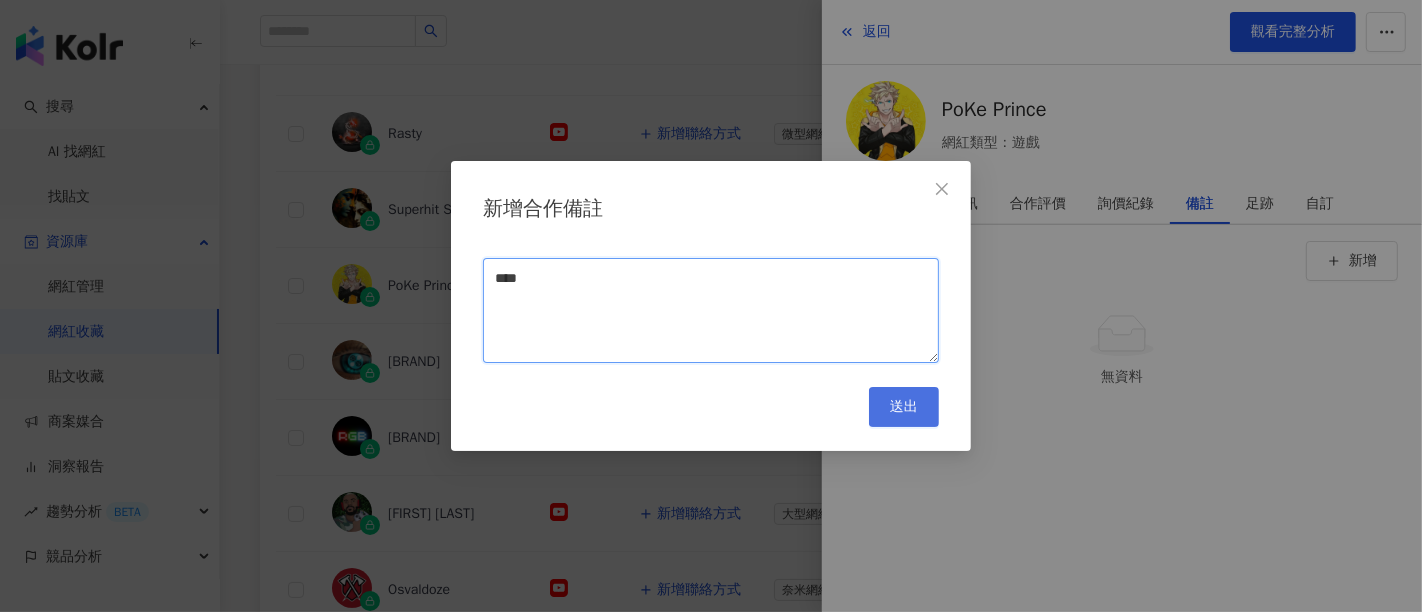 type on "****" 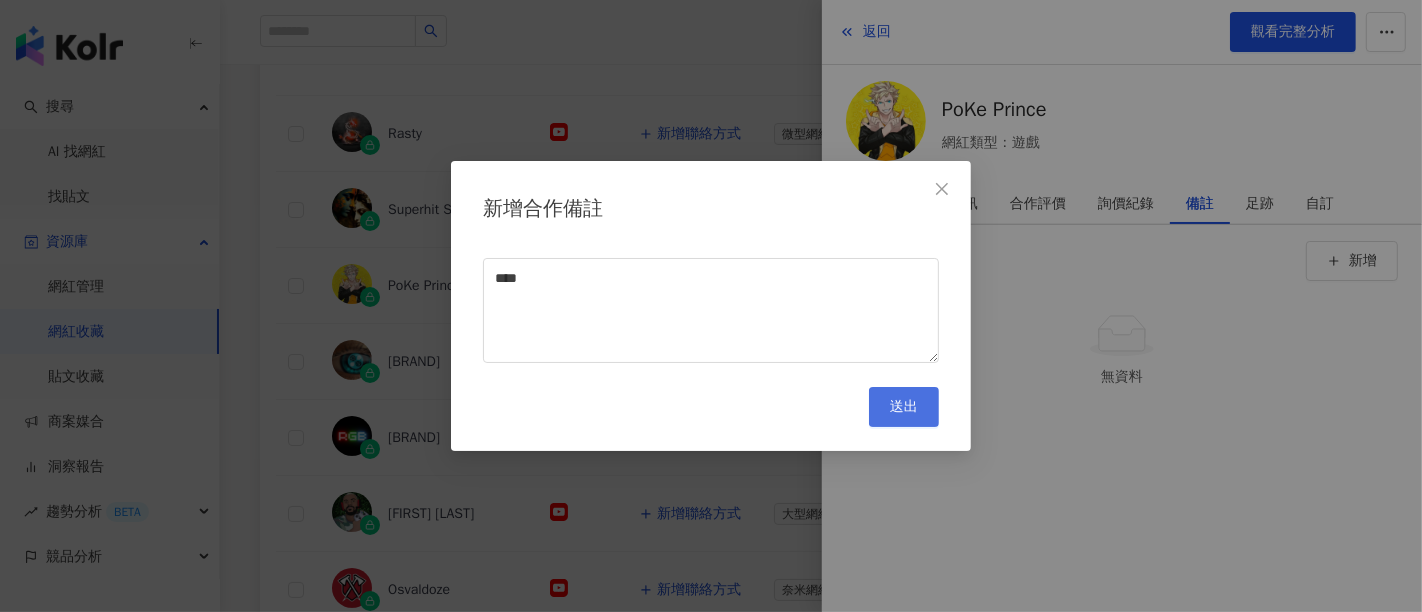 click on "送出" at bounding box center [904, 407] 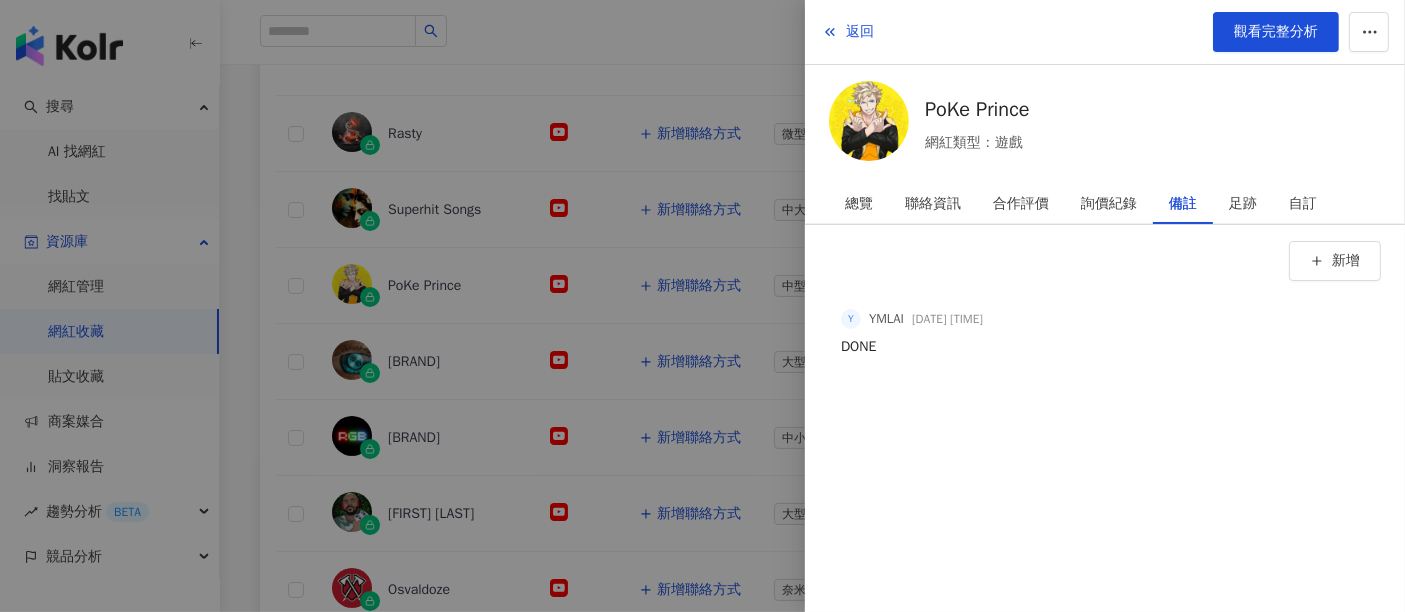 click at bounding box center (702, 306) 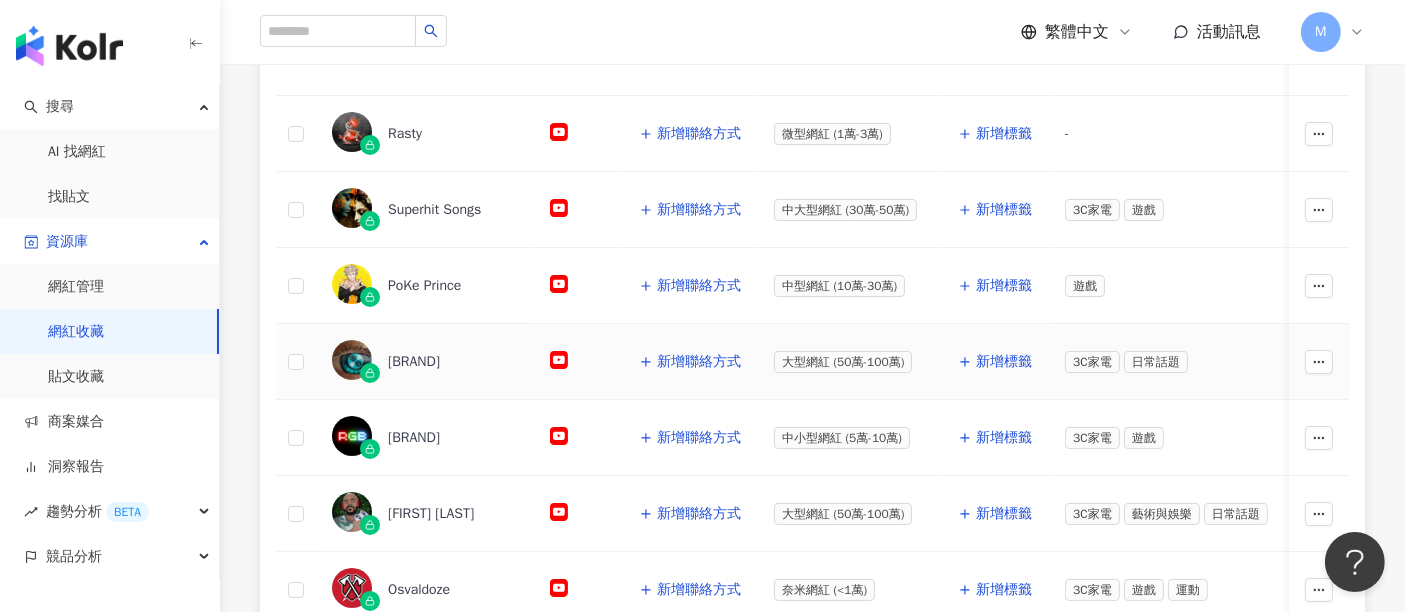 click 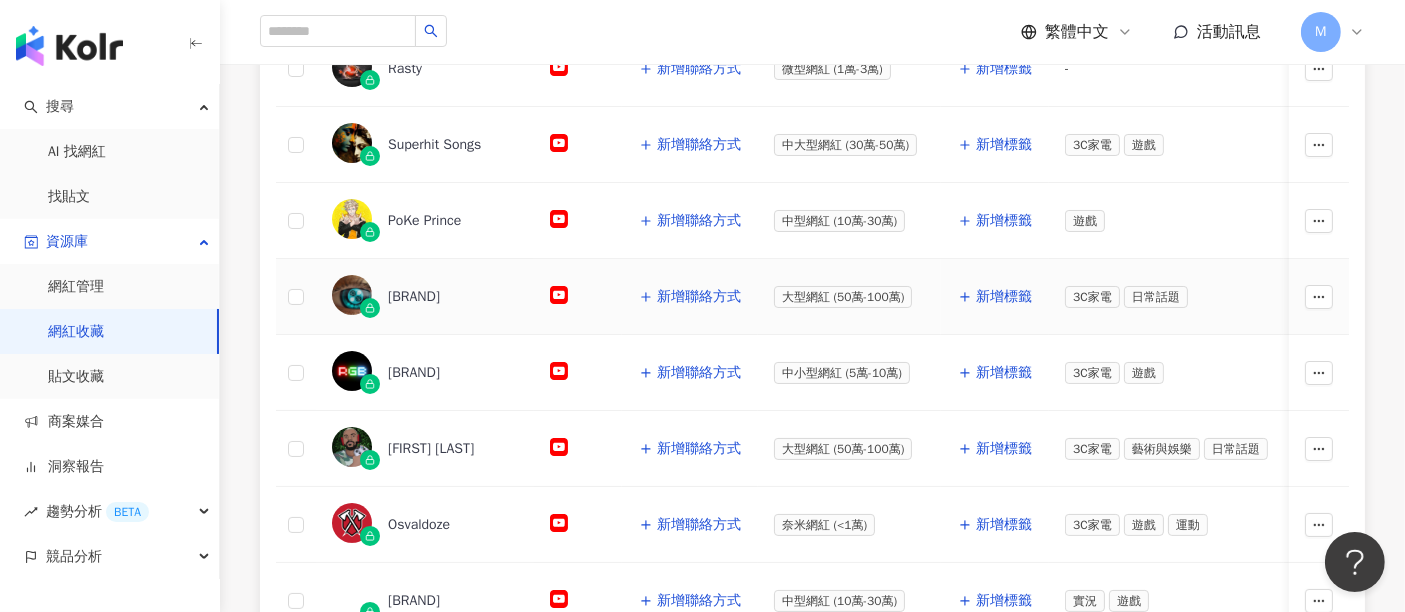 scroll, scrollTop: 444, scrollLeft: 0, axis: vertical 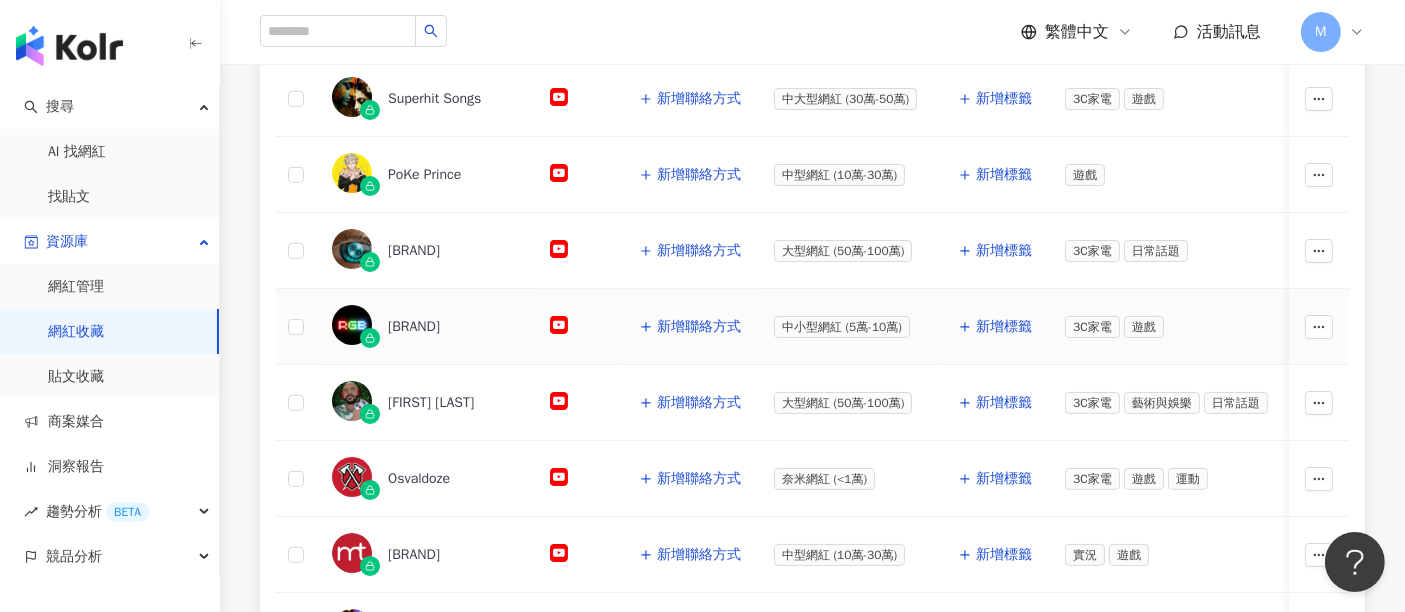 click at bounding box center (578, 327) 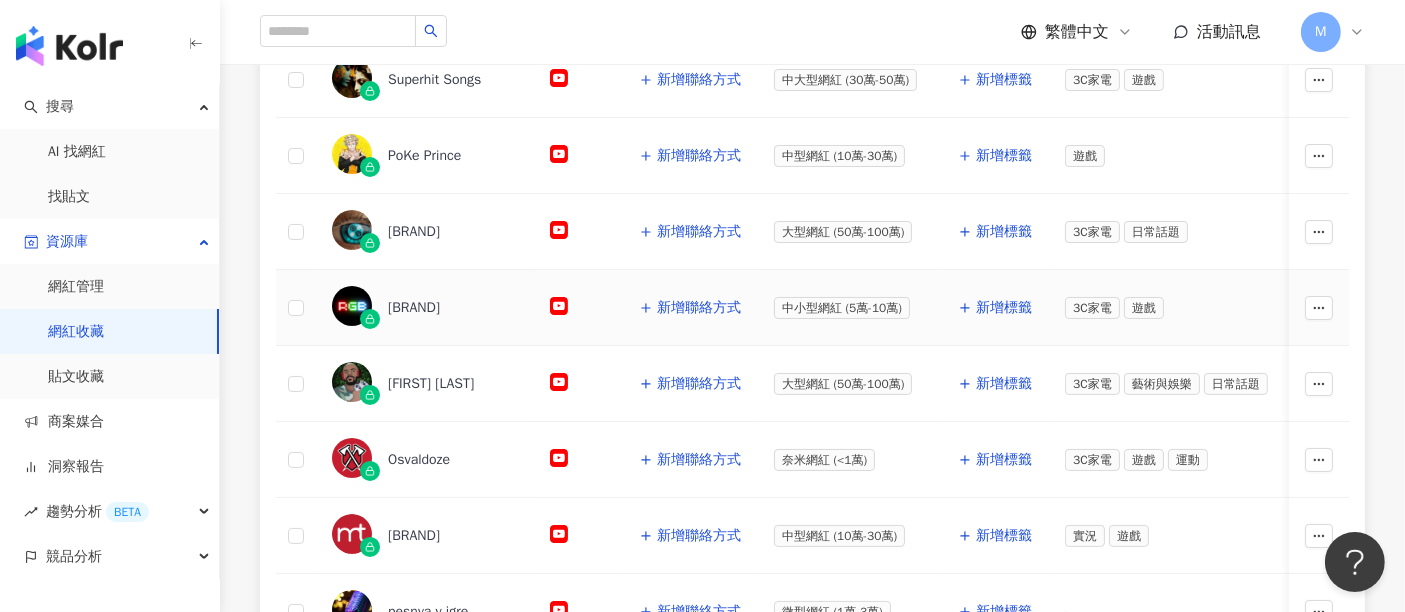 scroll, scrollTop: 666, scrollLeft: 0, axis: vertical 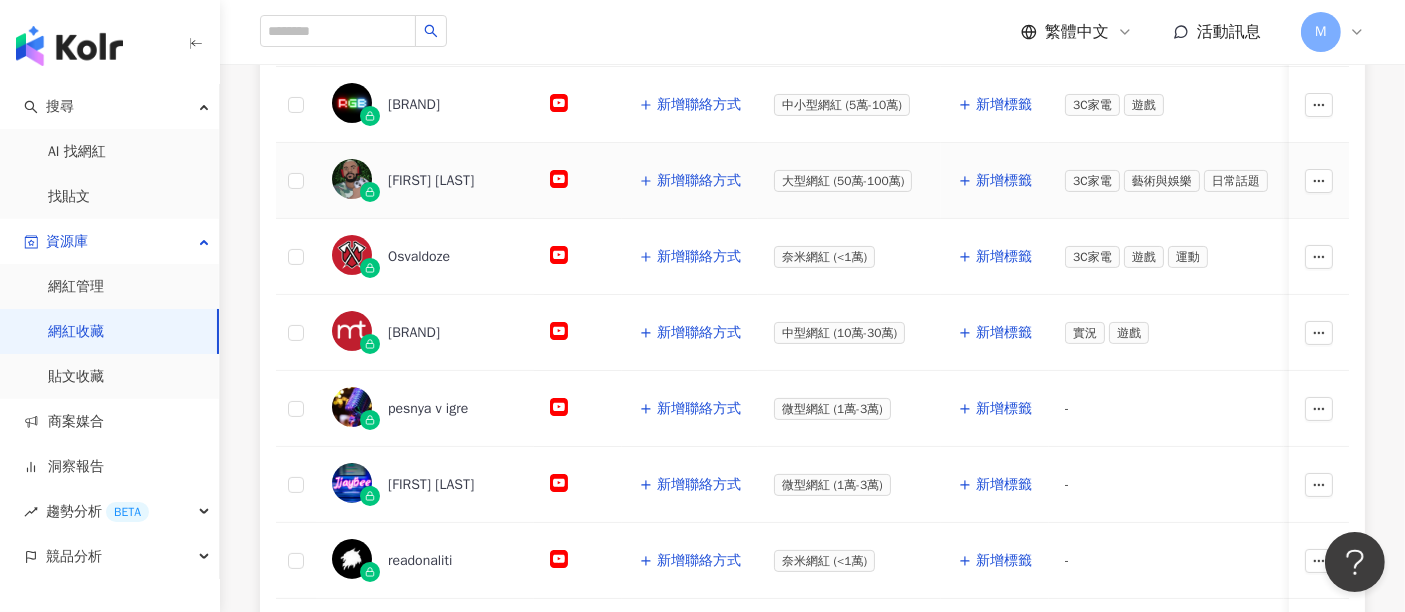 click 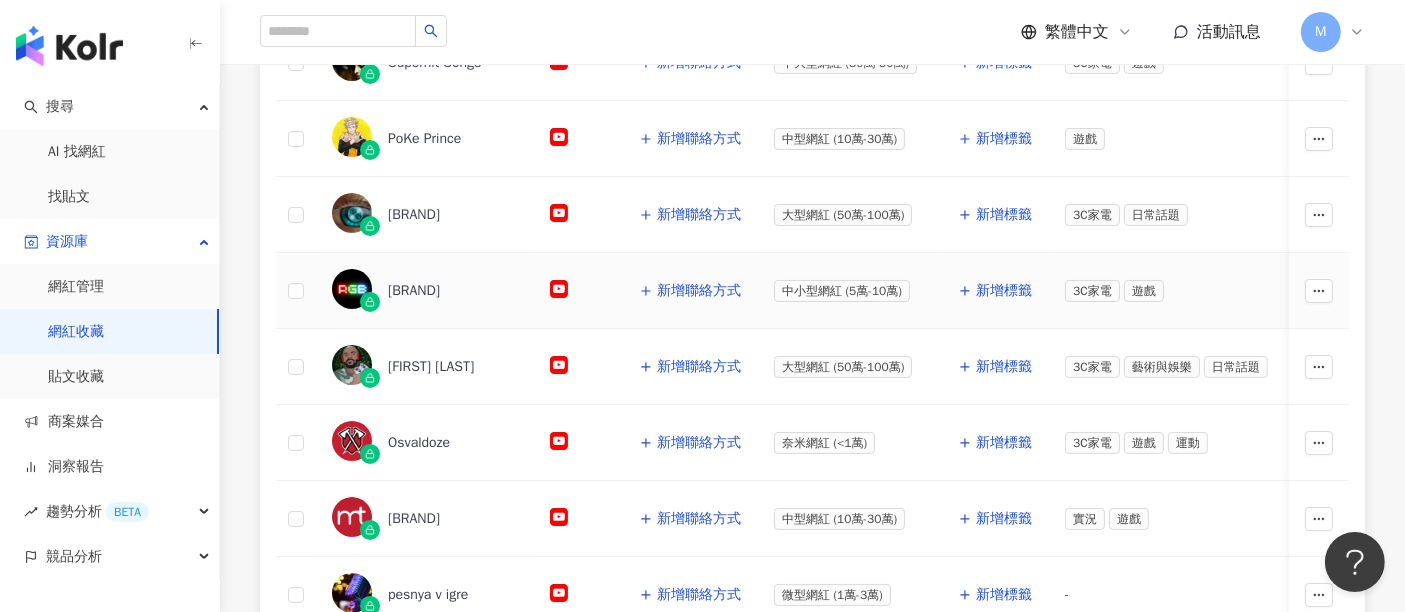 scroll, scrollTop: 444, scrollLeft: 0, axis: vertical 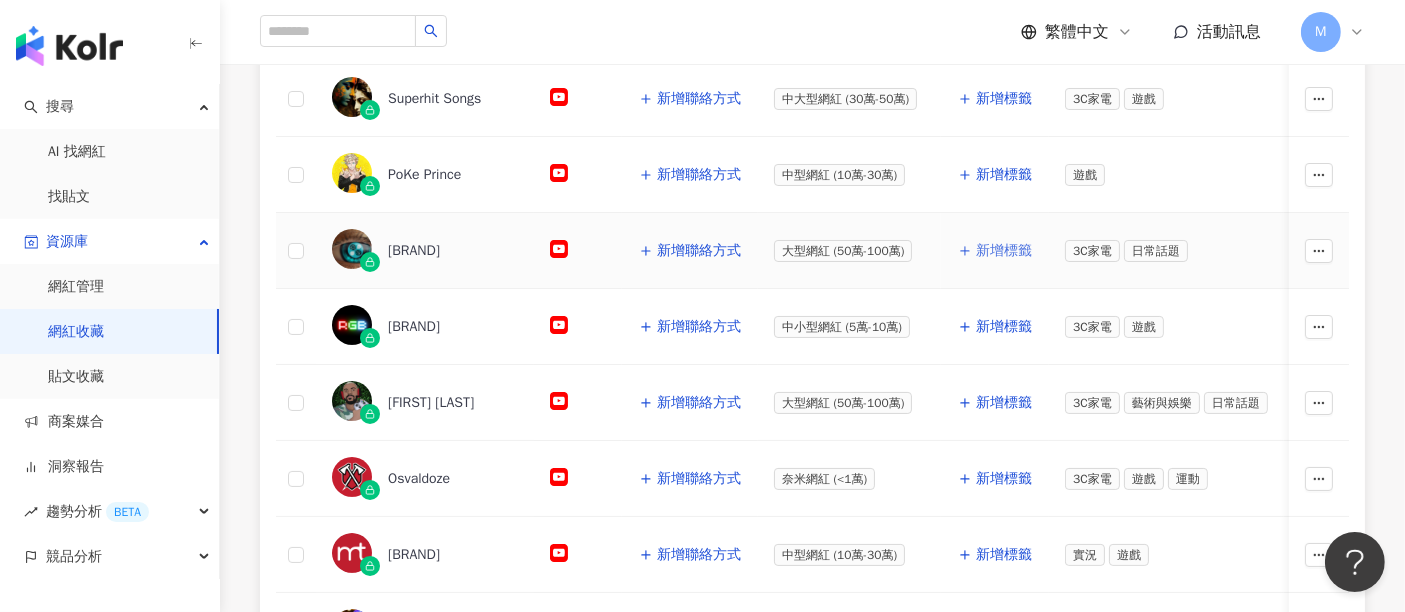 click on "新增標籤" at bounding box center (1004, 251) 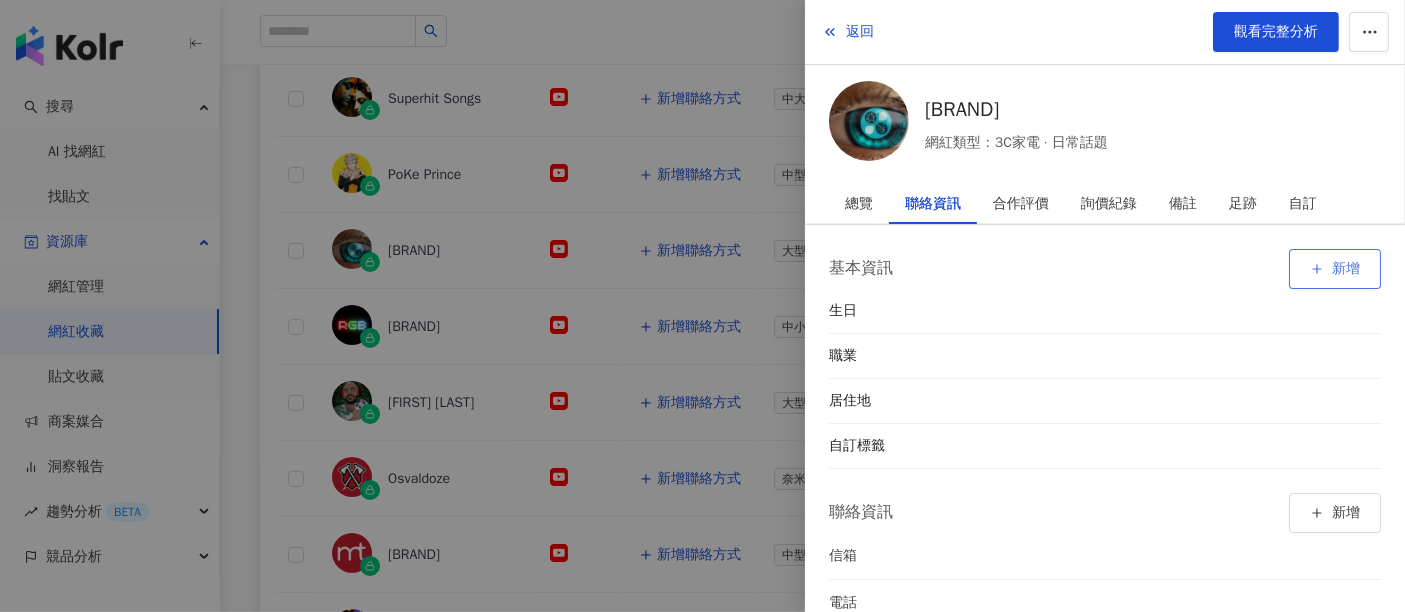 click on "新增" at bounding box center [1346, 269] 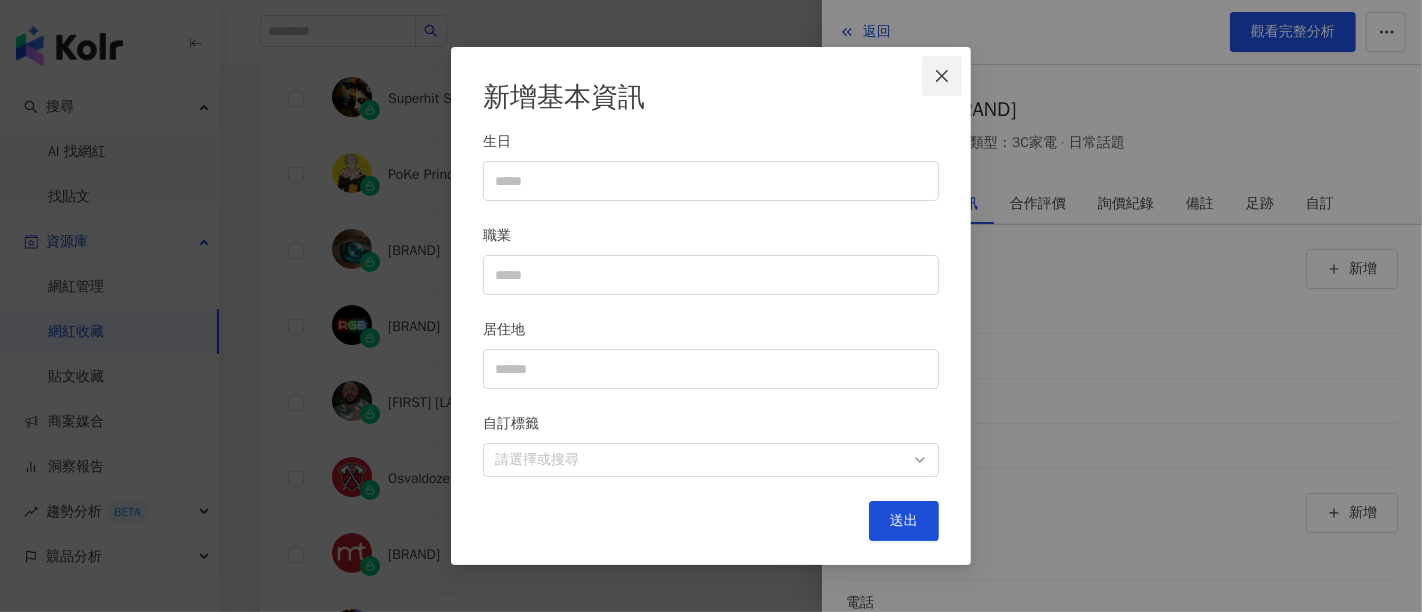 click at bounding box center [942, 76] 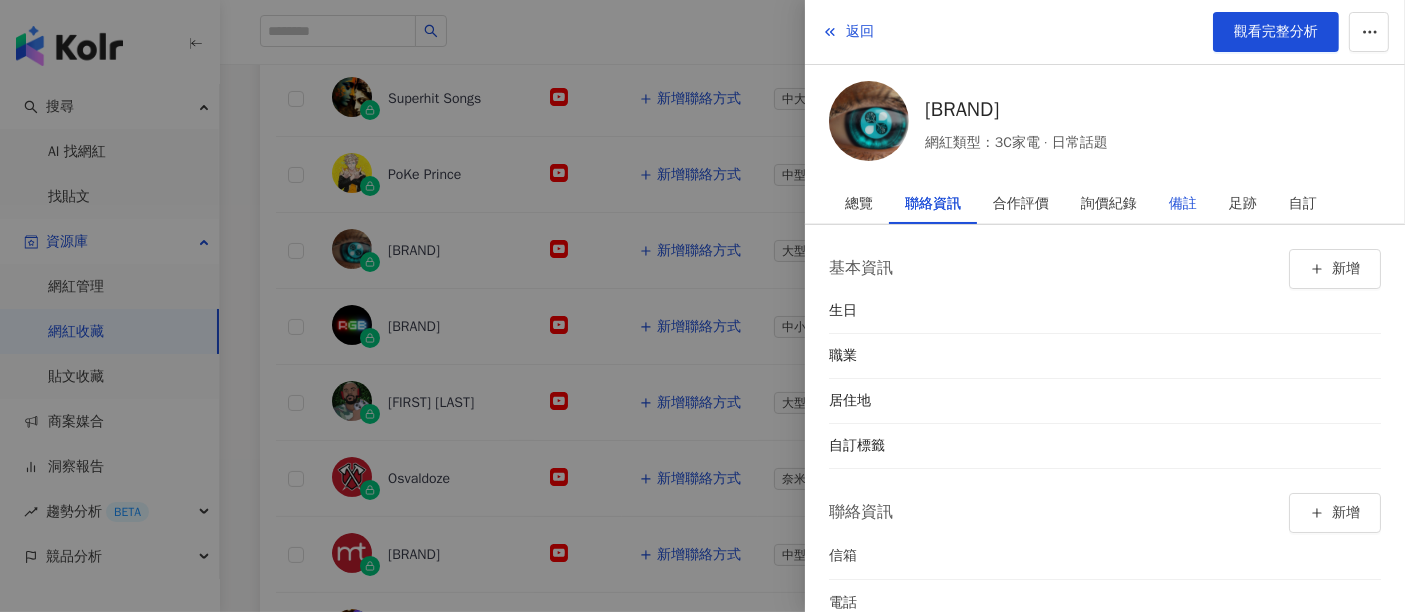 click on "備註" at bounding box center (1183, 204) 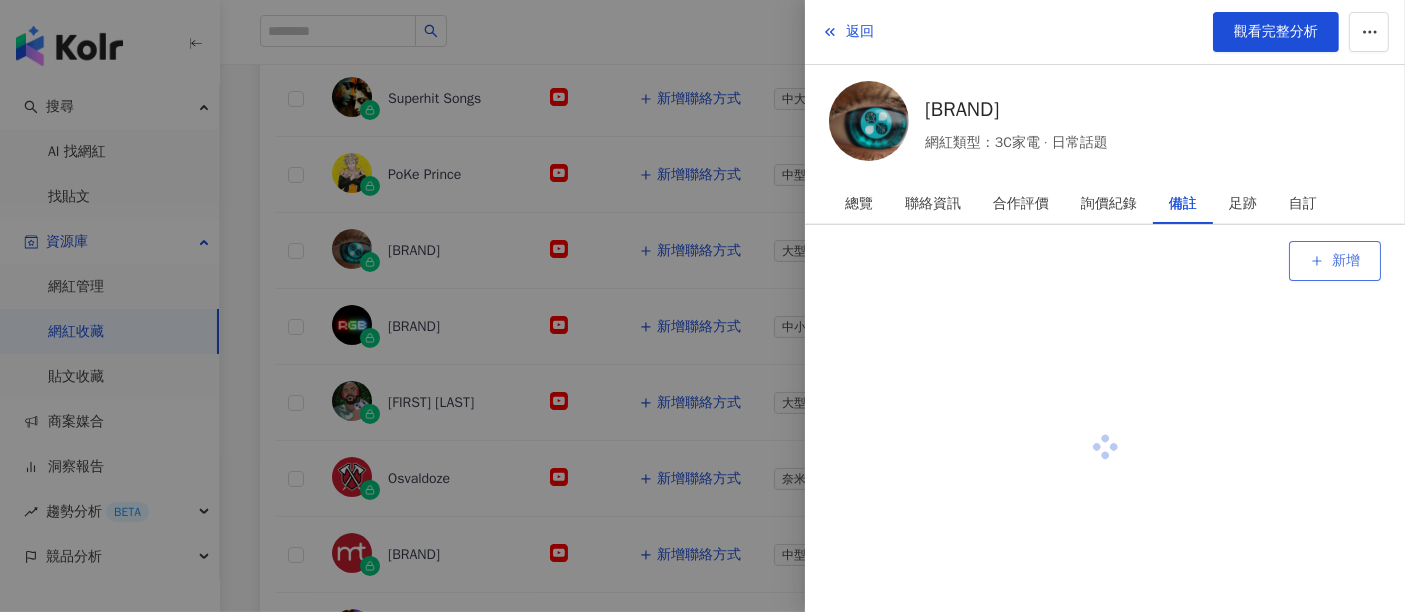 click on "新增" at bounding box center (1335, 261) 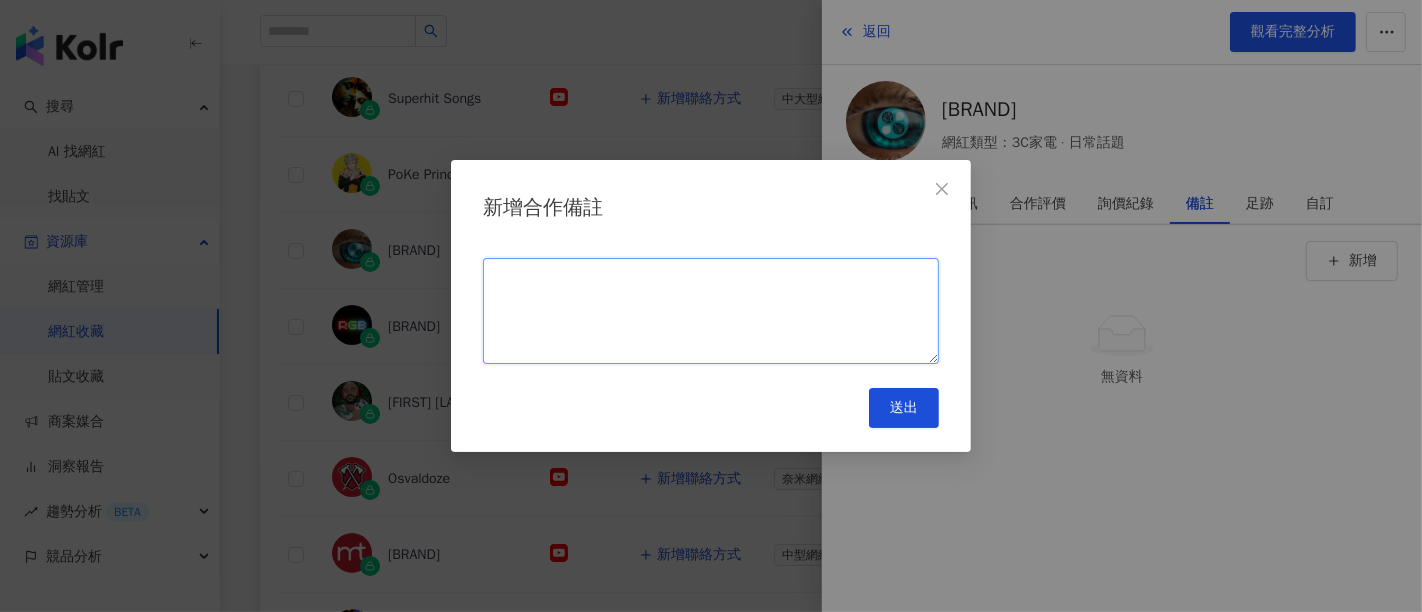 click at bounding box center (711, 311) 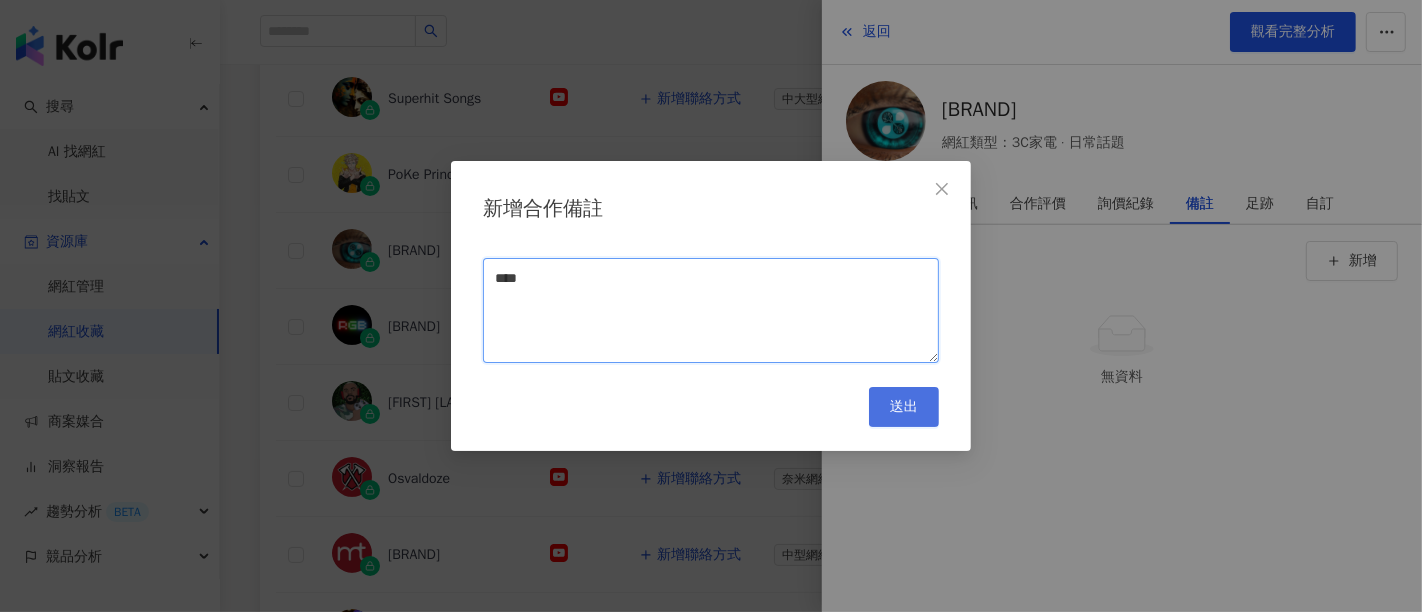 type on "****" 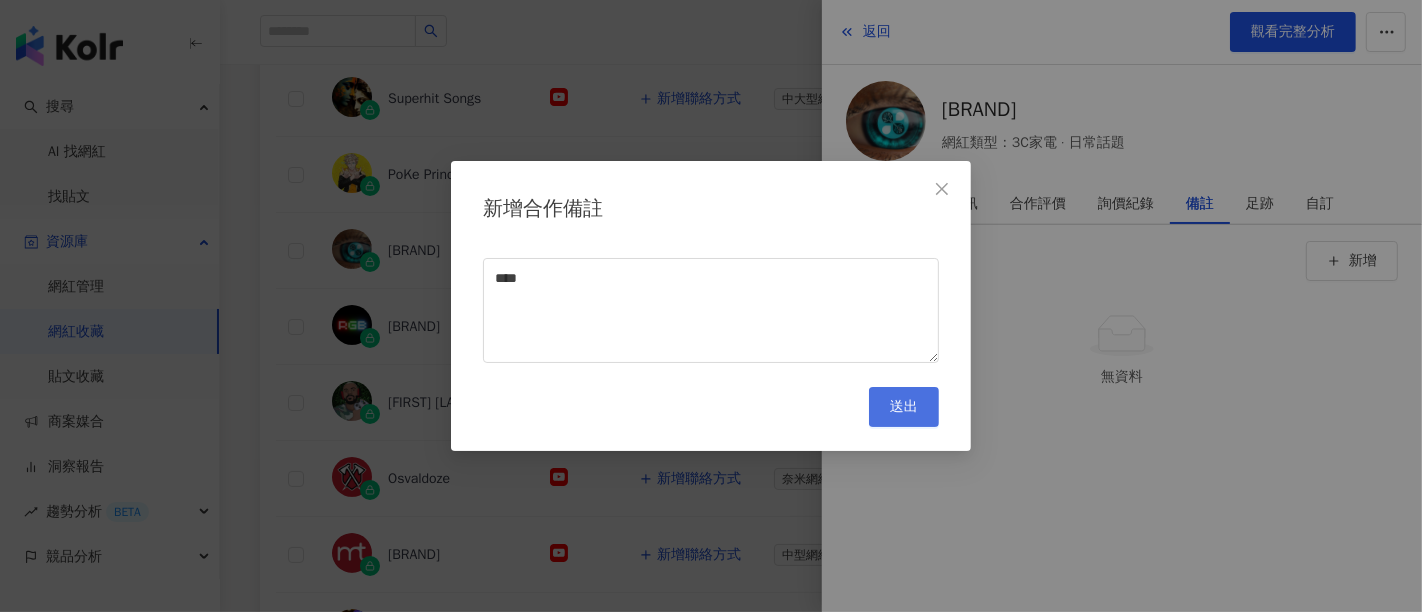 click on "送出" at bounding box center (904, 407) 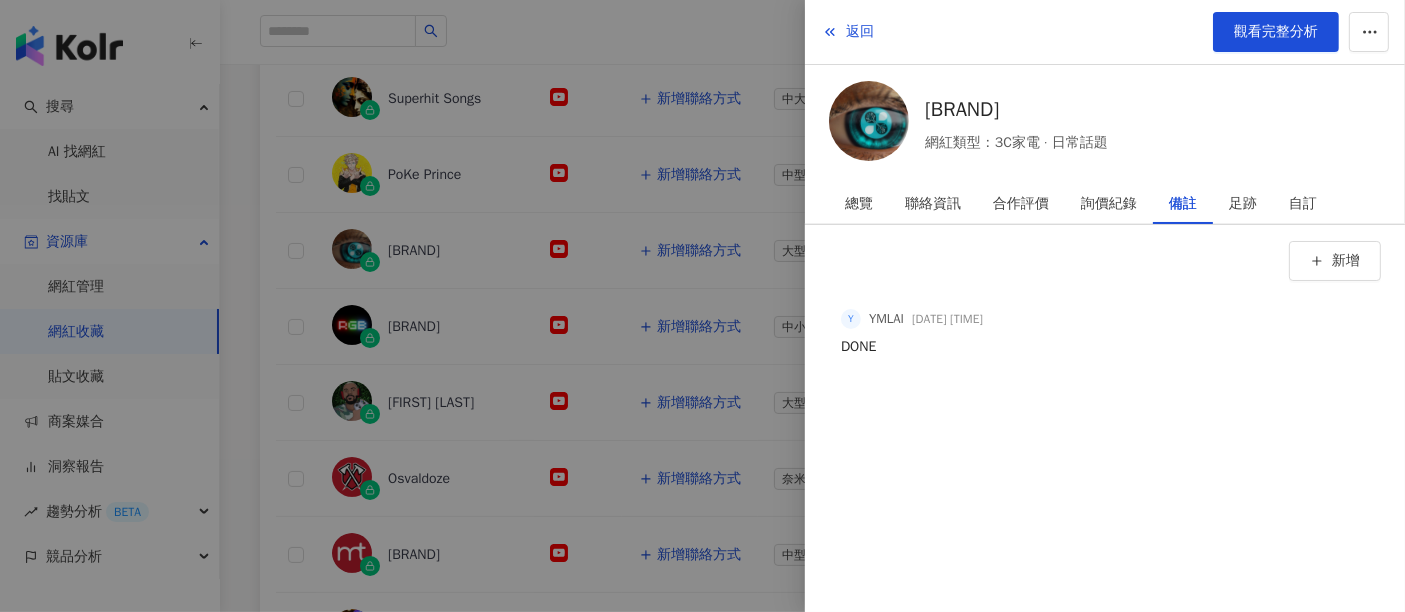 click at bounding box center (702, 306) 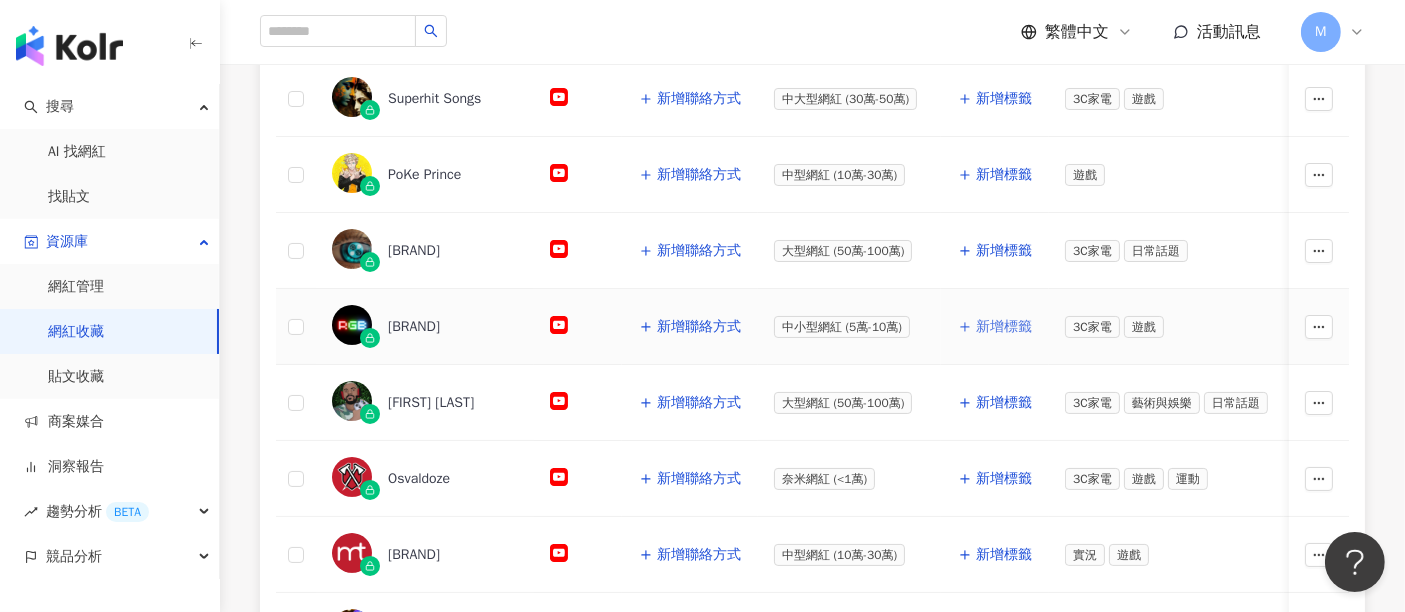 click on "新增標籤" at bounding box center (1004, 327) 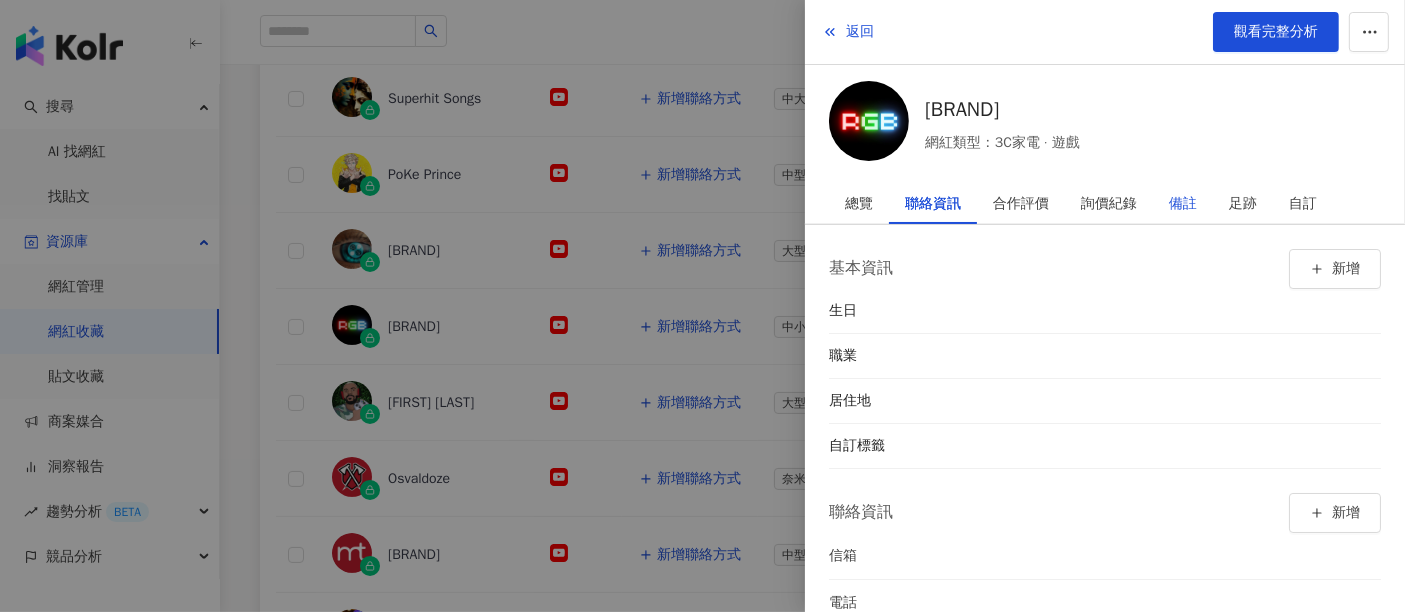 click on "備註" at bounding box center (1183, 204) 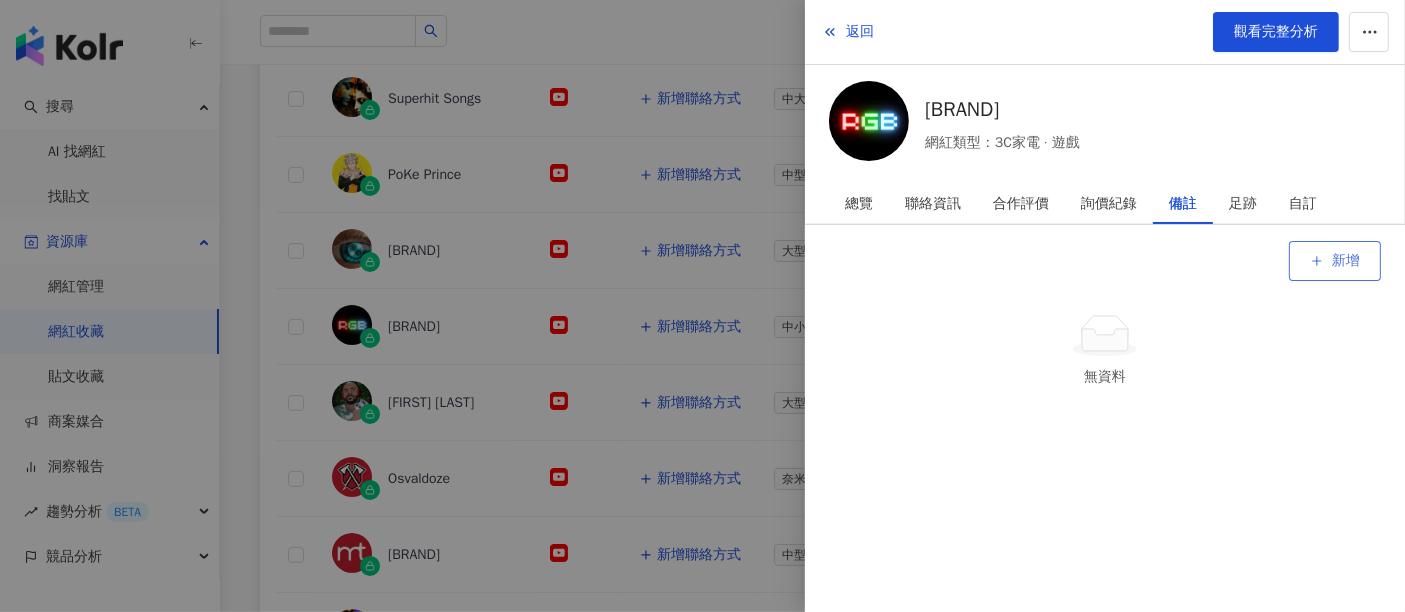 click 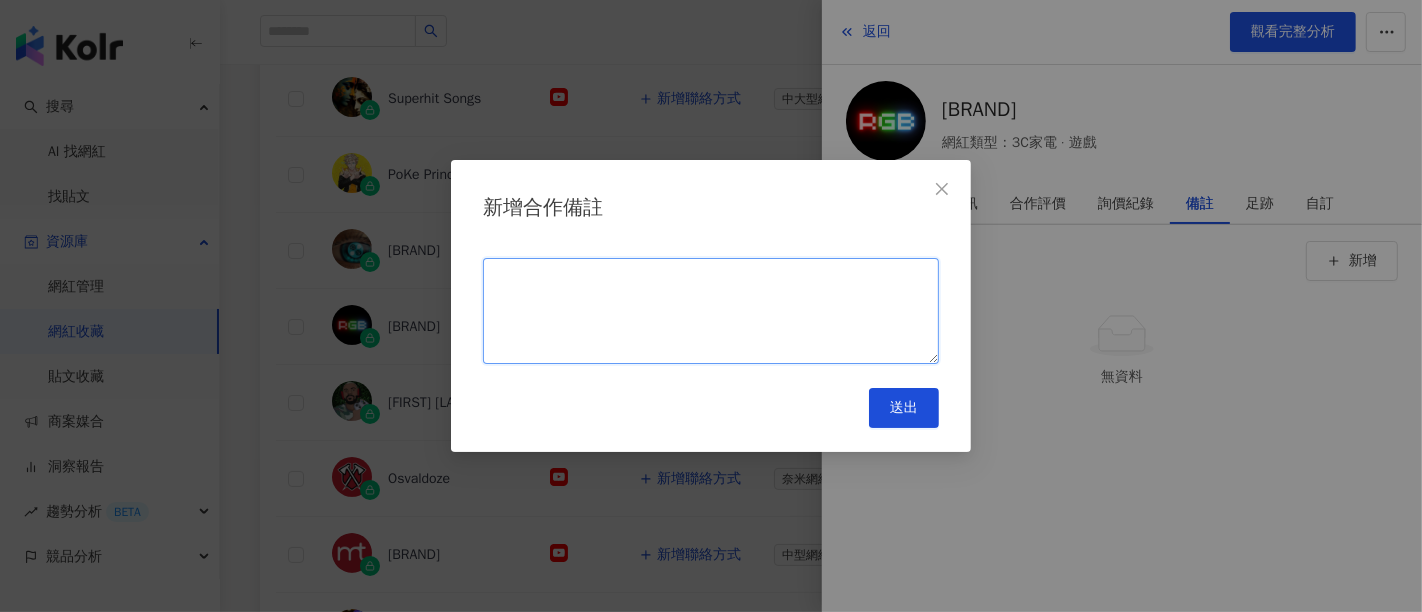 click at bounding box center (711, 311) 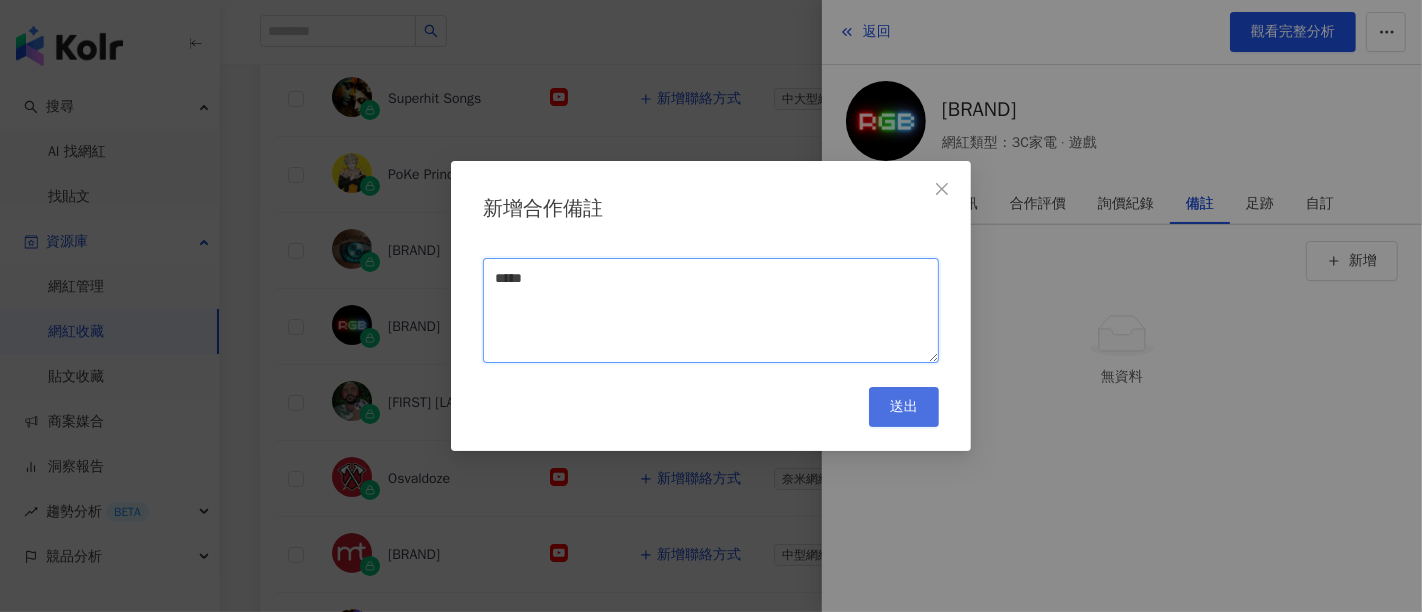 type on "****" 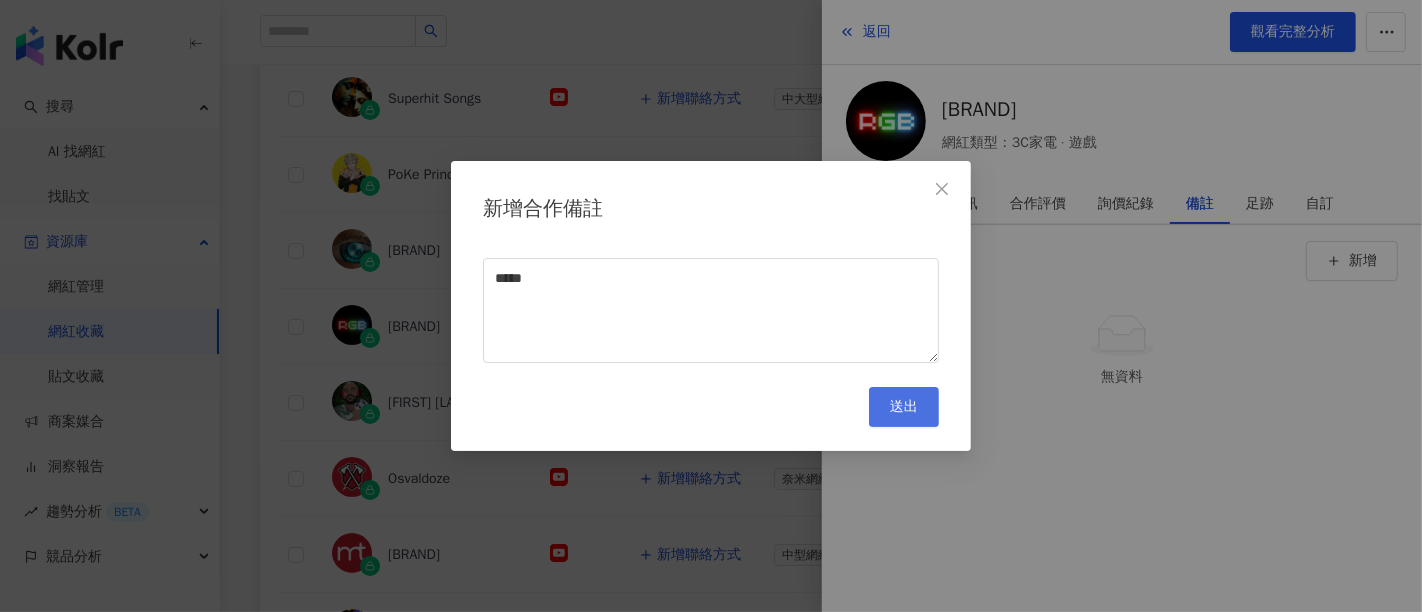 click on "送出" at bounding box center [904, 407] 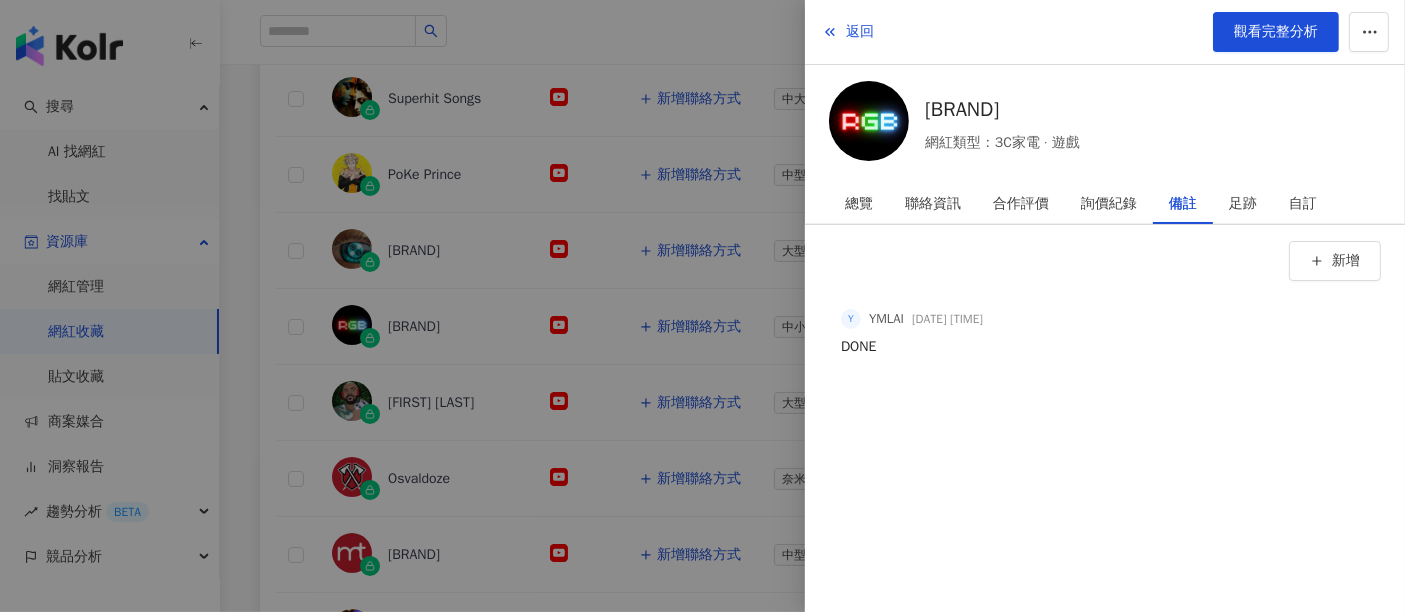 click at bounding box center (702, 306) 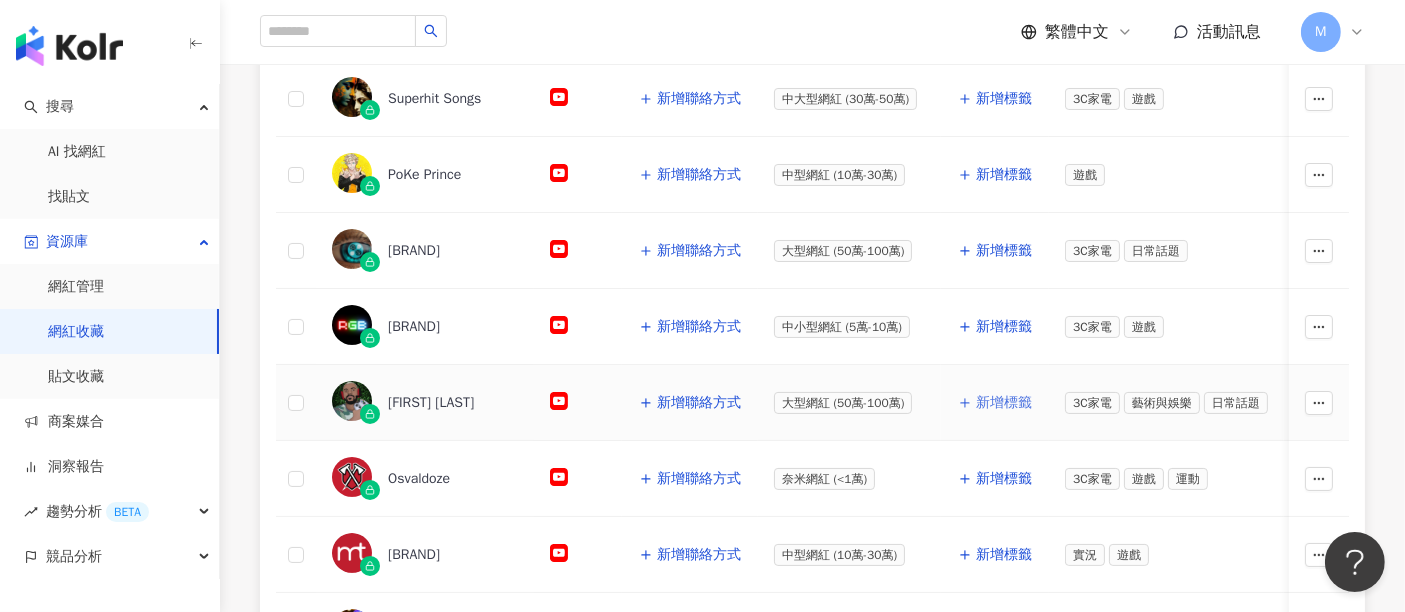 click on "新增標籤" at bounding box center [1004, 403] 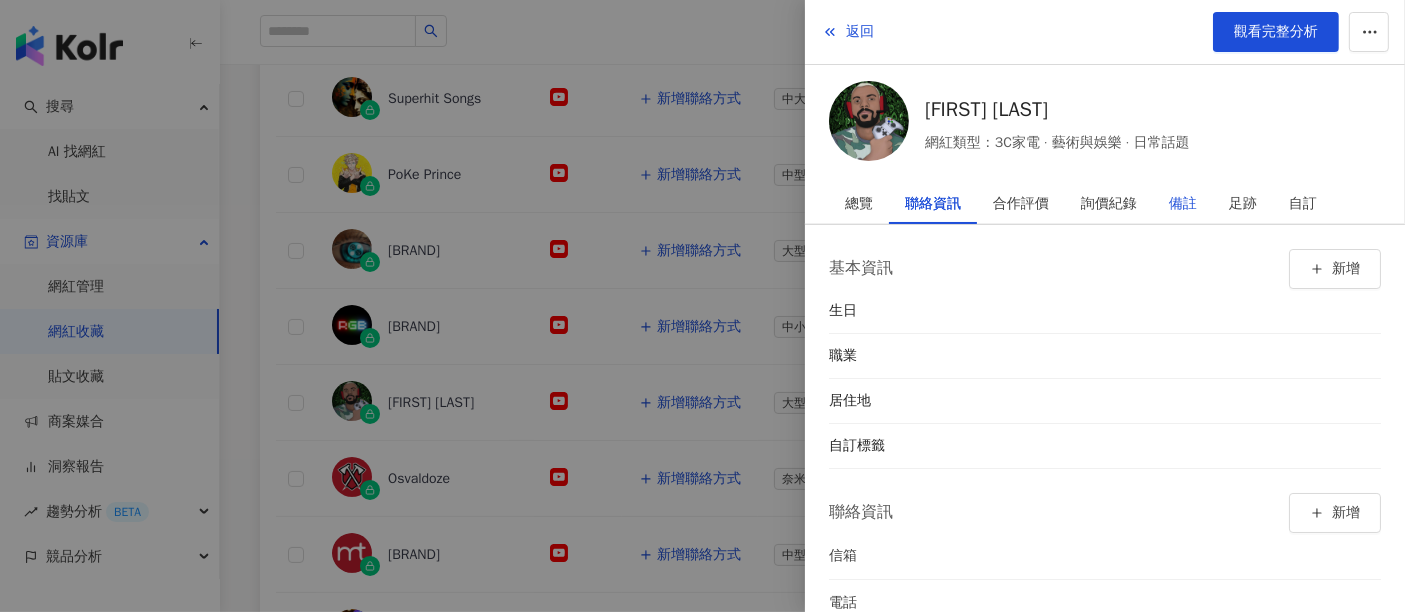 click on "備註" at bounding box center [1183, 204] 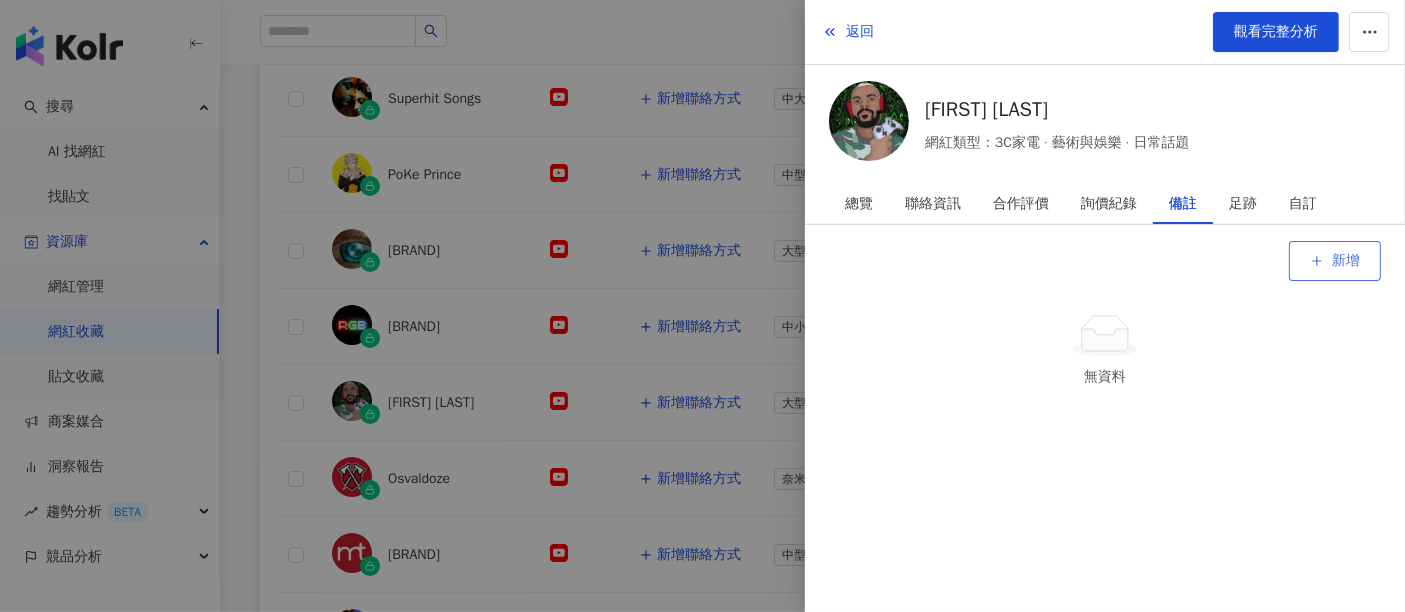 click 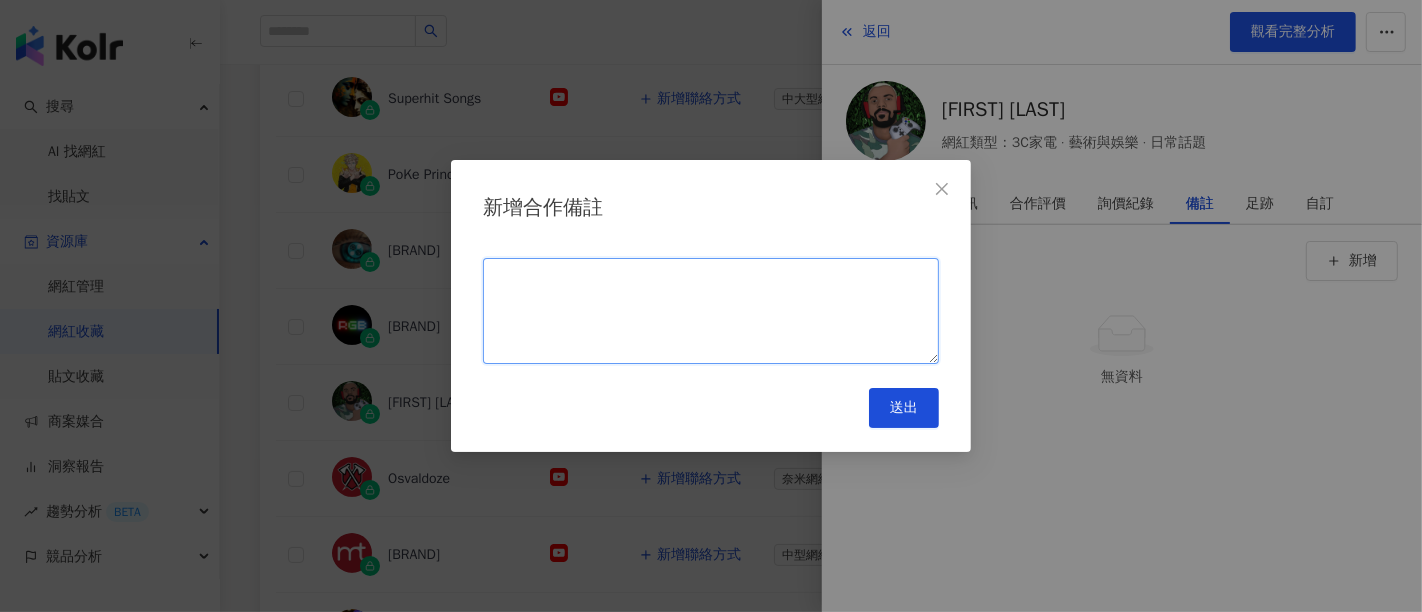 click at bounding box center (711, 311) 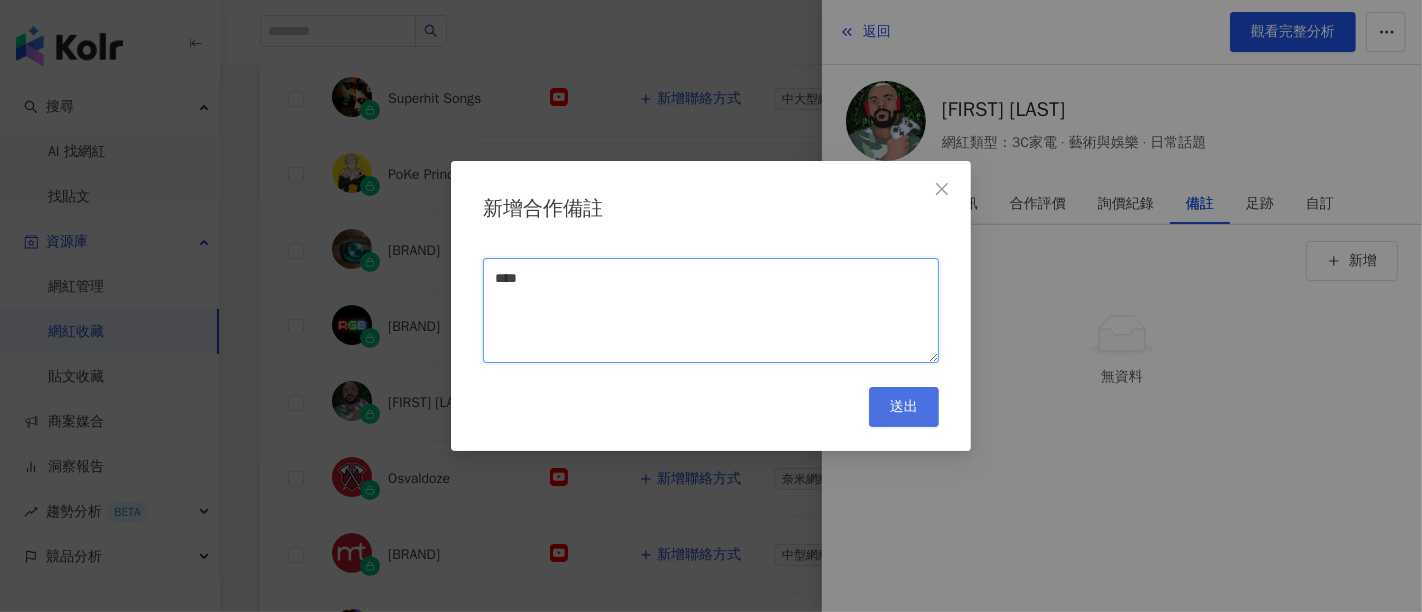 type on "****" 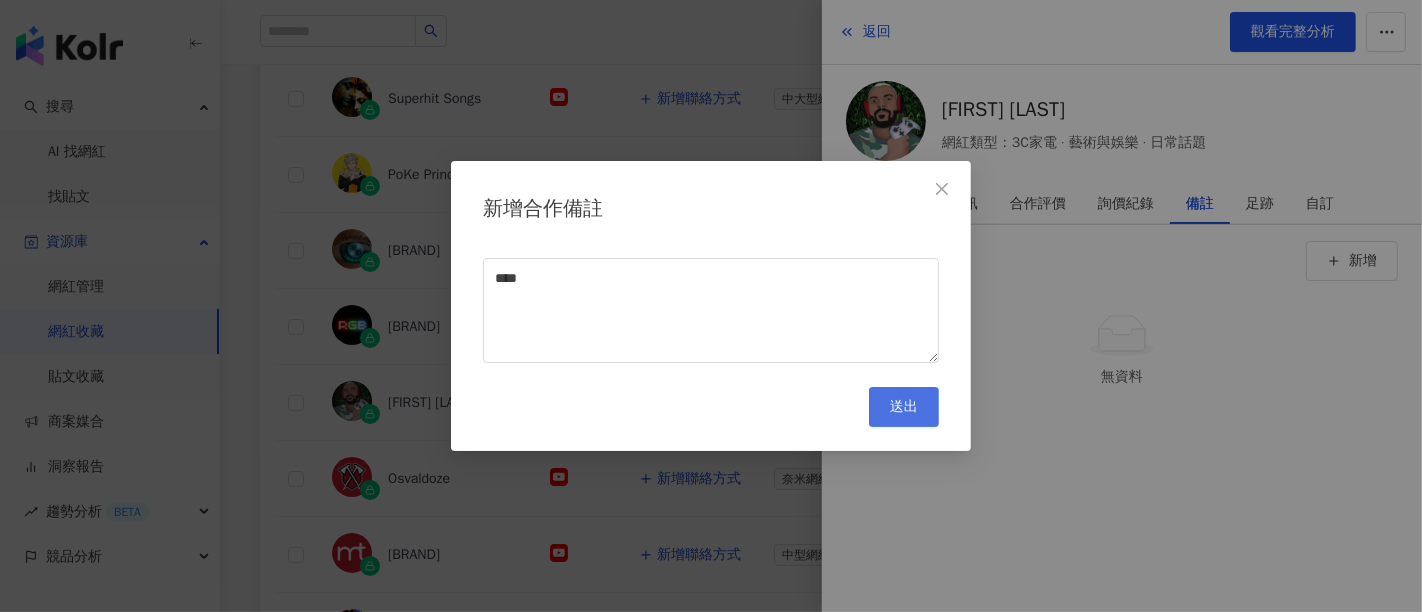 click on "送出" at bounding box center [904, 407] 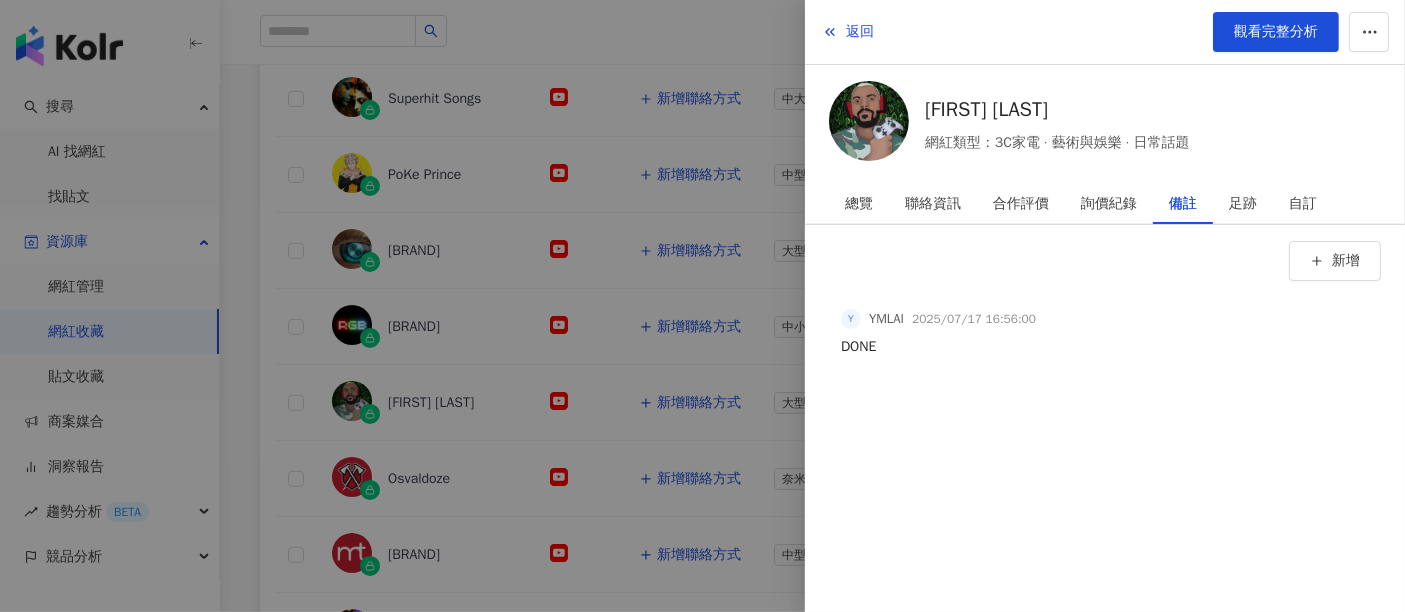 click at bounding box center (702, 306) 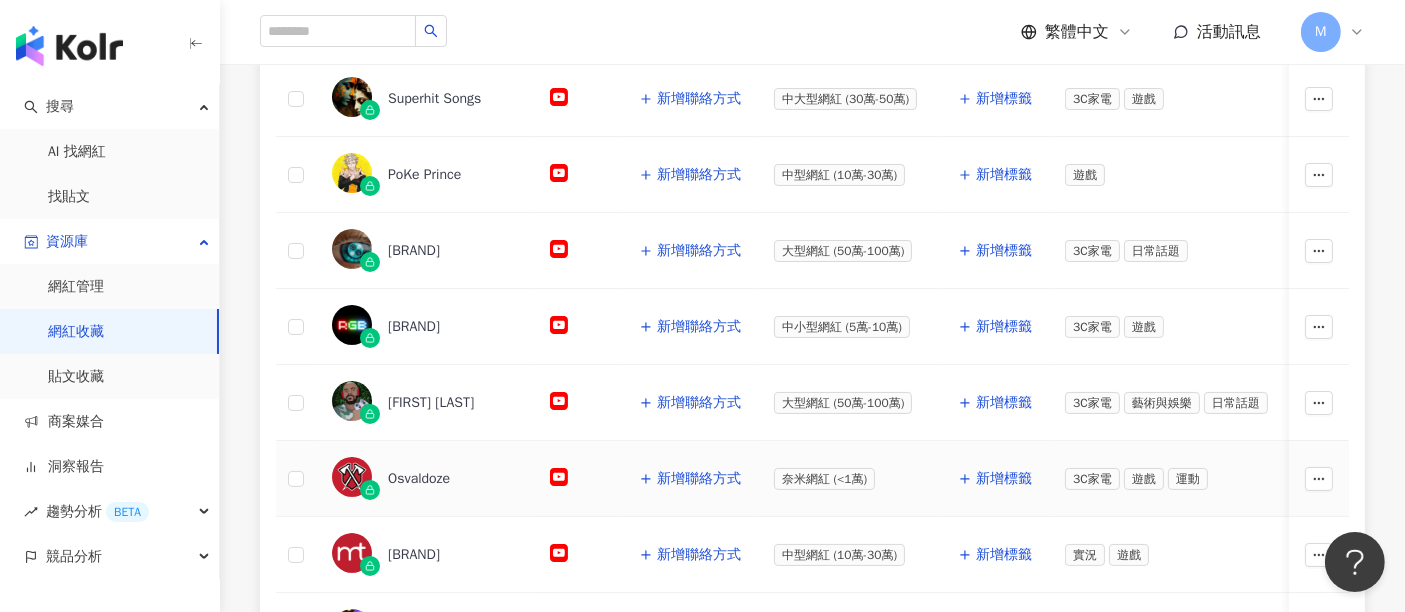 click 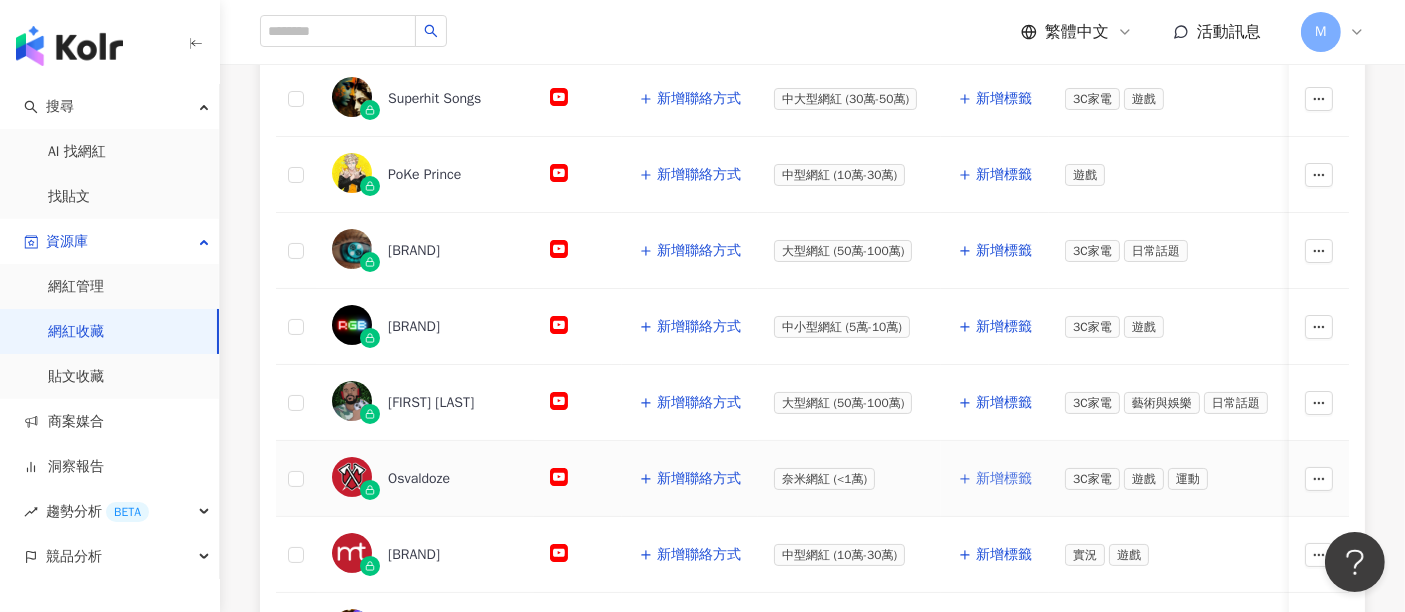 click on "新增標籤" at bounding box center (1004, 479) 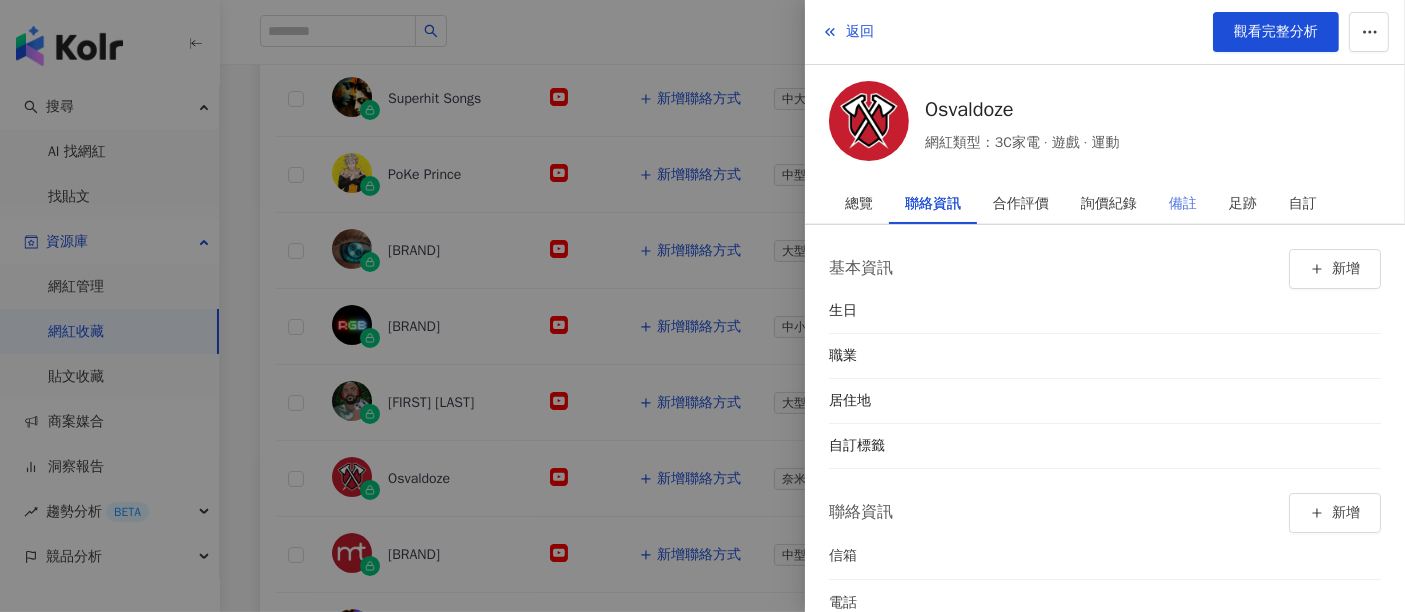 click on "備註" at bounding box center (1183, 204) 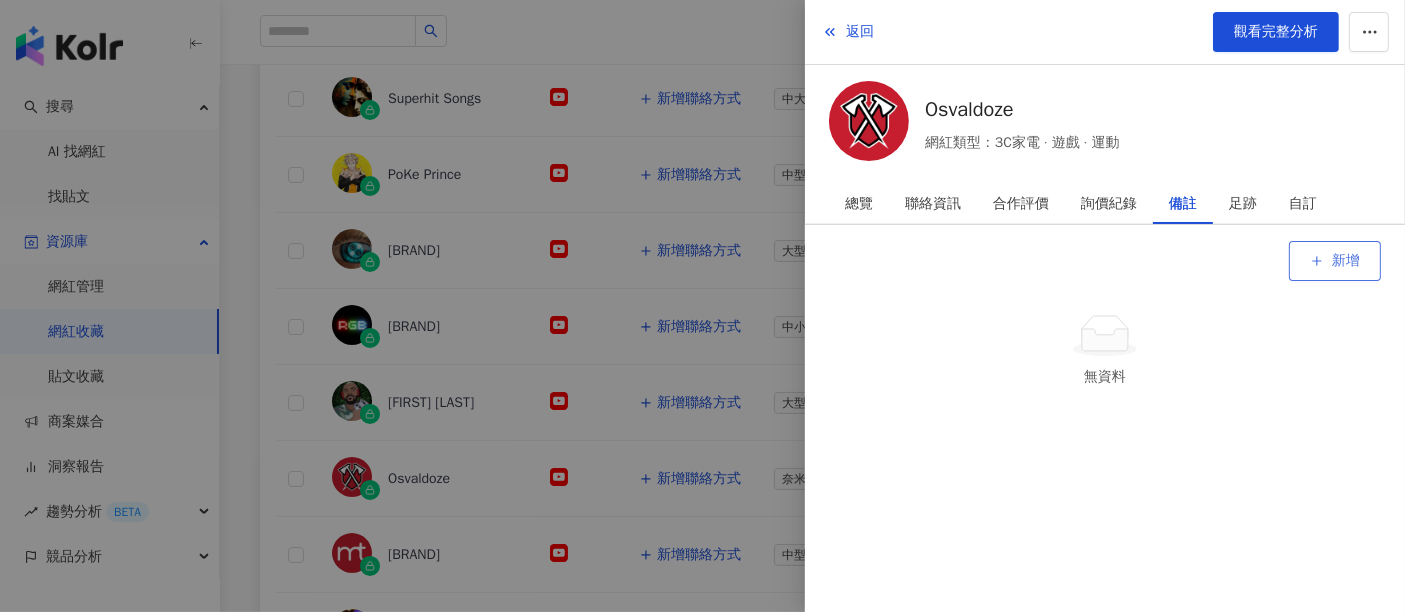 click 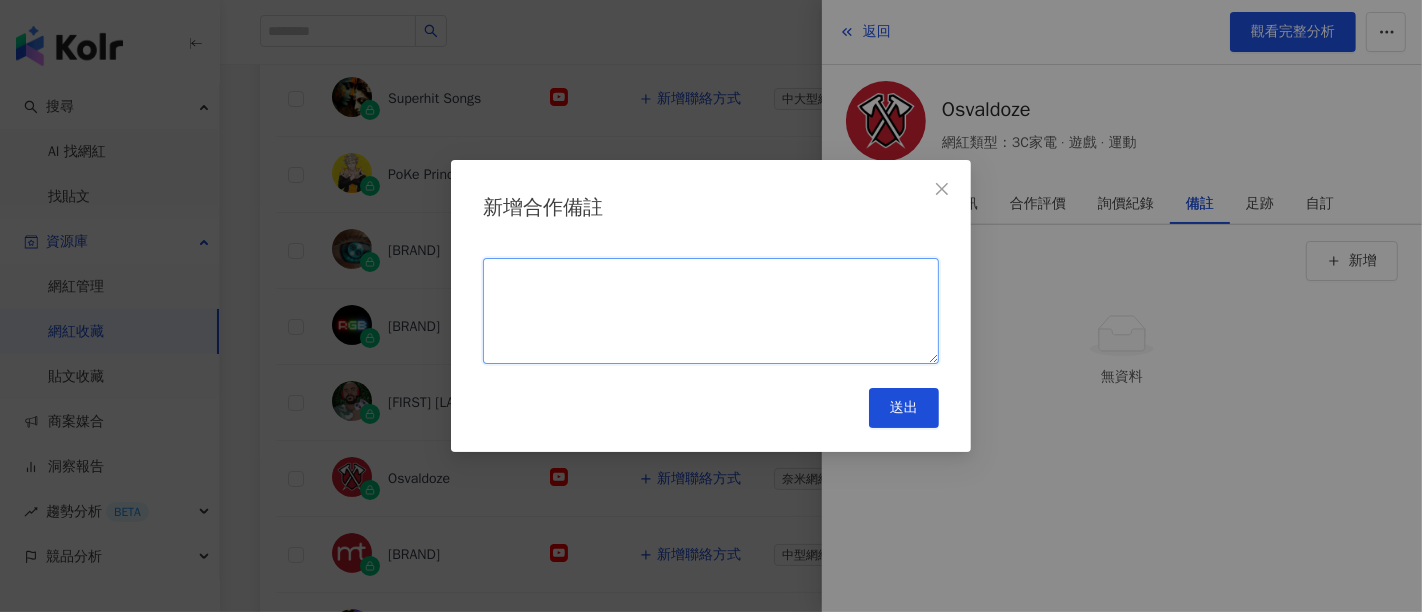 click at bounding box center (711, 311) 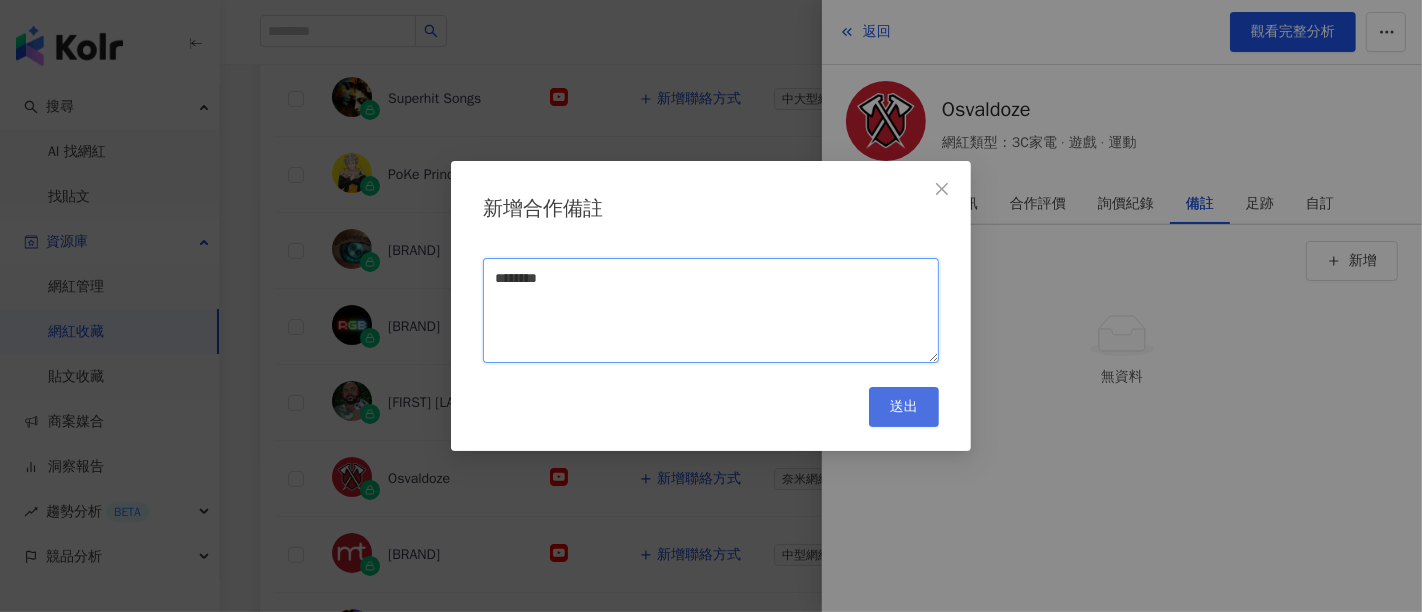 type on "********" 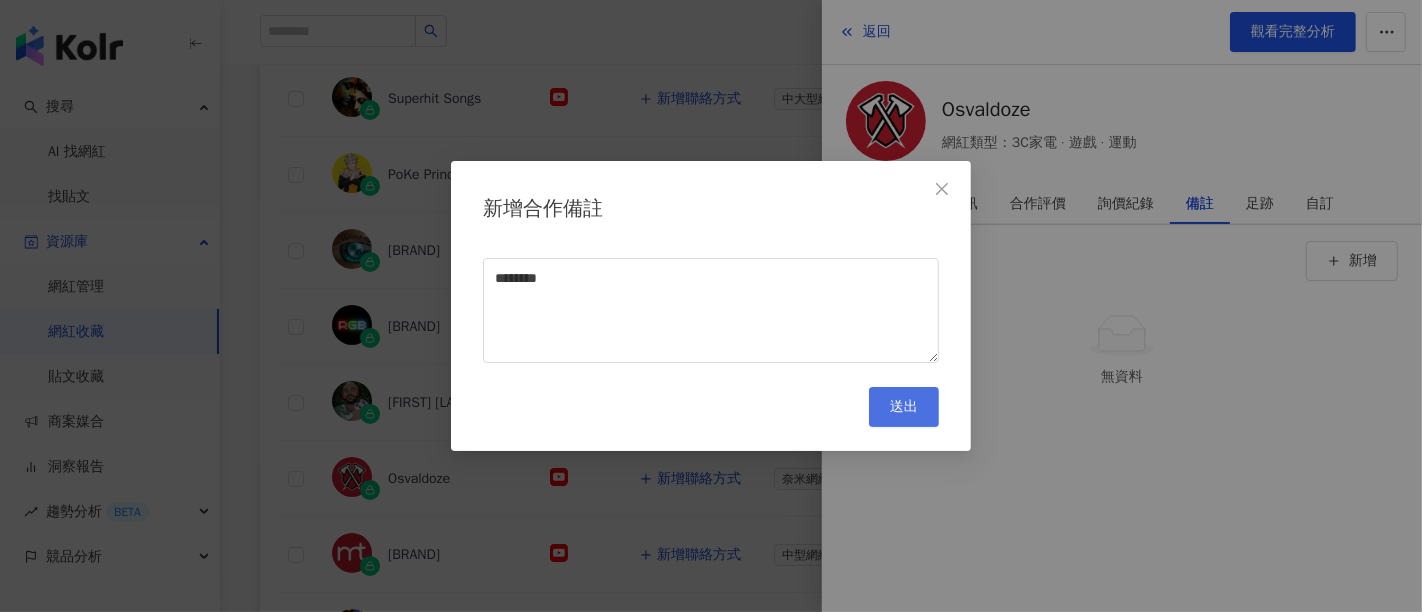click on "送出" at bounding box center [904, 407] 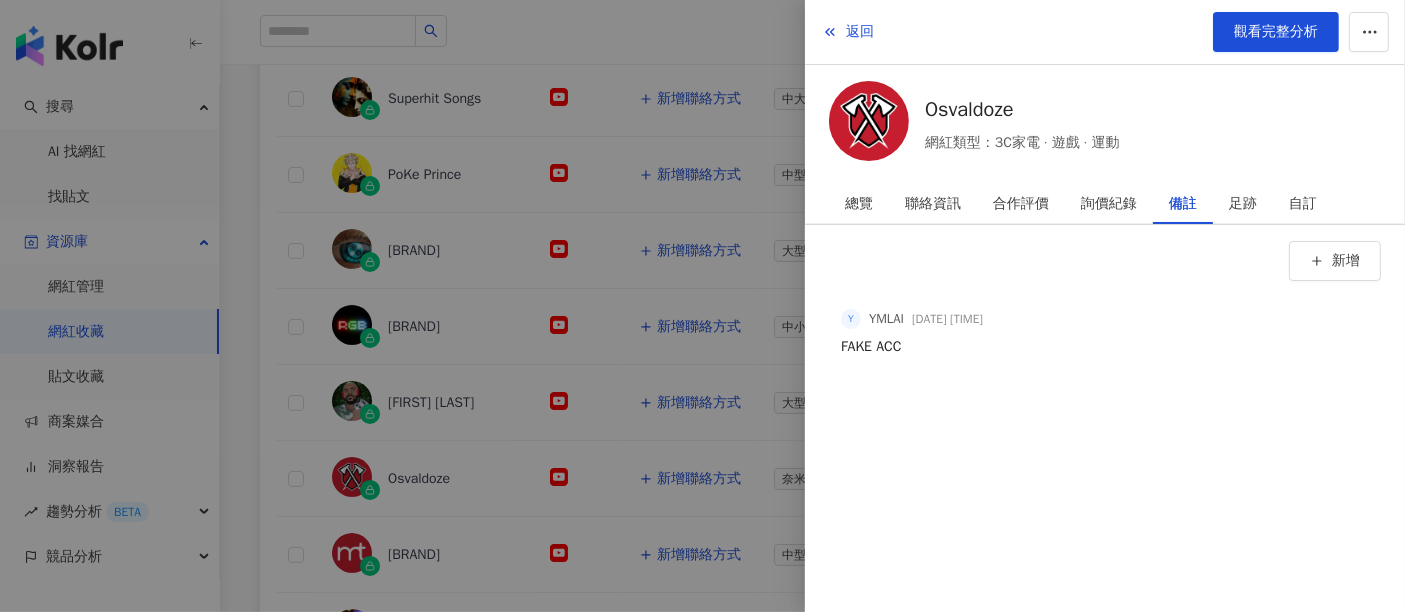 click at bounding box center [702, 306] 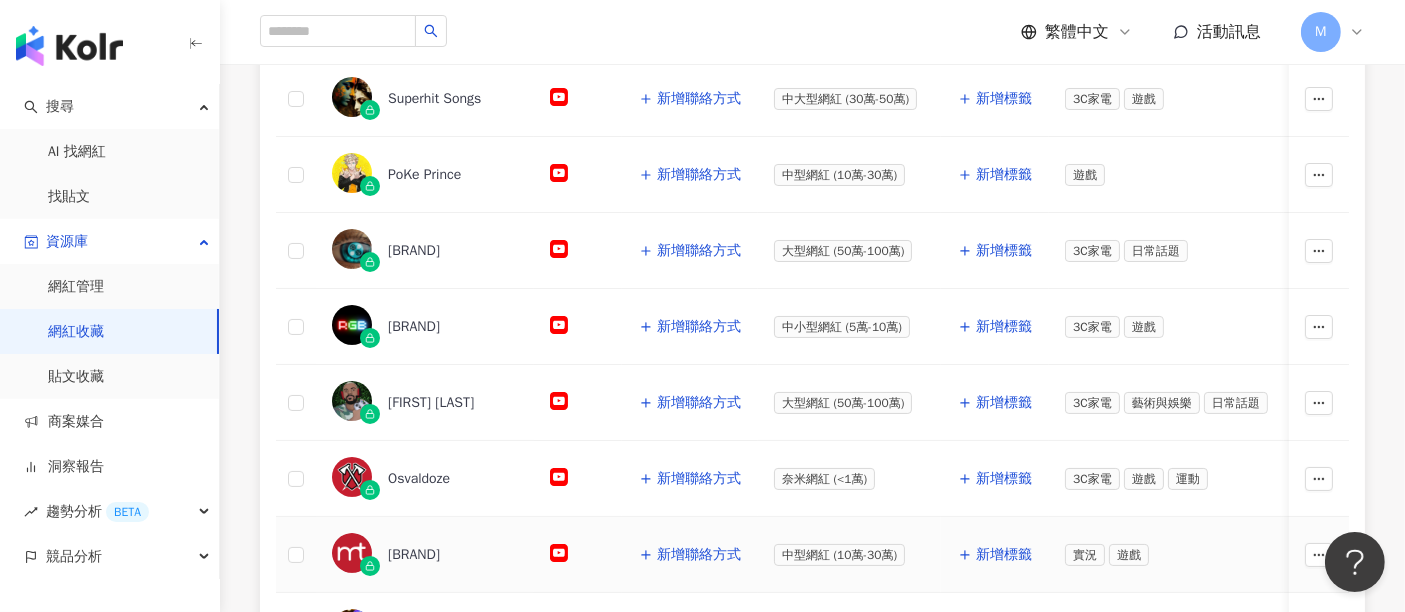 click 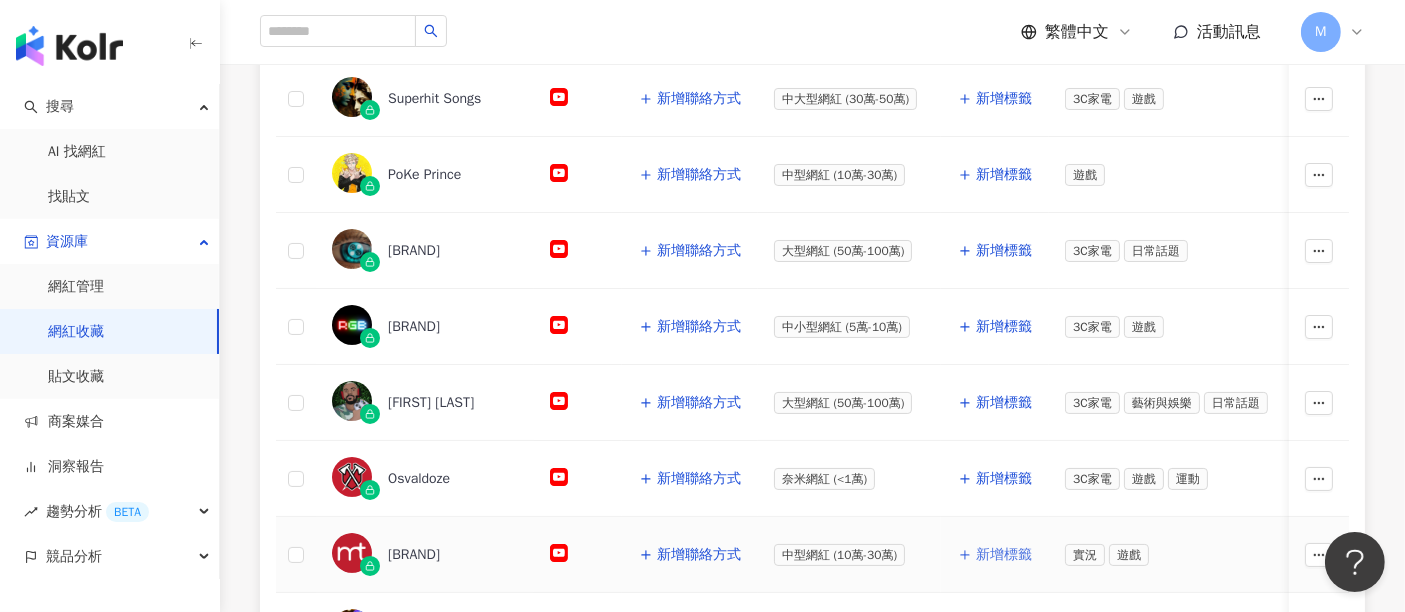 click on "新增標籤" at bounding box center (1004, 555) 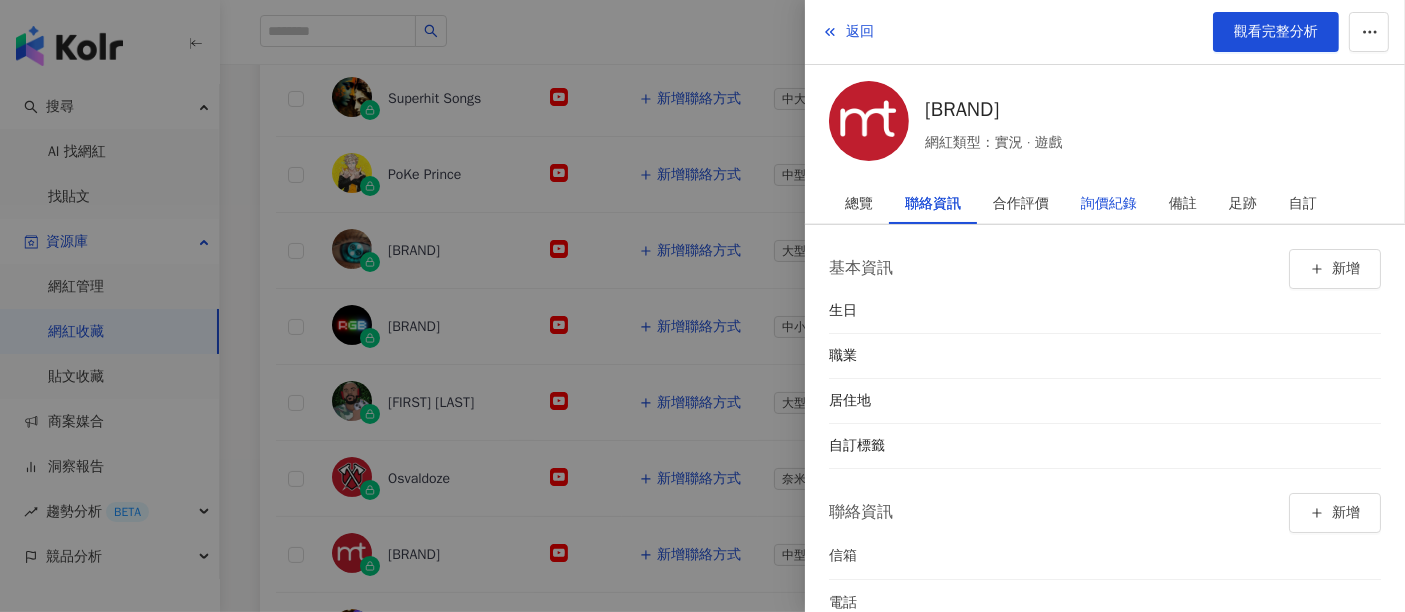 click on "詢價紀錄" at bounding box center (1109, 204) 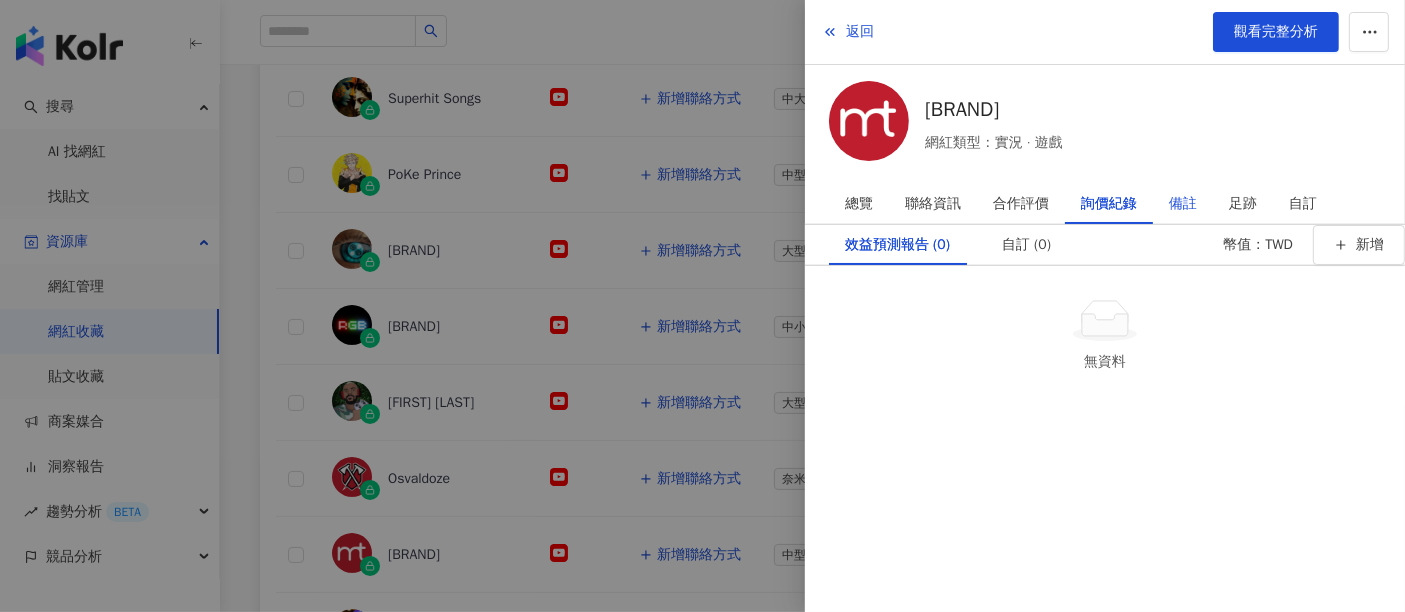 click on "備註" at bounding box center [1183, 204] 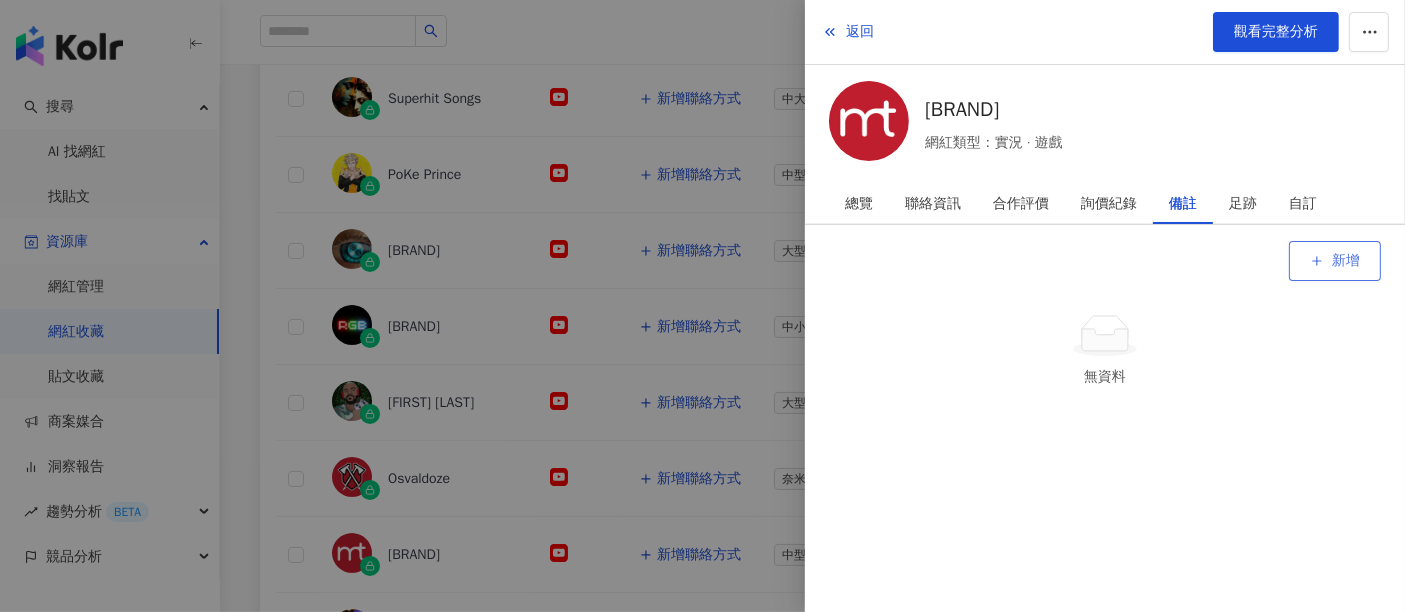 click on "新增" at bounding box center (1335, 261) 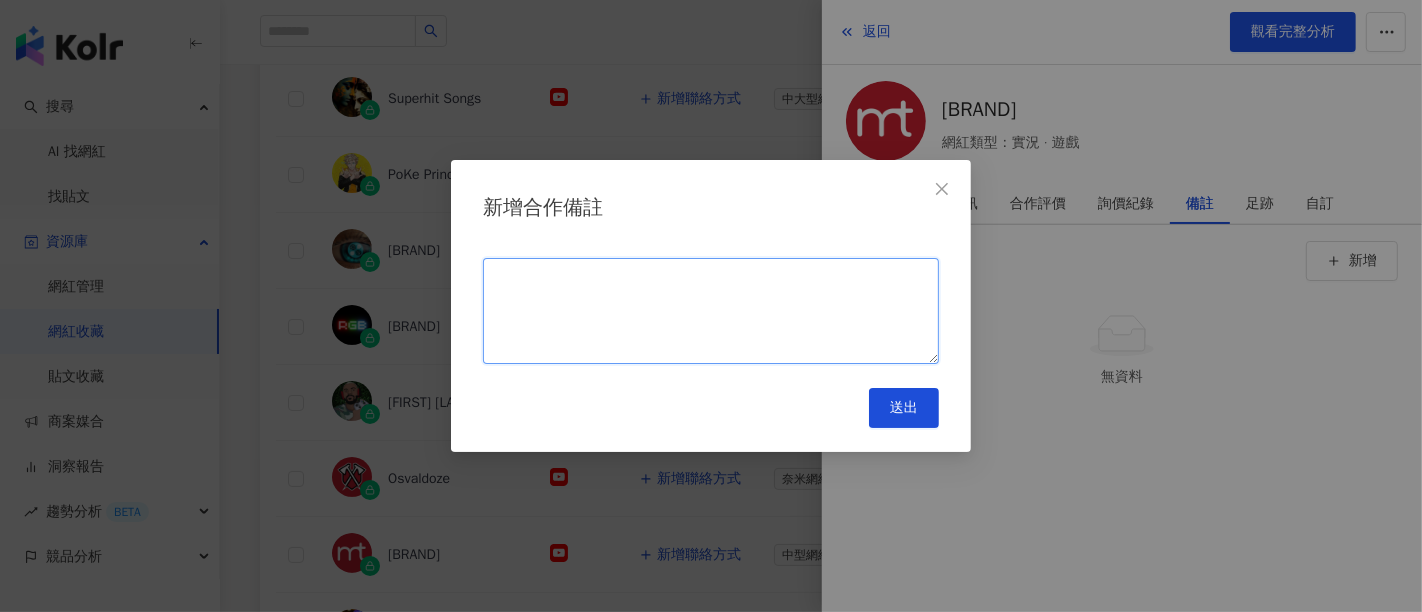 click at bounding box center (711, 311) 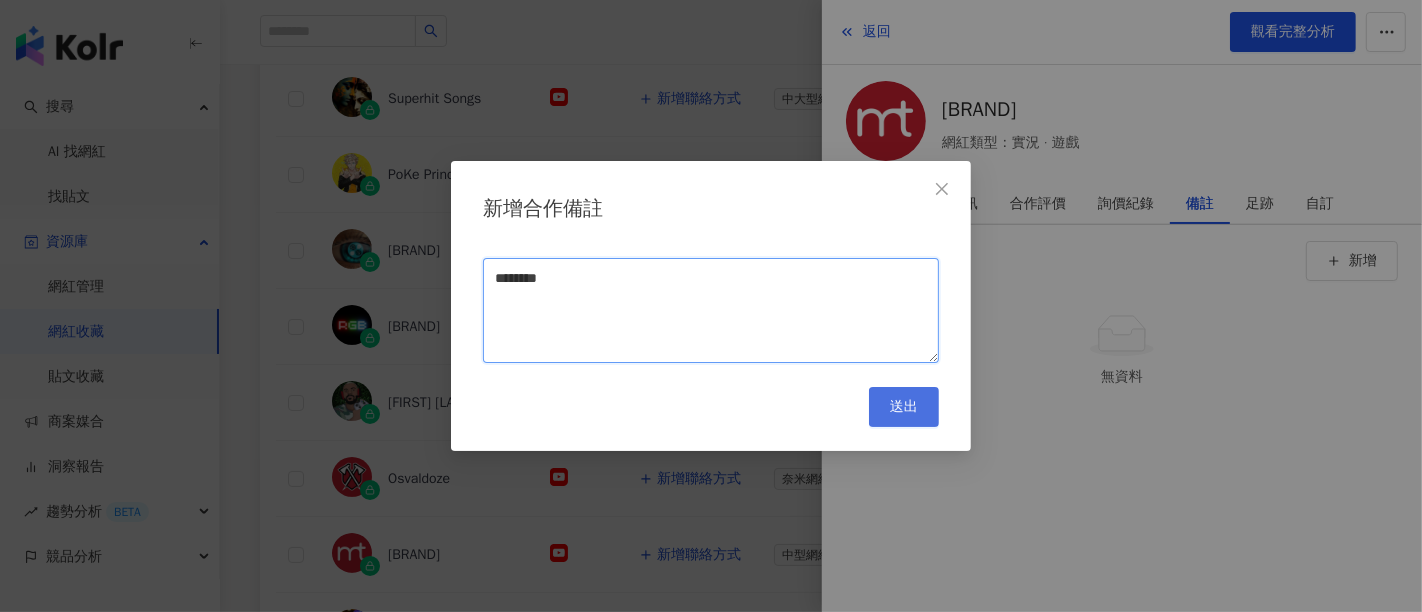 type on "********" 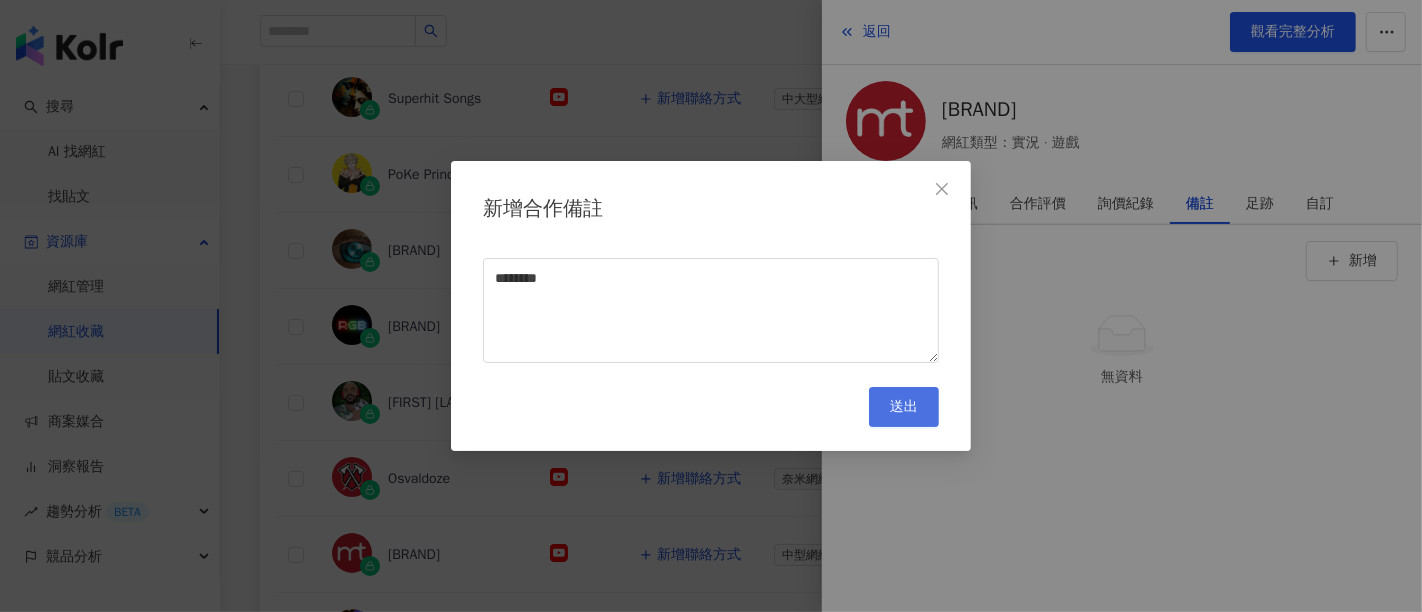 click on "送出" at bounding box center (904, 407) 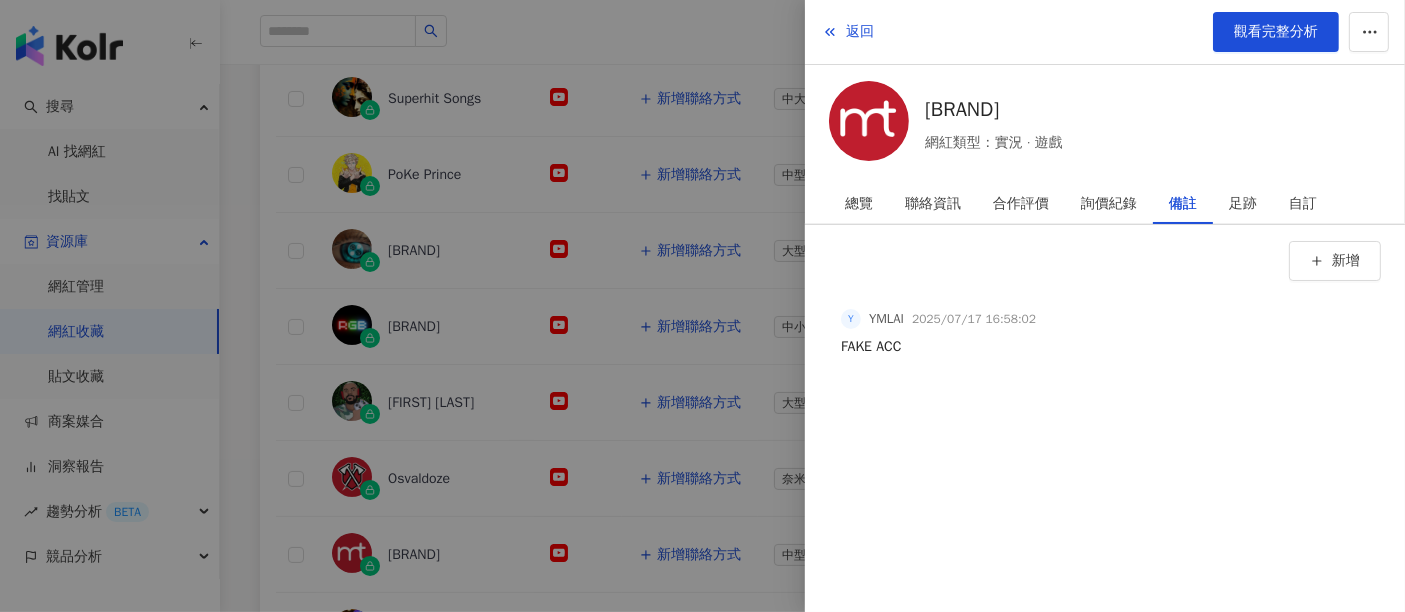 click at bounding box center (702, 306) 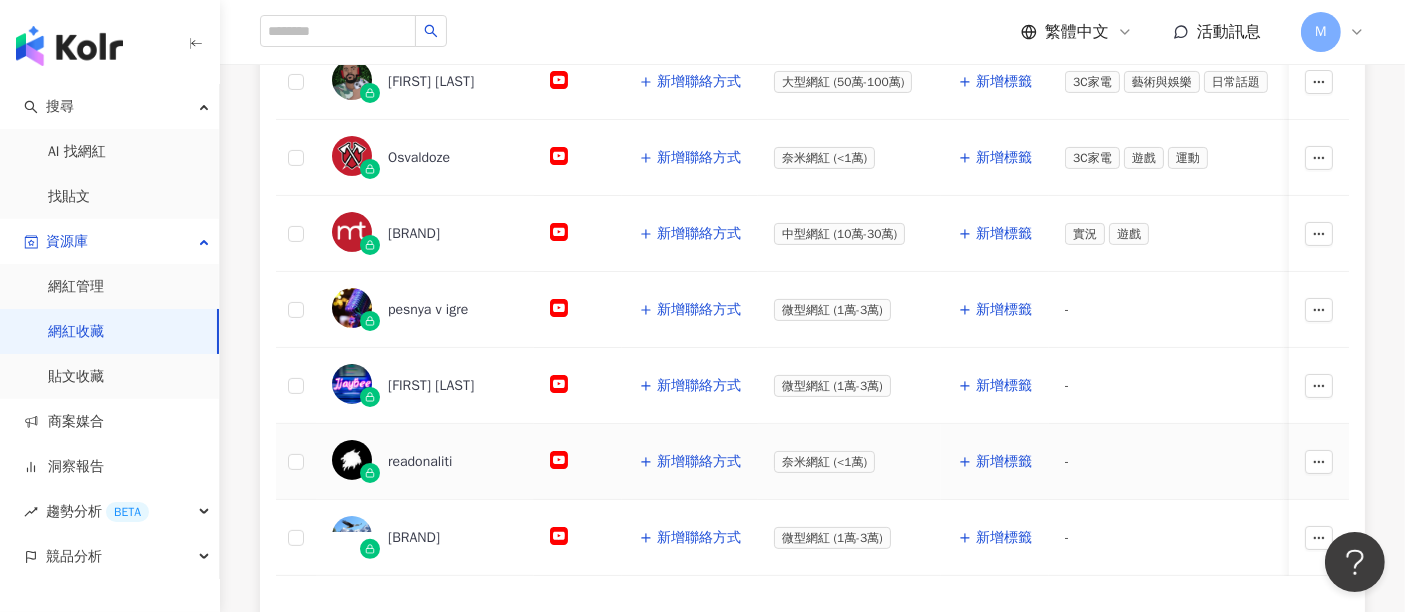 scroll, scrollTop: 777, scrollLeft: 0, axis: vertical 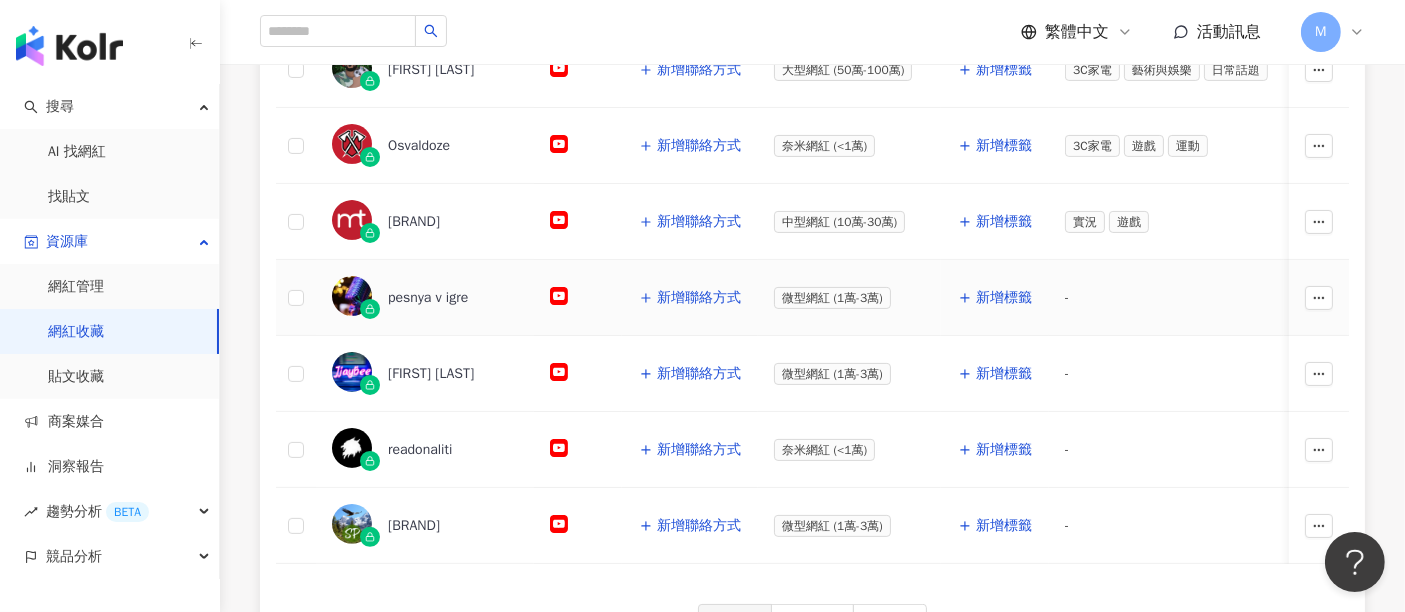 click 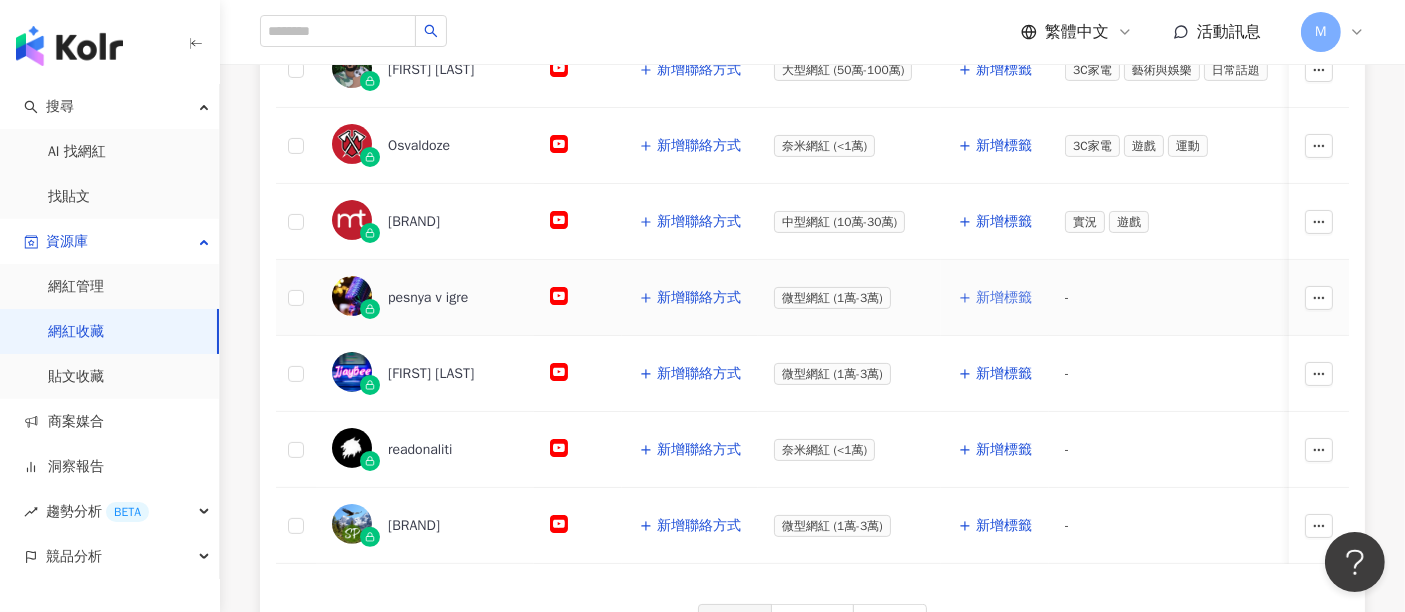 click on "新增標籤" at bounding box center (1004, 298) 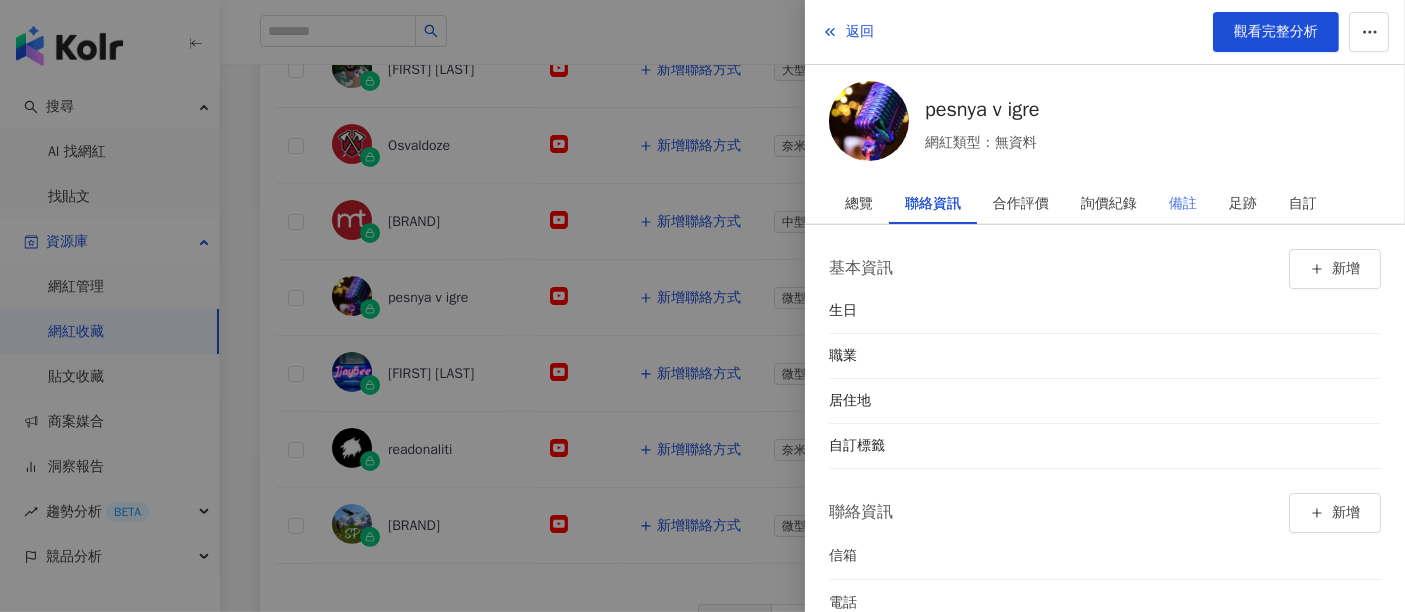 click on "備註" at bounding box center (1183, 204) 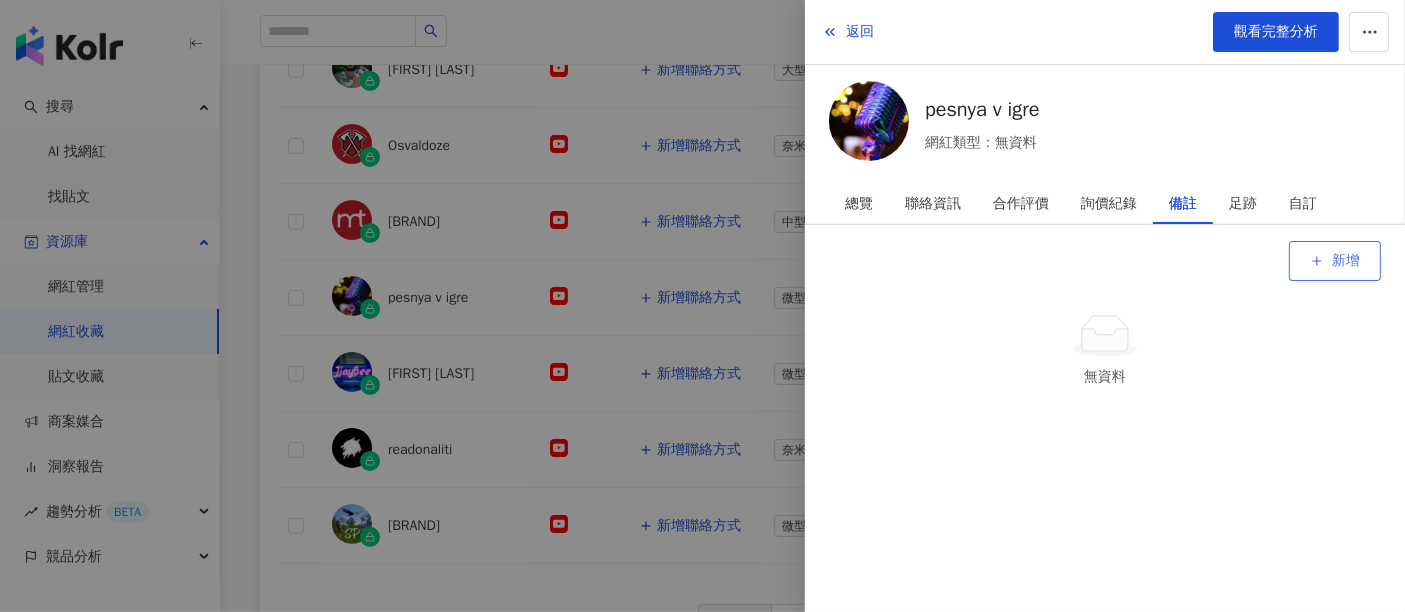 click on "新增" at bounding box center (1346, 261) 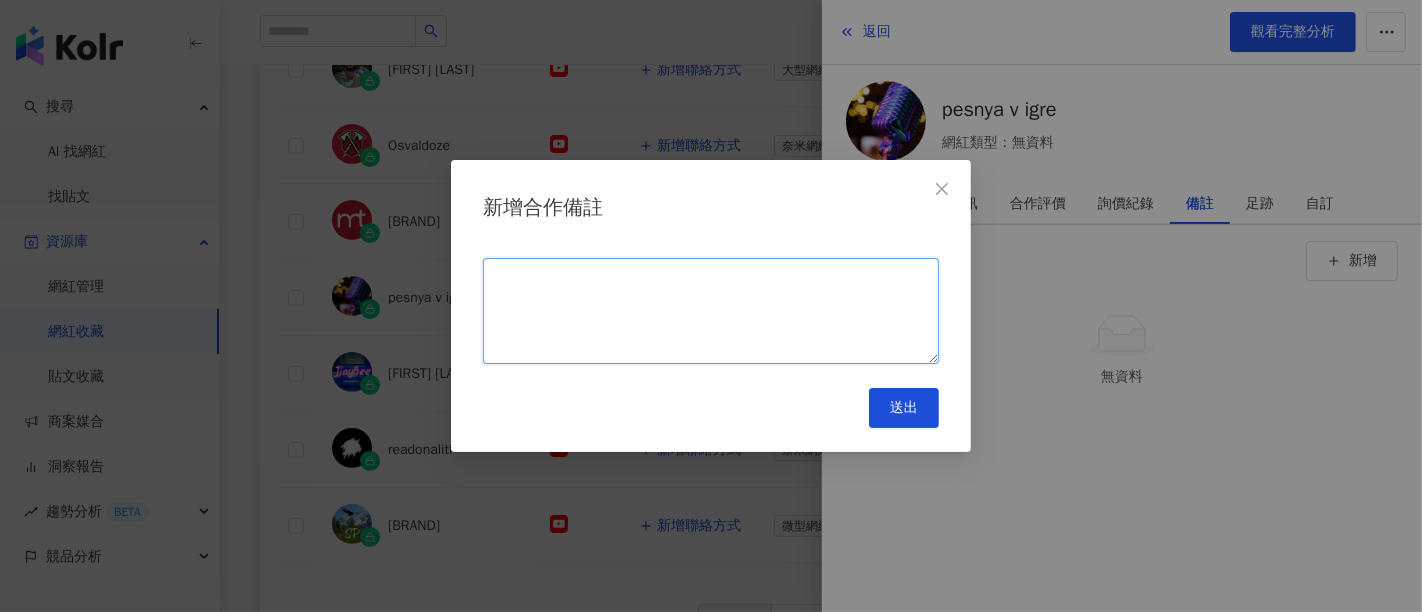 click at bounding box center (711, 311) 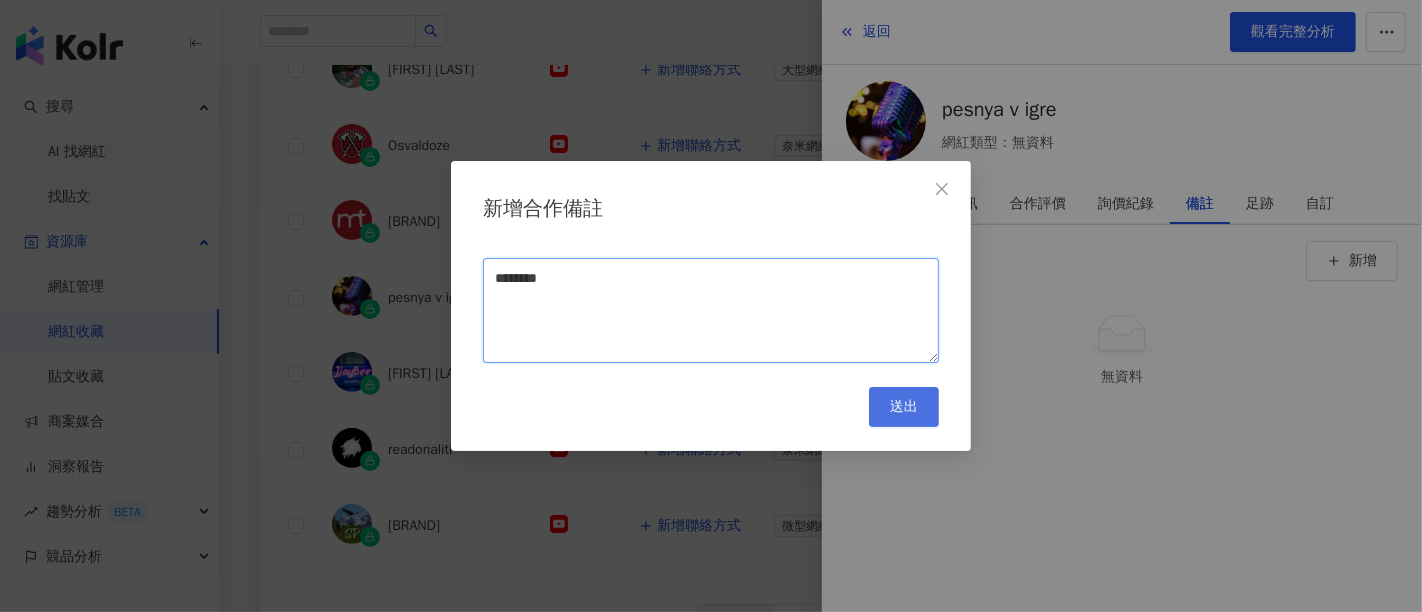 type on "********" 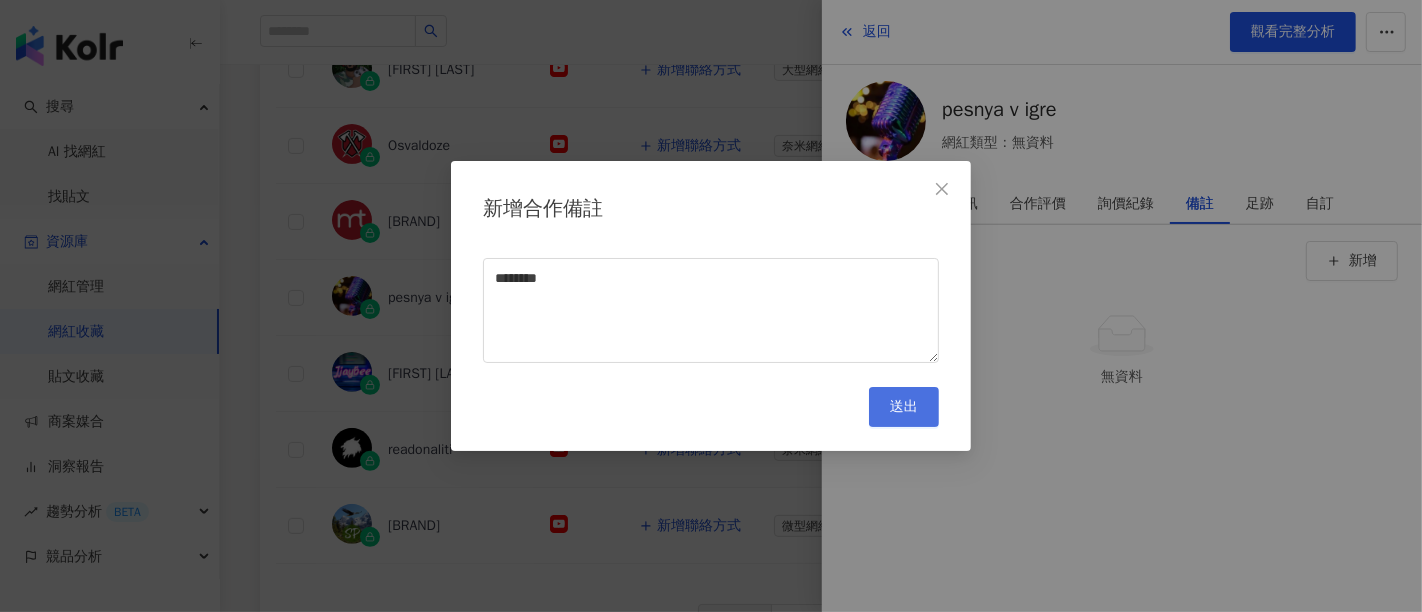 click on "送出" at bounding box center (904, 407) 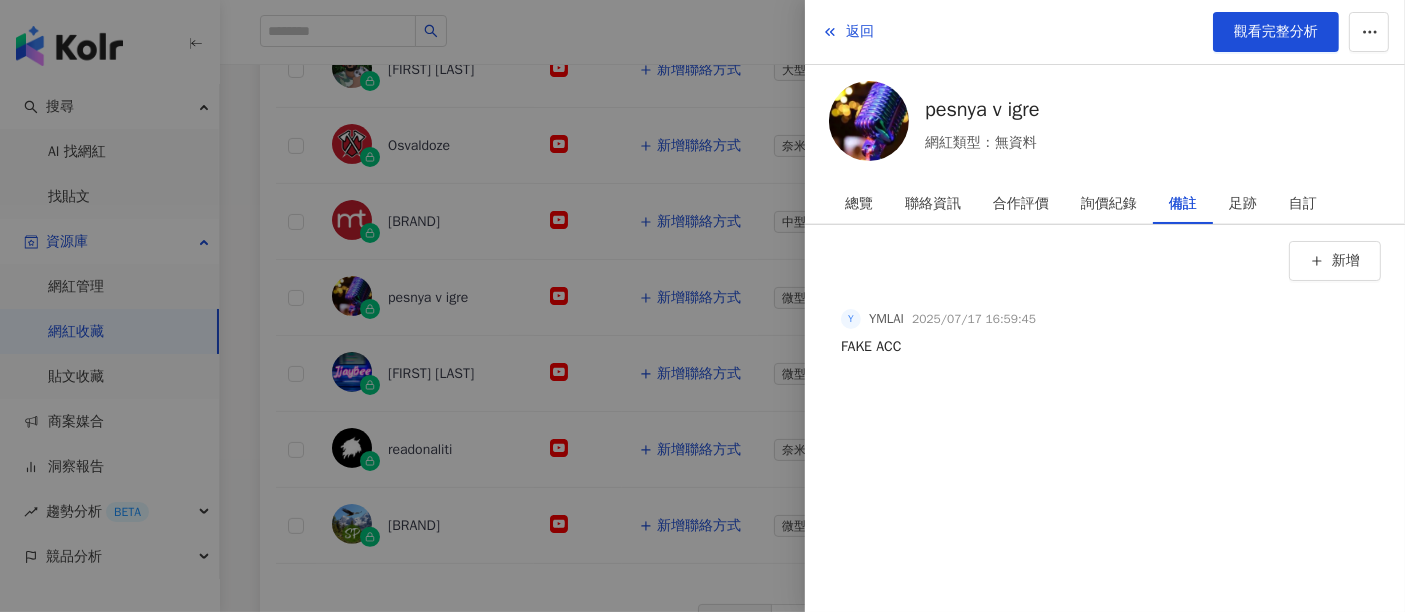 click at bounding box center [702, 306] 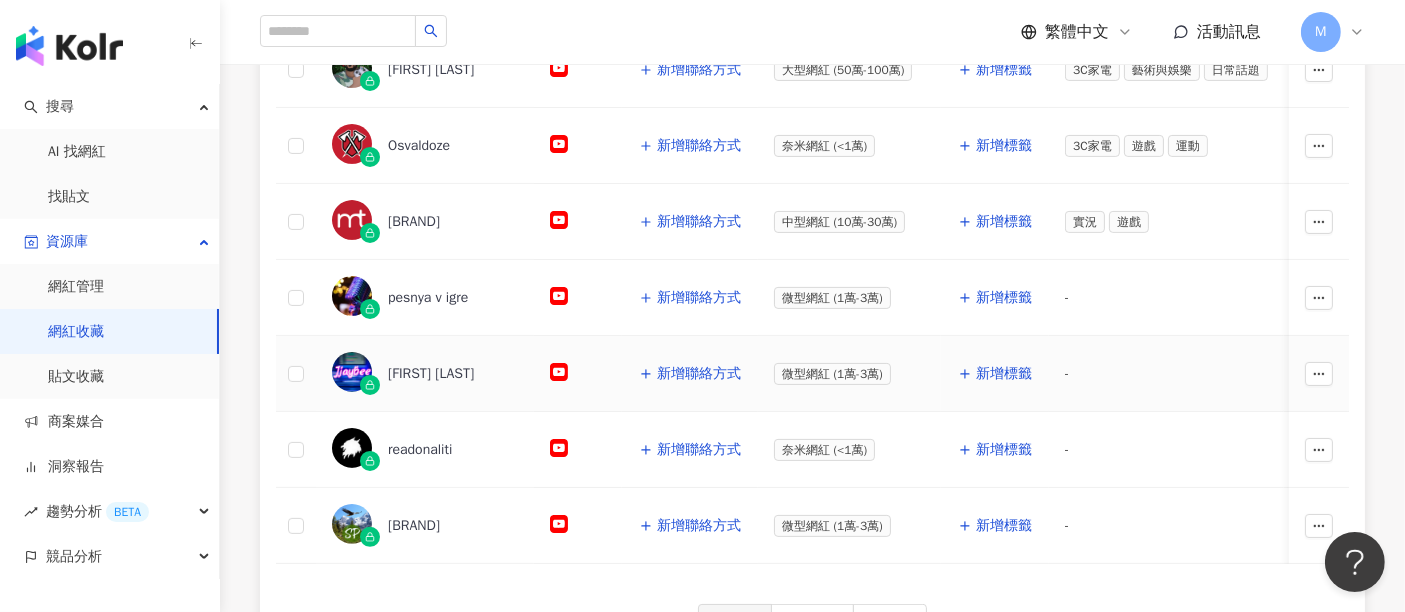 click 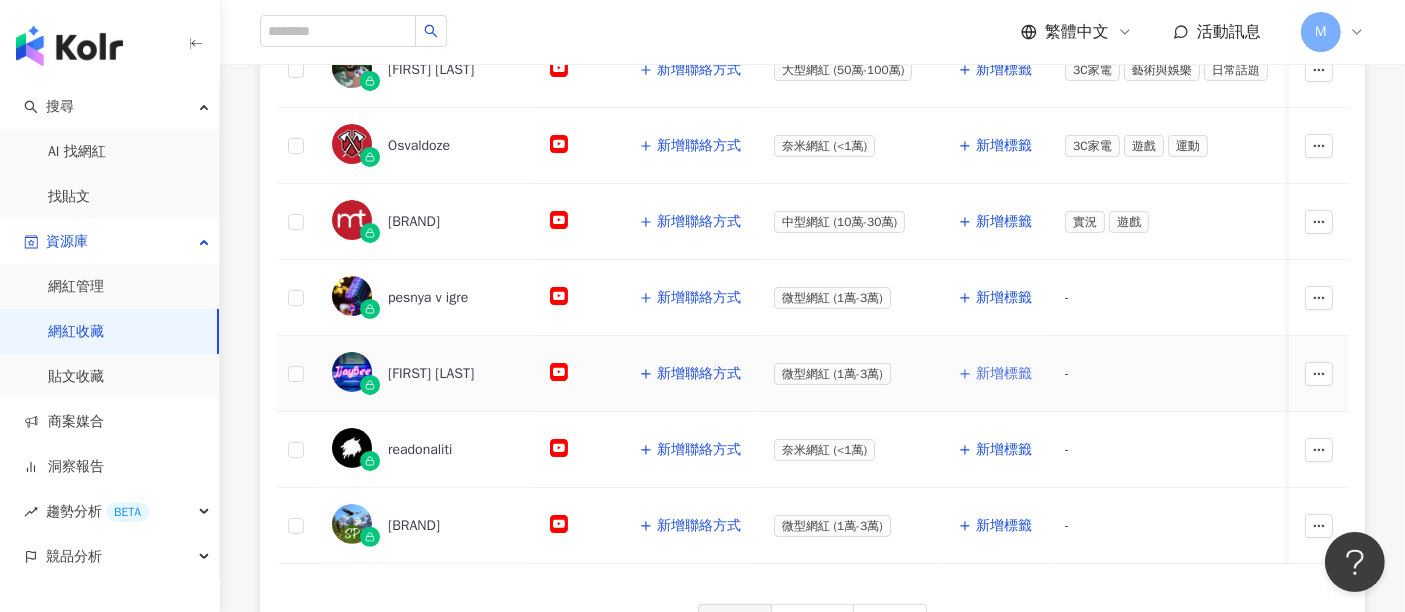 click on "新增標籤" at bounding box center [1004, 374] 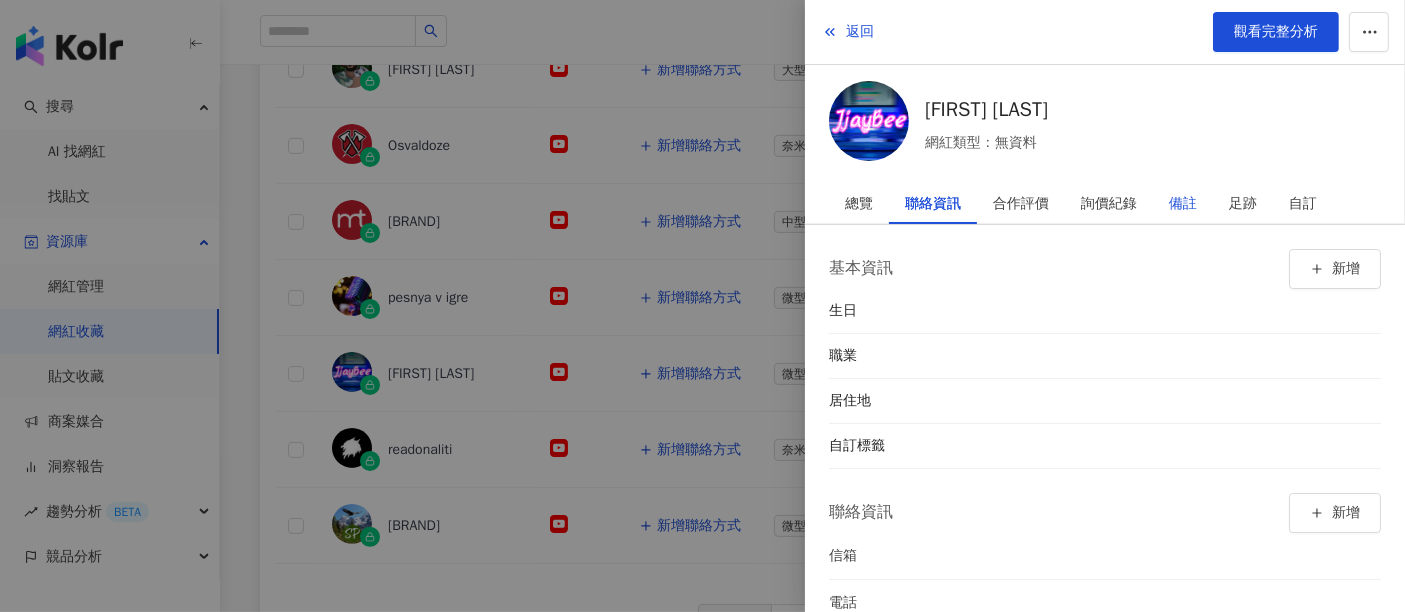 click on "備註" at bounding box center [1183, 204] 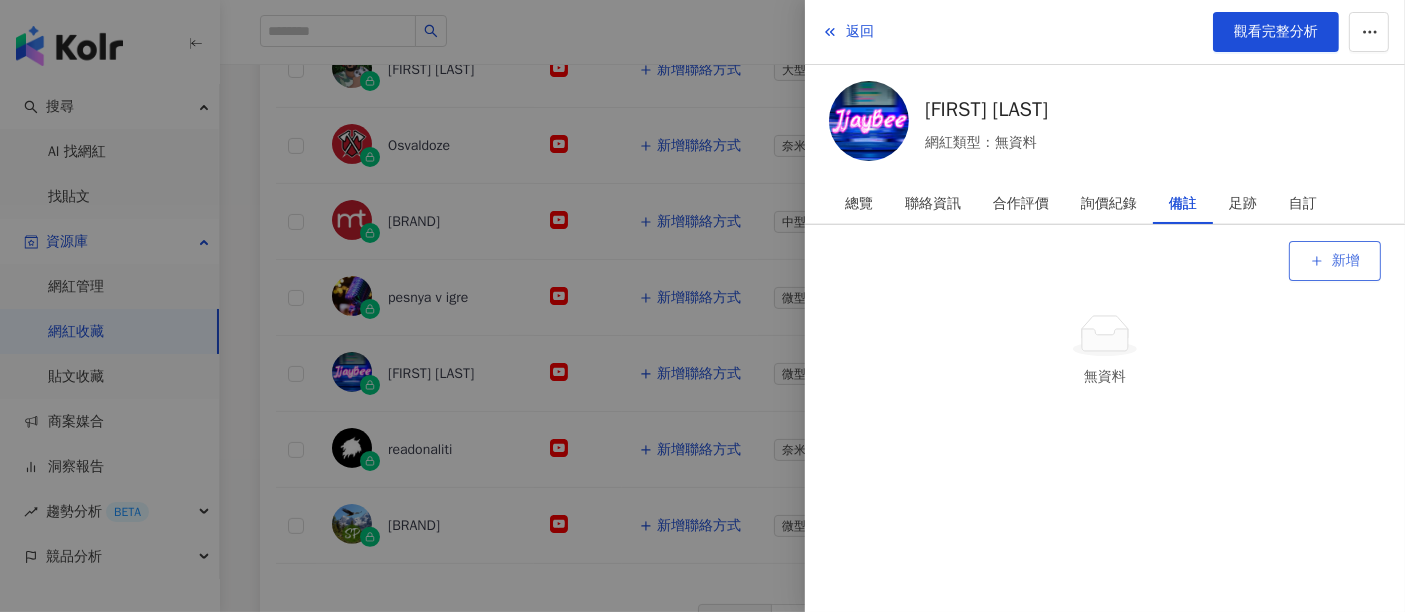 click on "新增" at bounding box center [1335, 261] 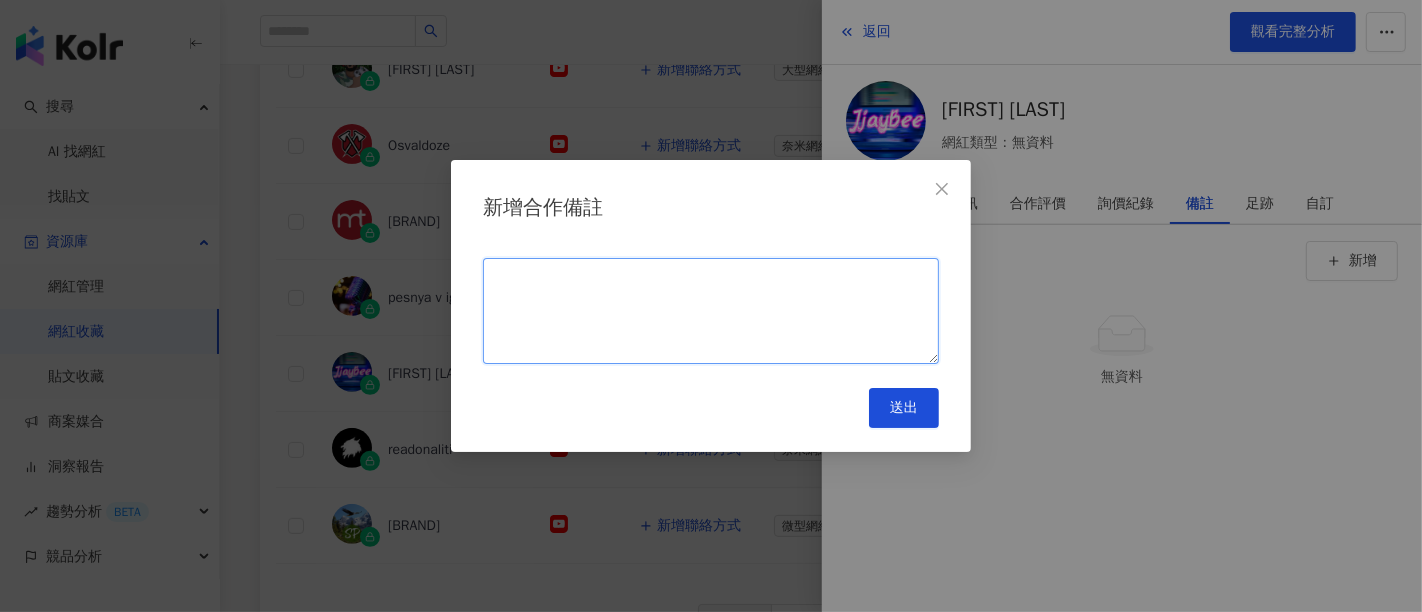 click at bounding box center (711, 311) 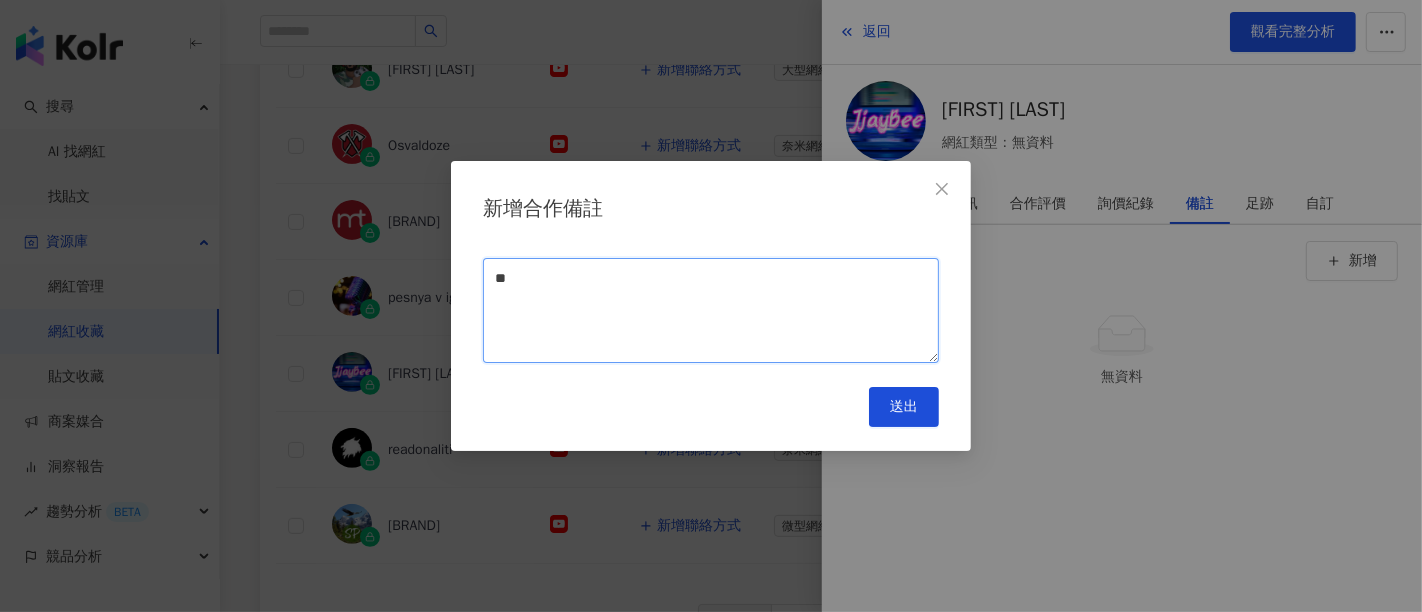 type on "*" 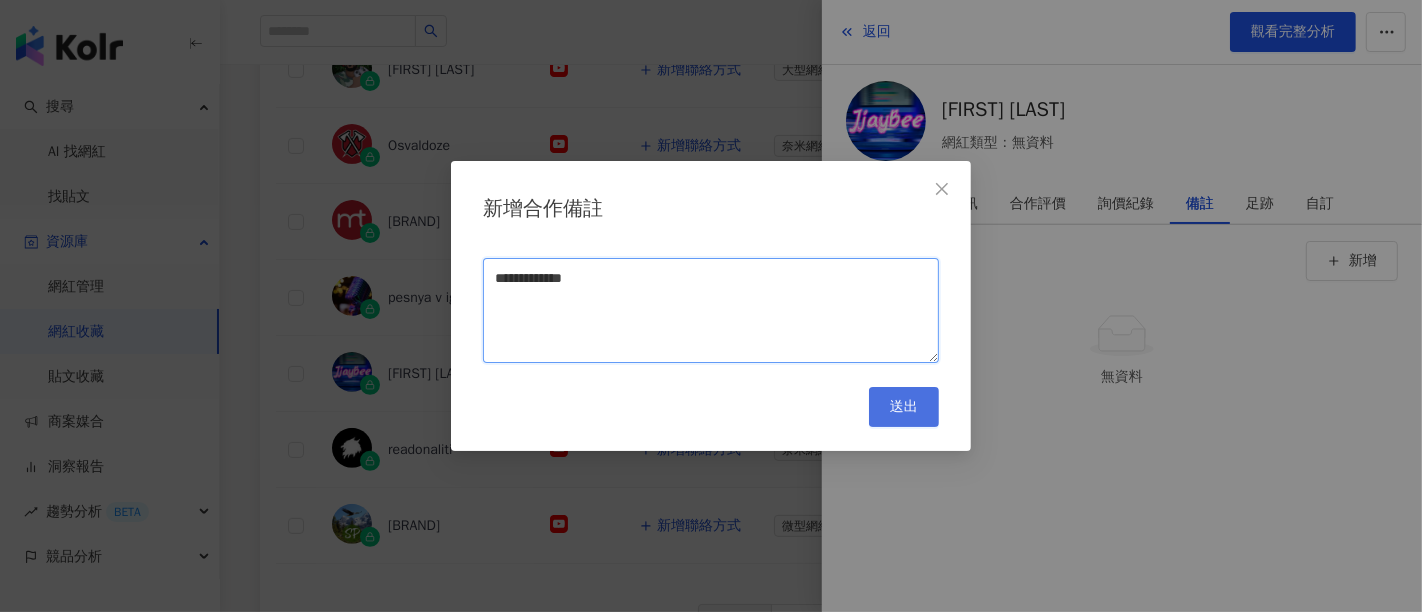 type on "**********" 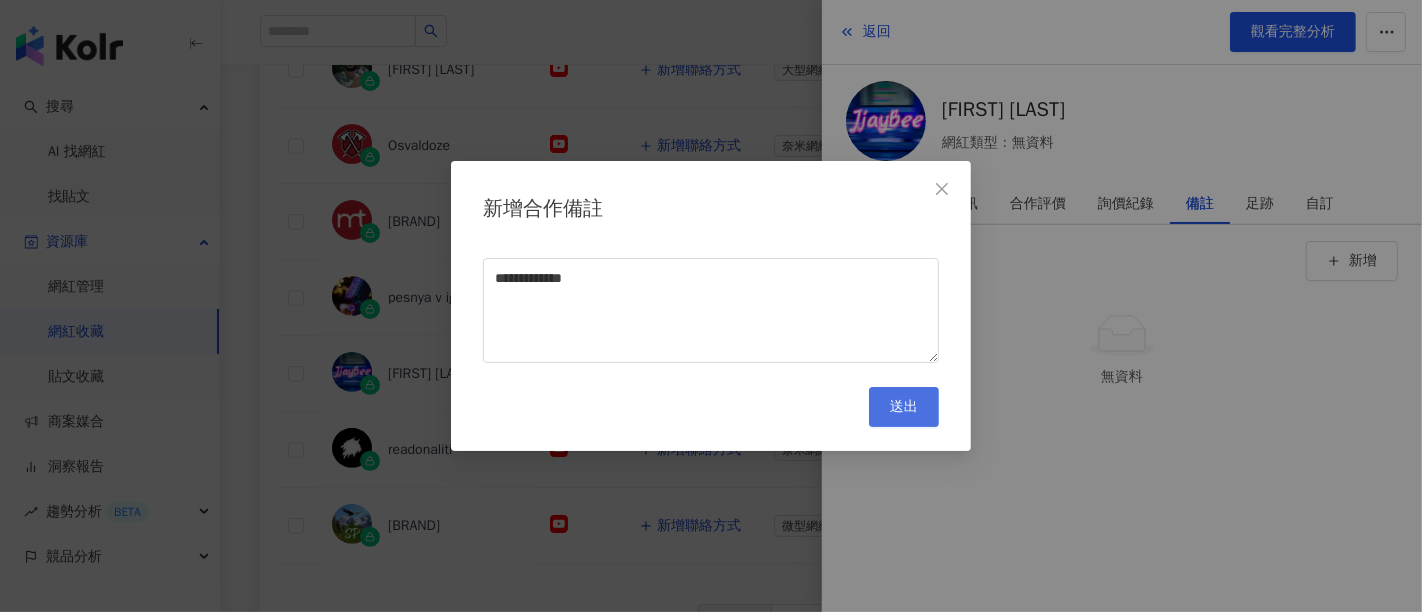 click on "送出" at bounding box center (904, 407) 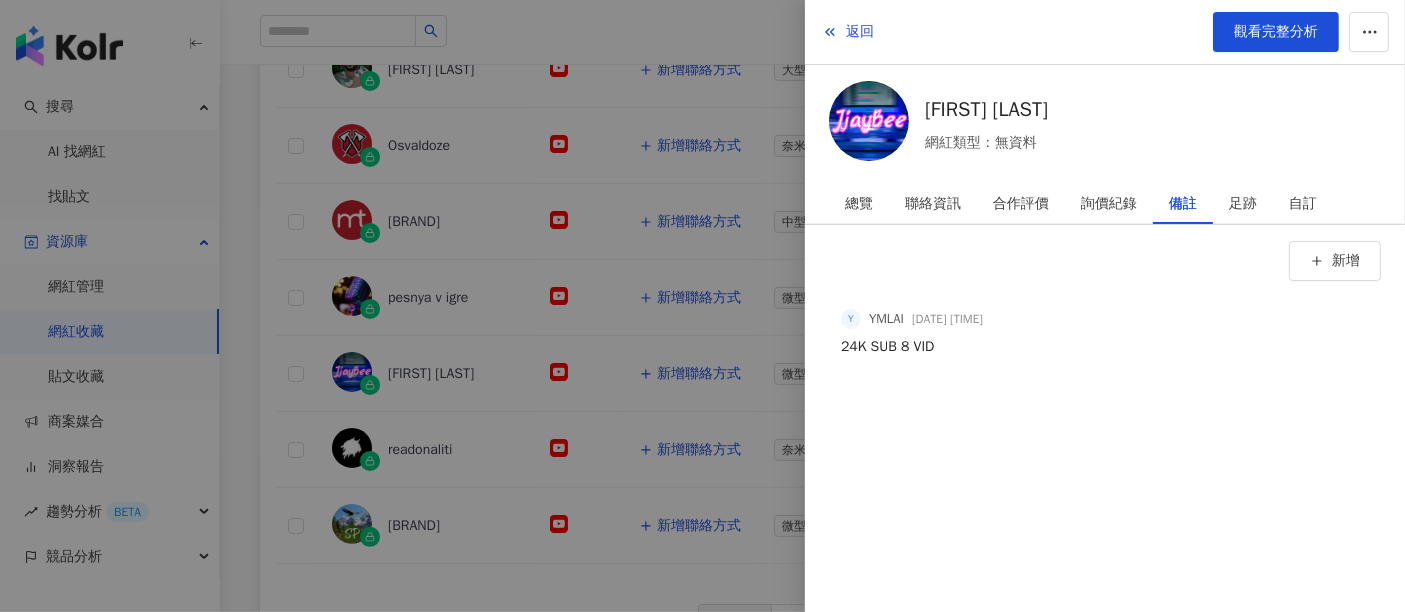 click at bounding box center (702, 306) 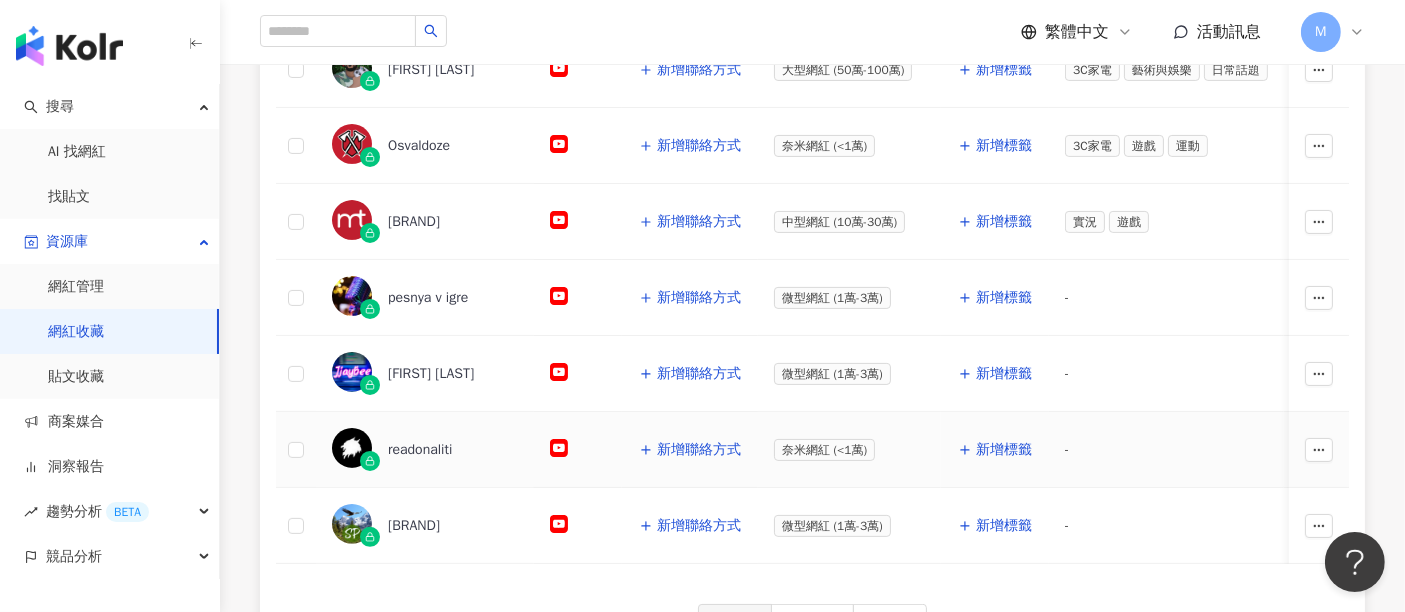 click 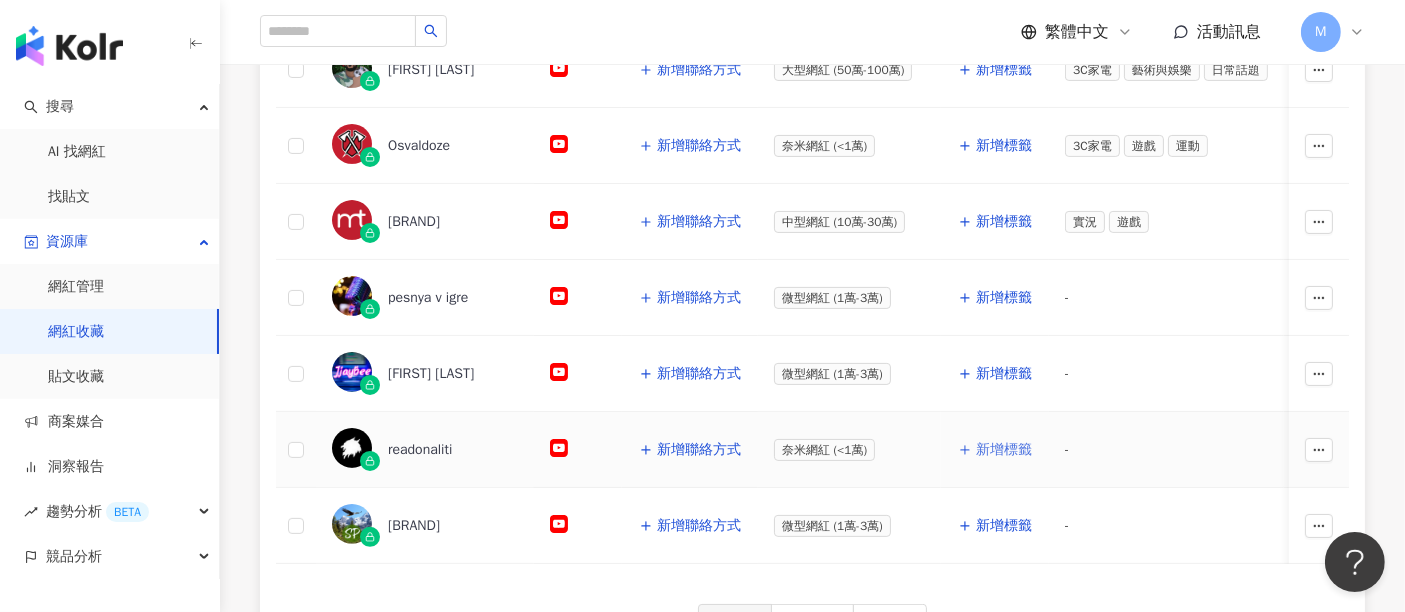 click on "新增標籤" at bounding box center [1004, 450] 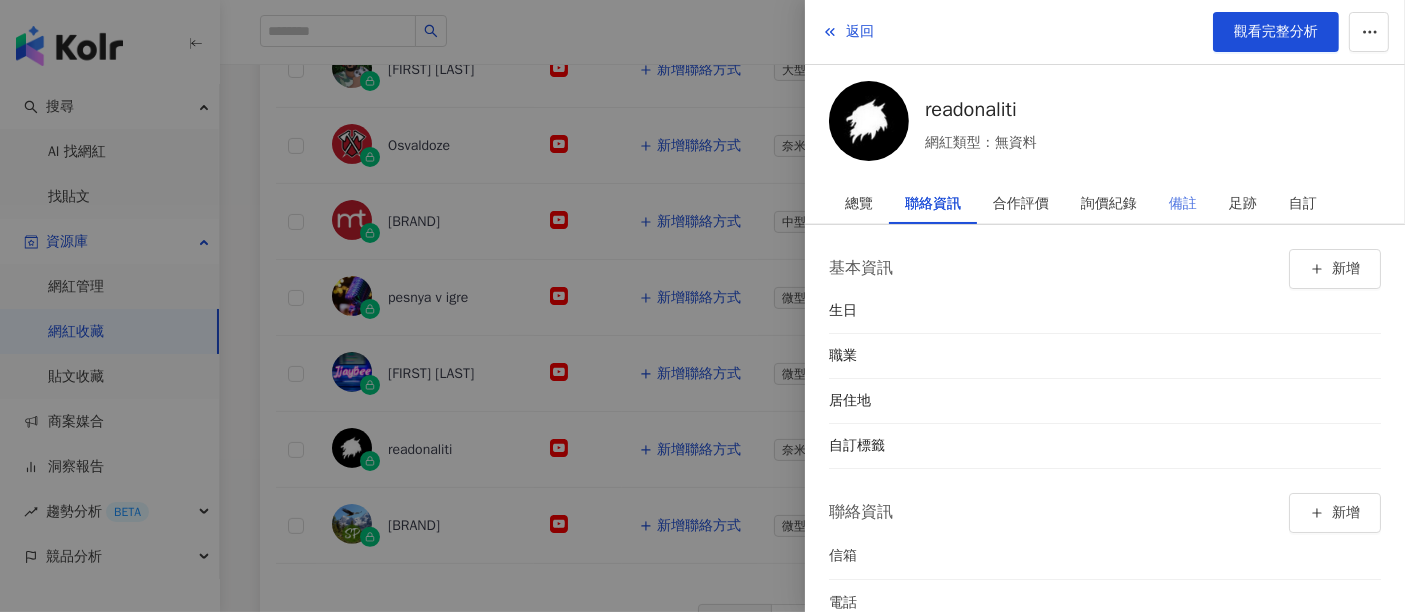 click on "備註" at bounding box center [1183, 204] 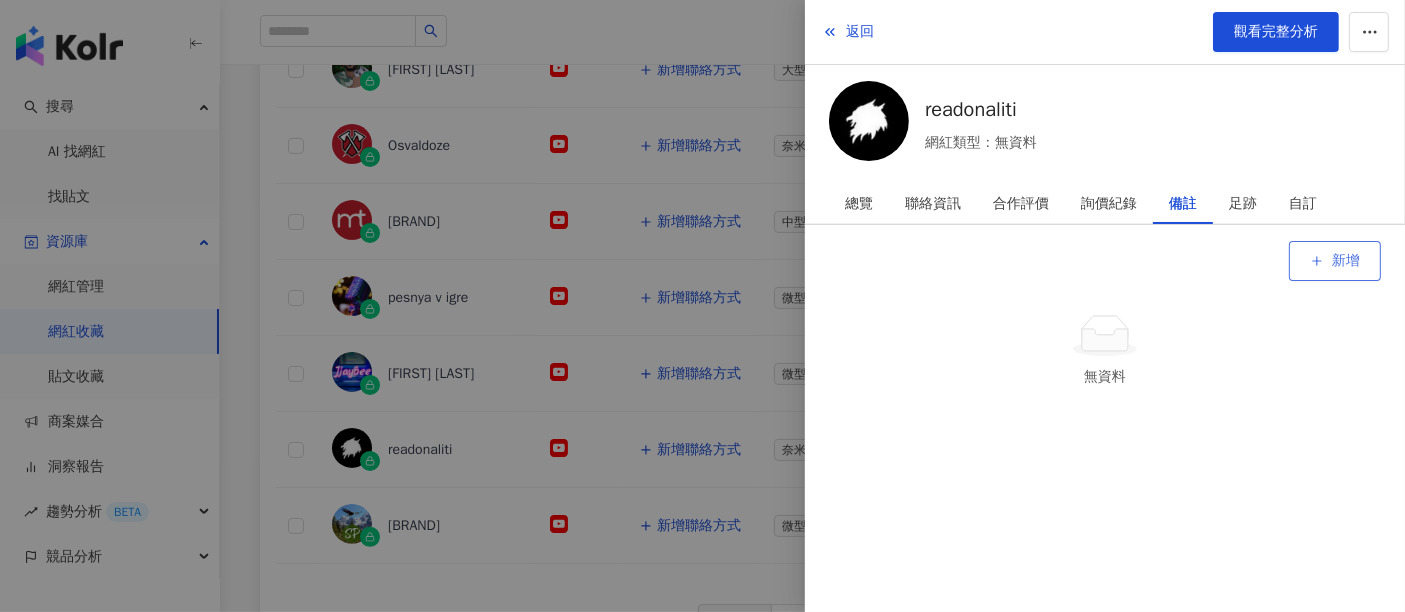 click on "新增" at bounding box center [1346, 261] 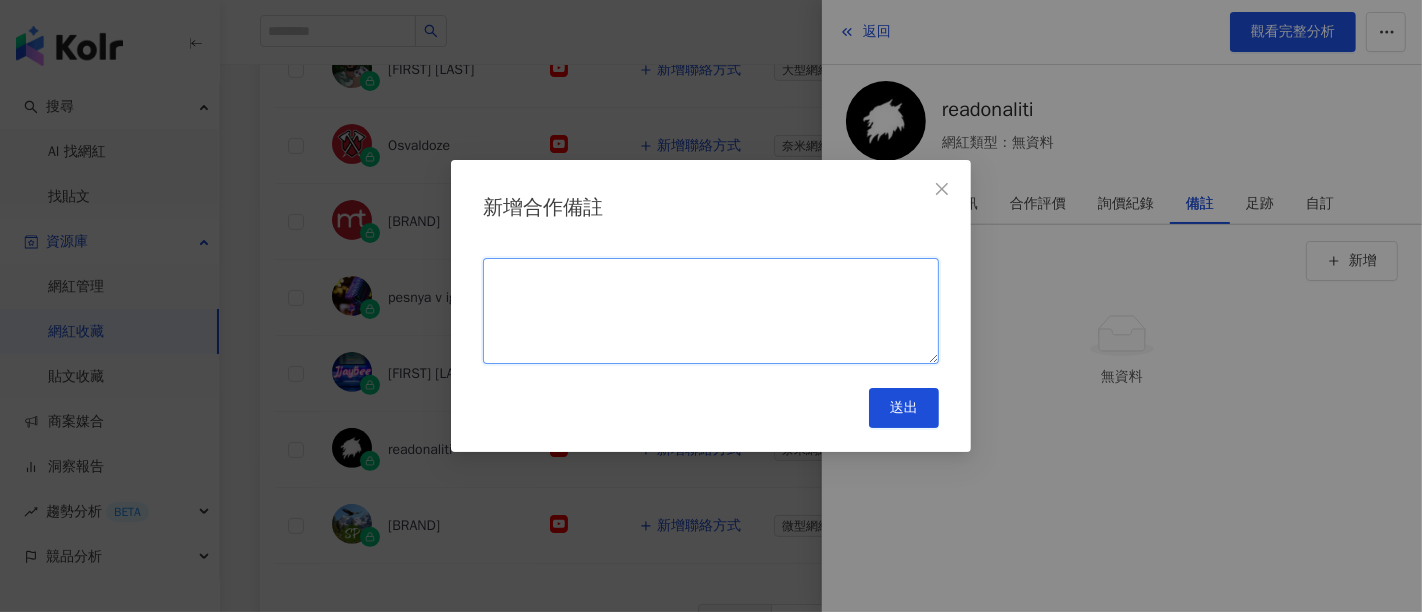 click at bounding box center [711, 311] 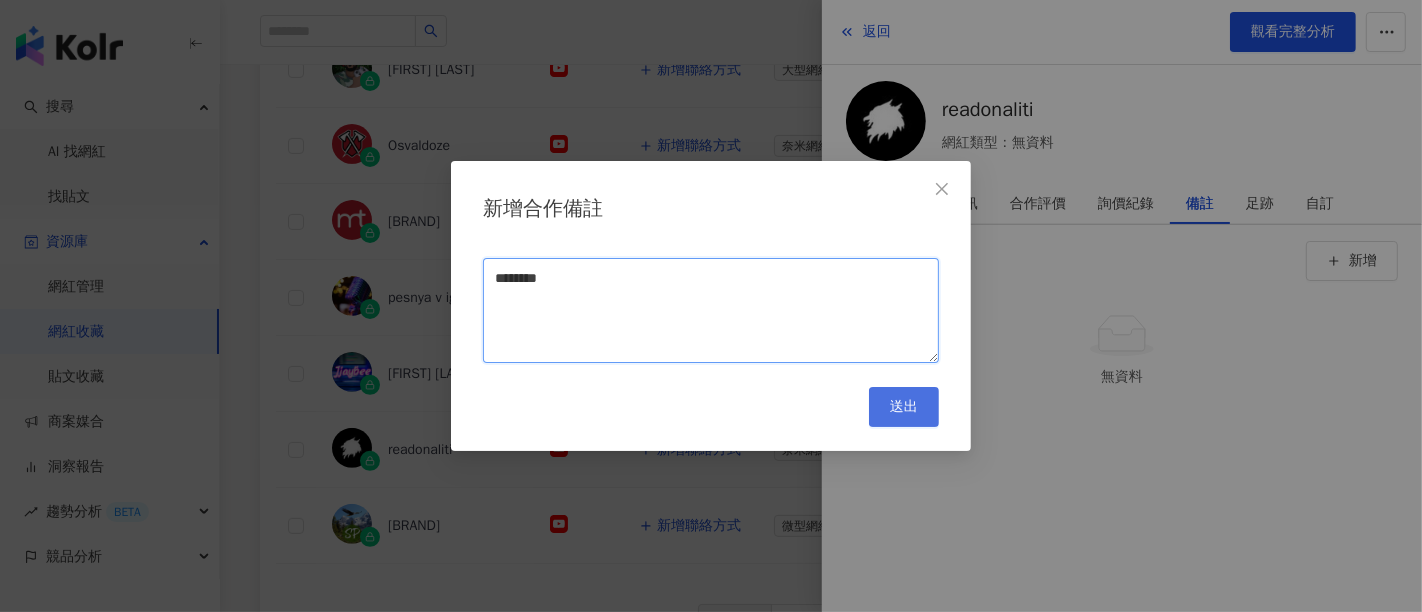 type on "********" 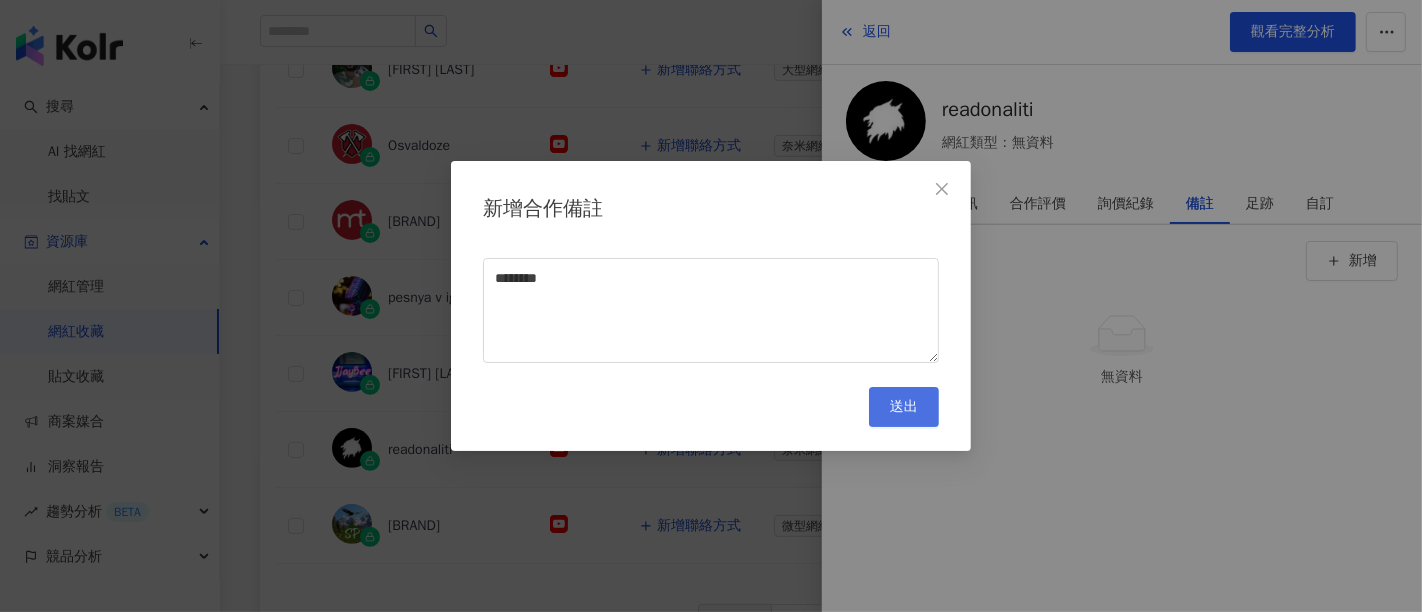 click on "送出" at bounding box center (904, 407) 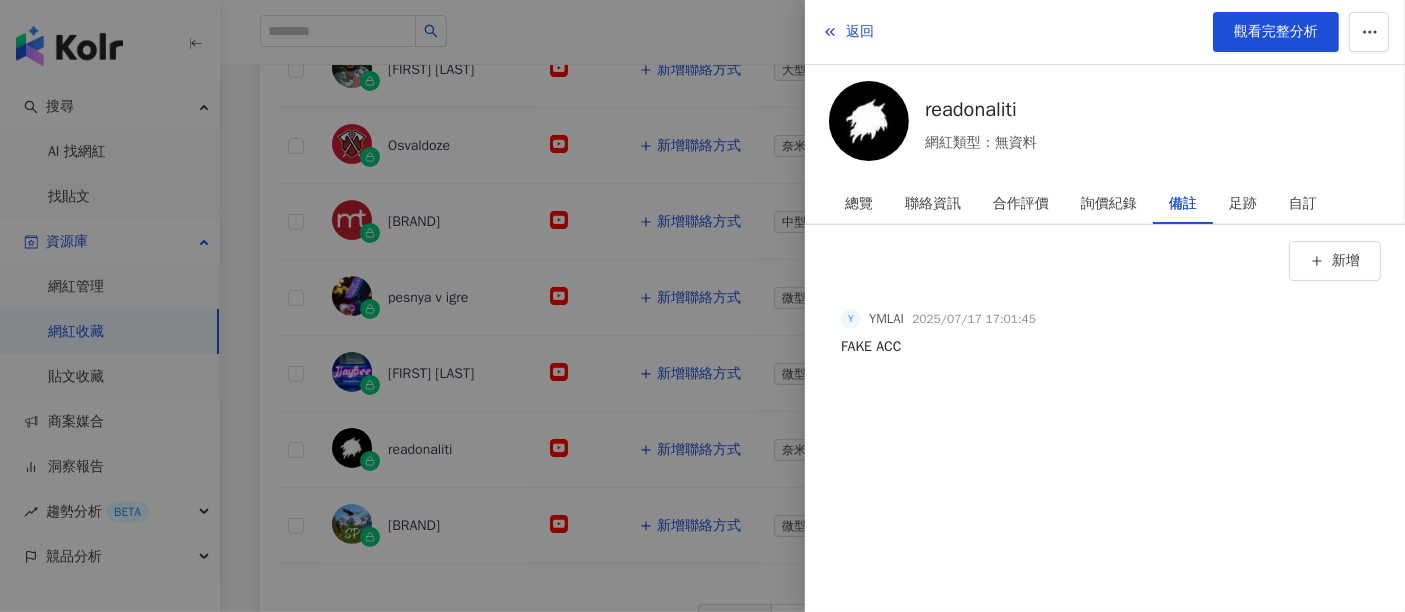 click at bounding box center (702, 306) 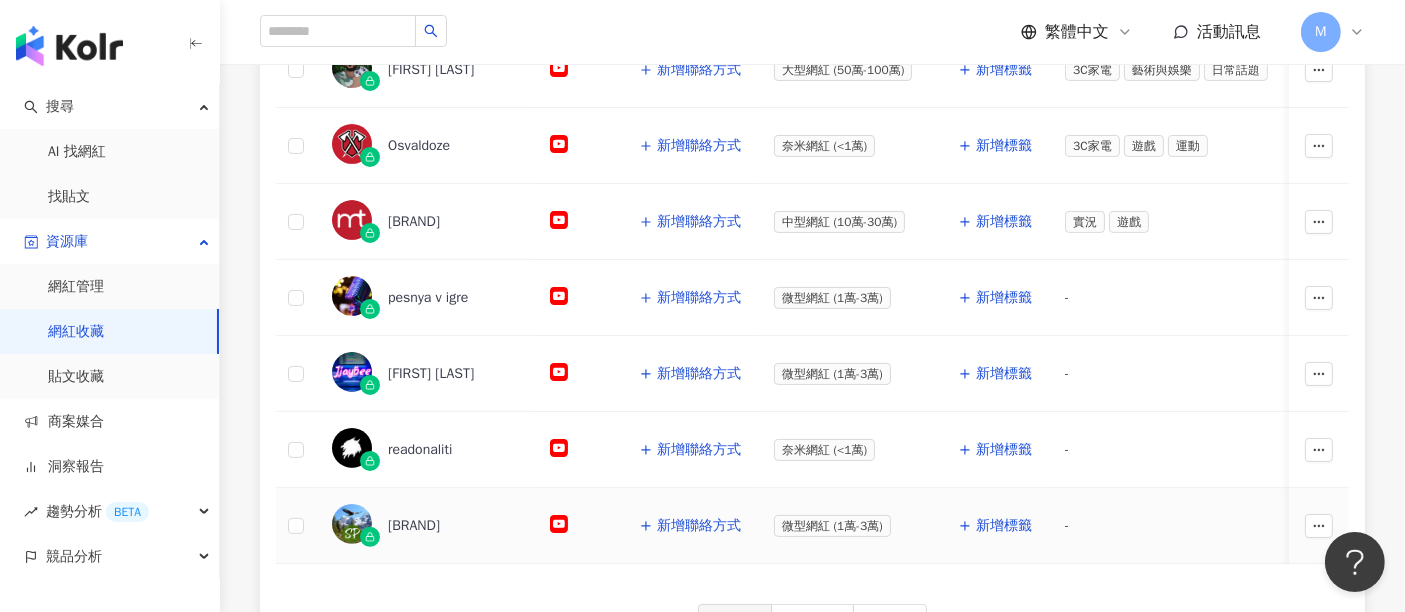 click at bounding box center [578, 526] 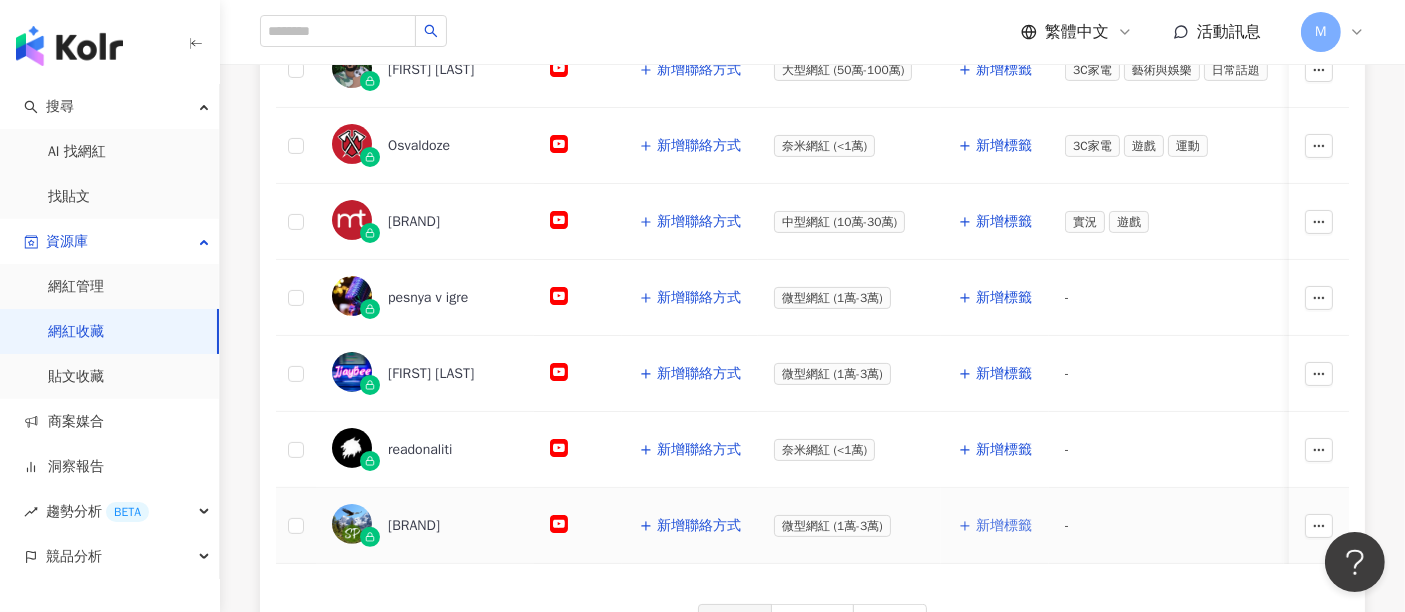 click on "新增標籤" at bounding box center (1004, 526) 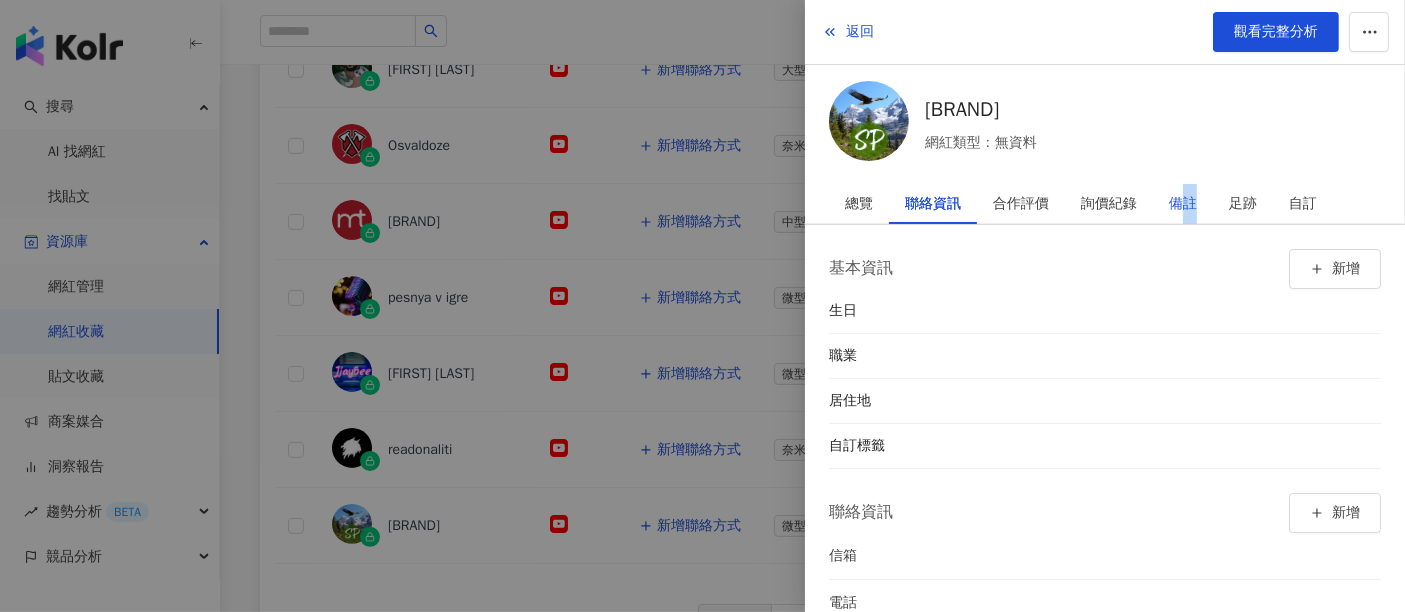 click on "備註" at bounding box center [1183, 204] 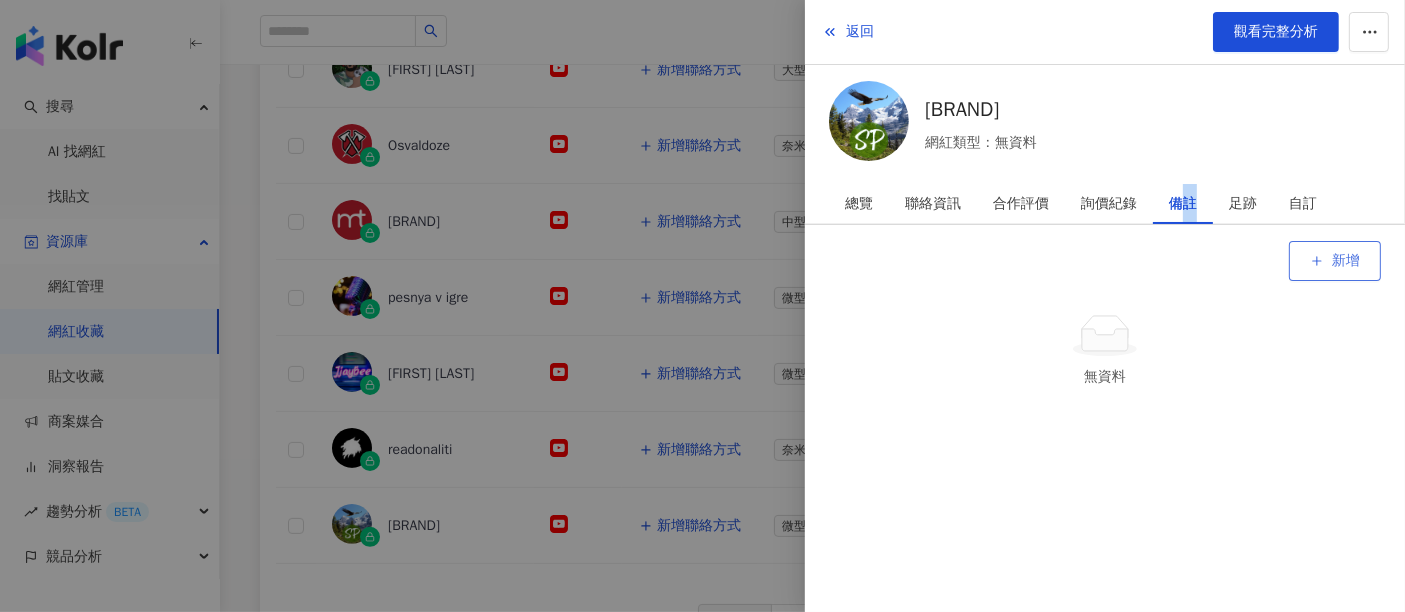 click on "新增" at bounding box center [1335, 261] 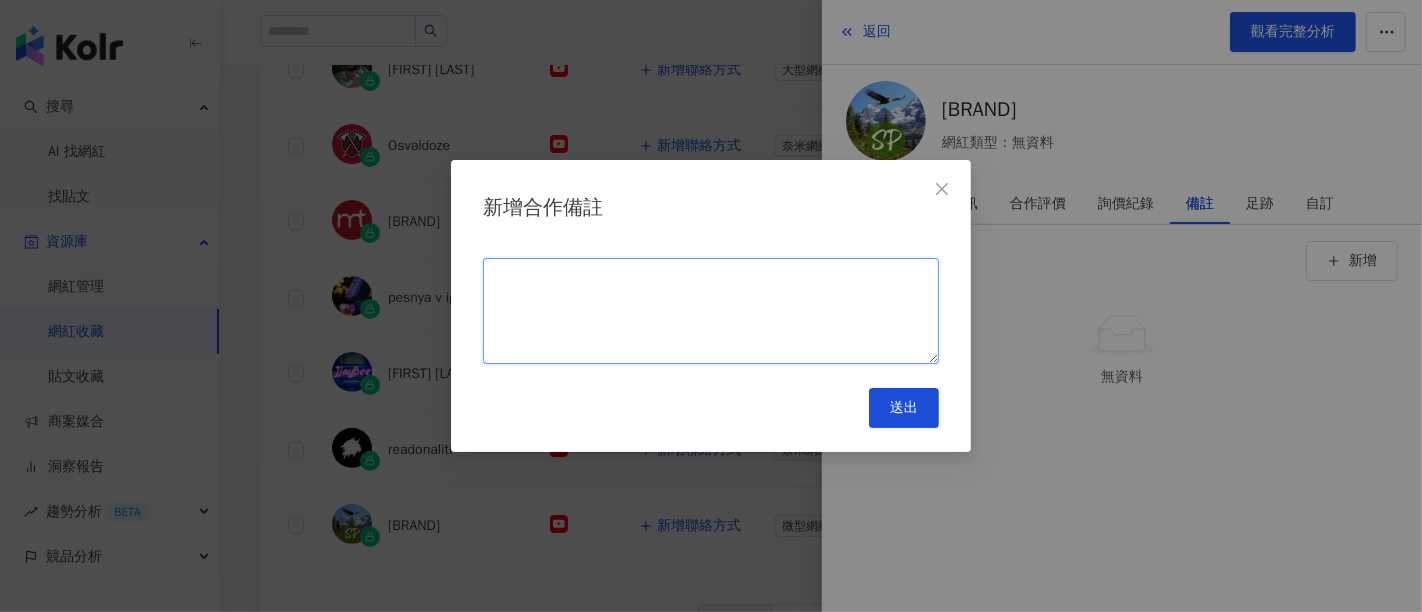 click at bounding box center (711, 311) 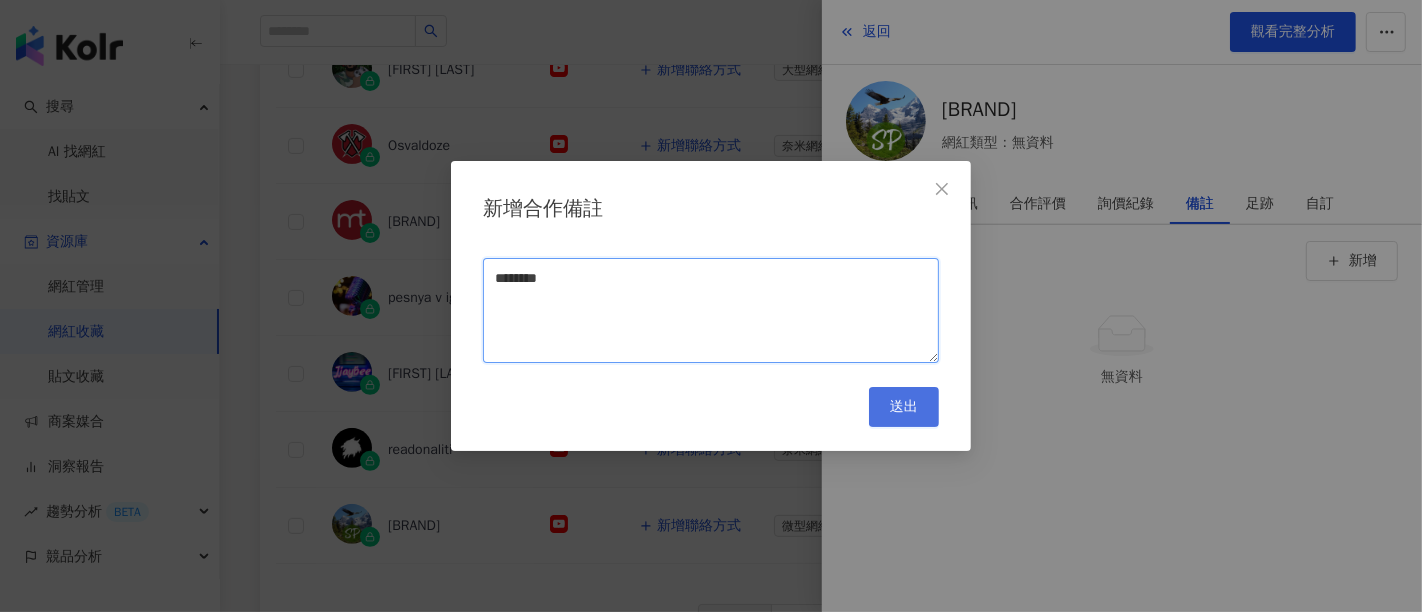 type on "********" 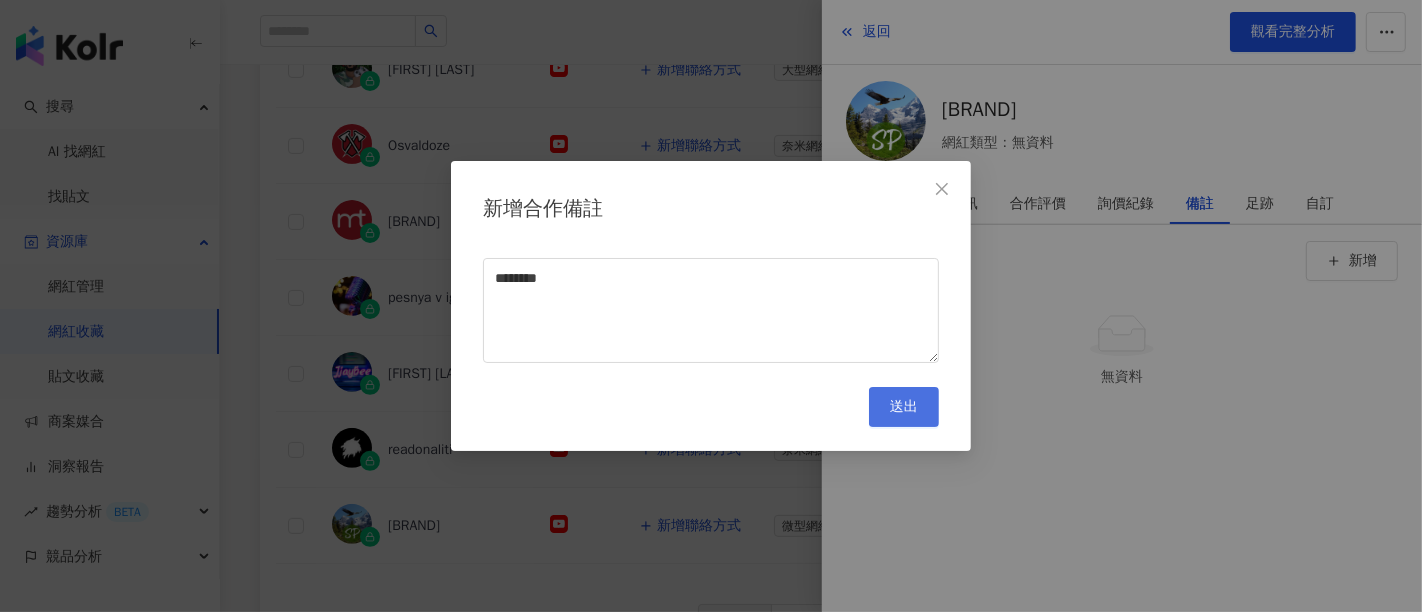 click on "送出" at bounding box center (904, 407) 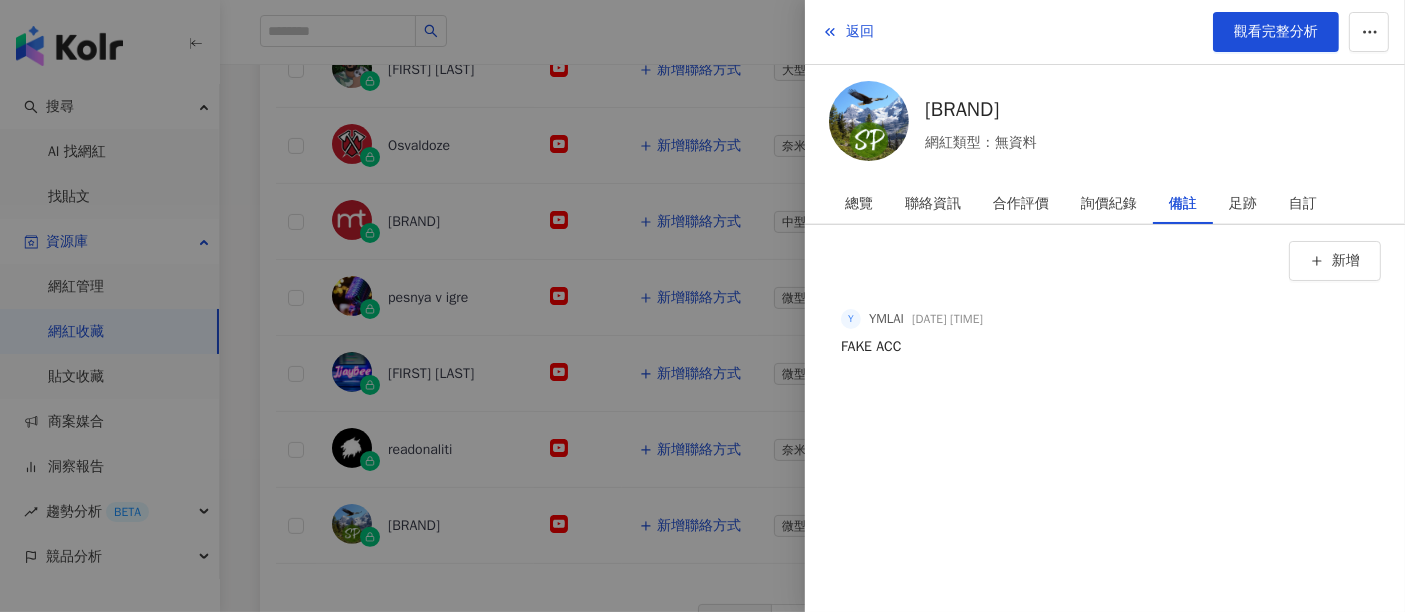 click at bounding box center [702, 306] 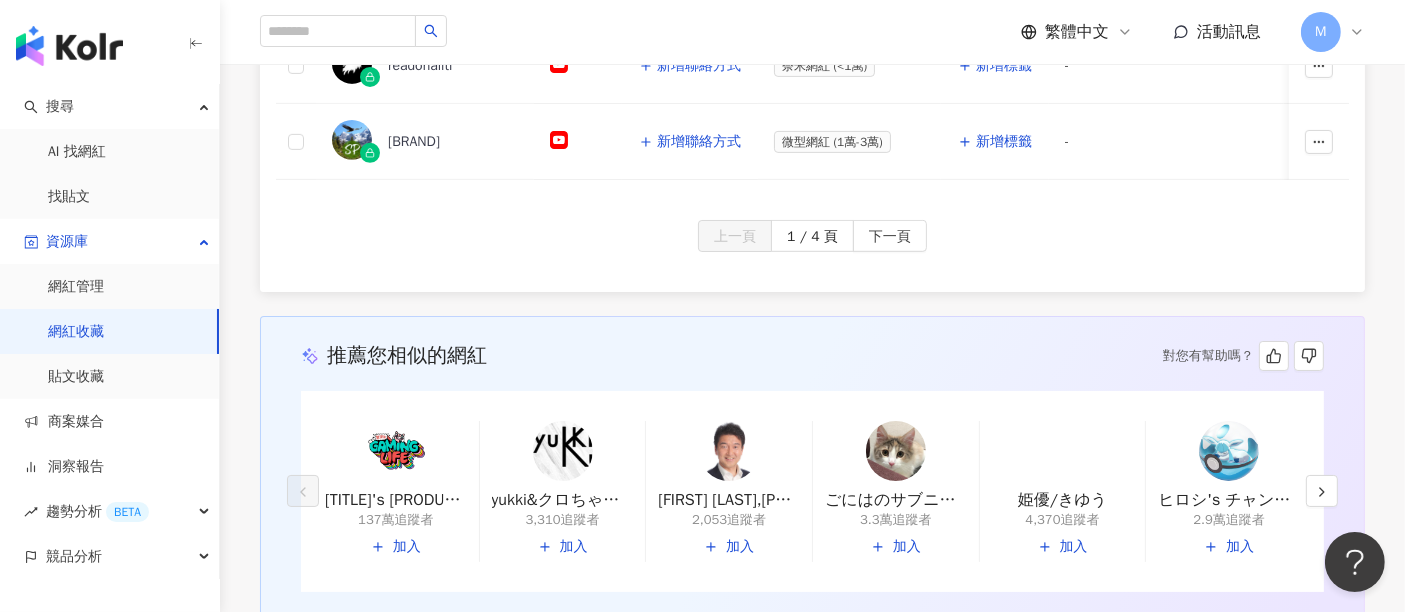 scroll, scrollTop: 1111, scrollLeft: 0, axis: vertical 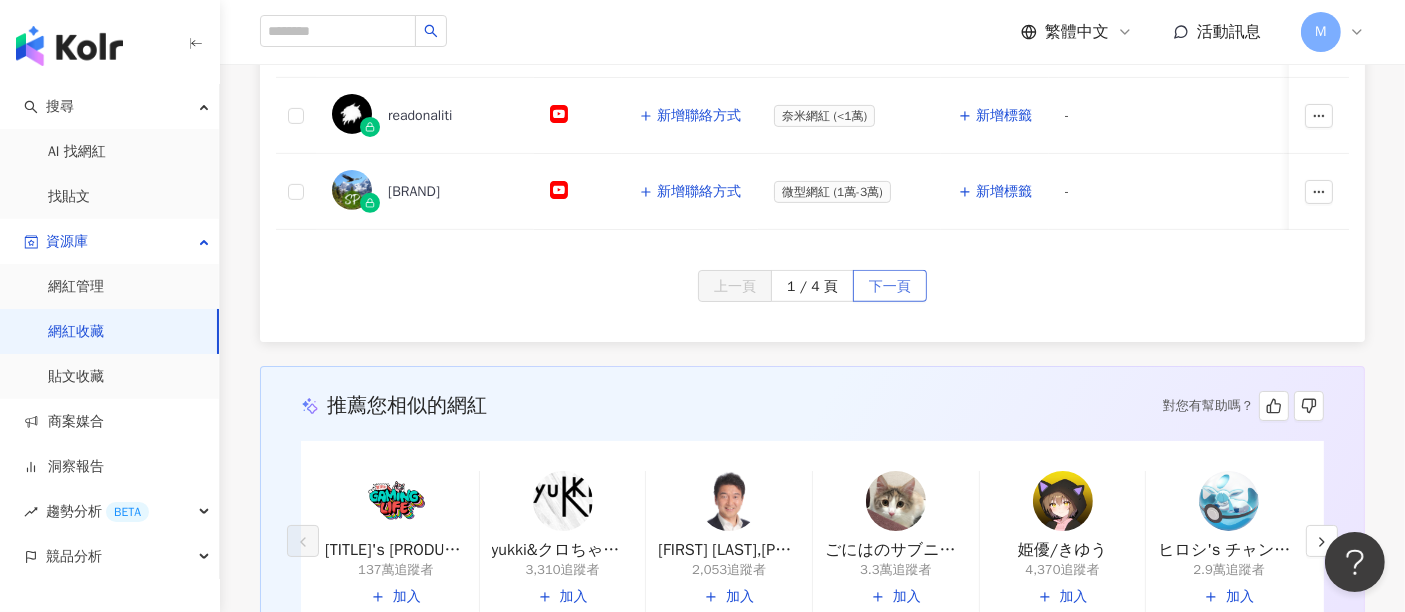 click on "下一頁" at bounding box center (890, 287) 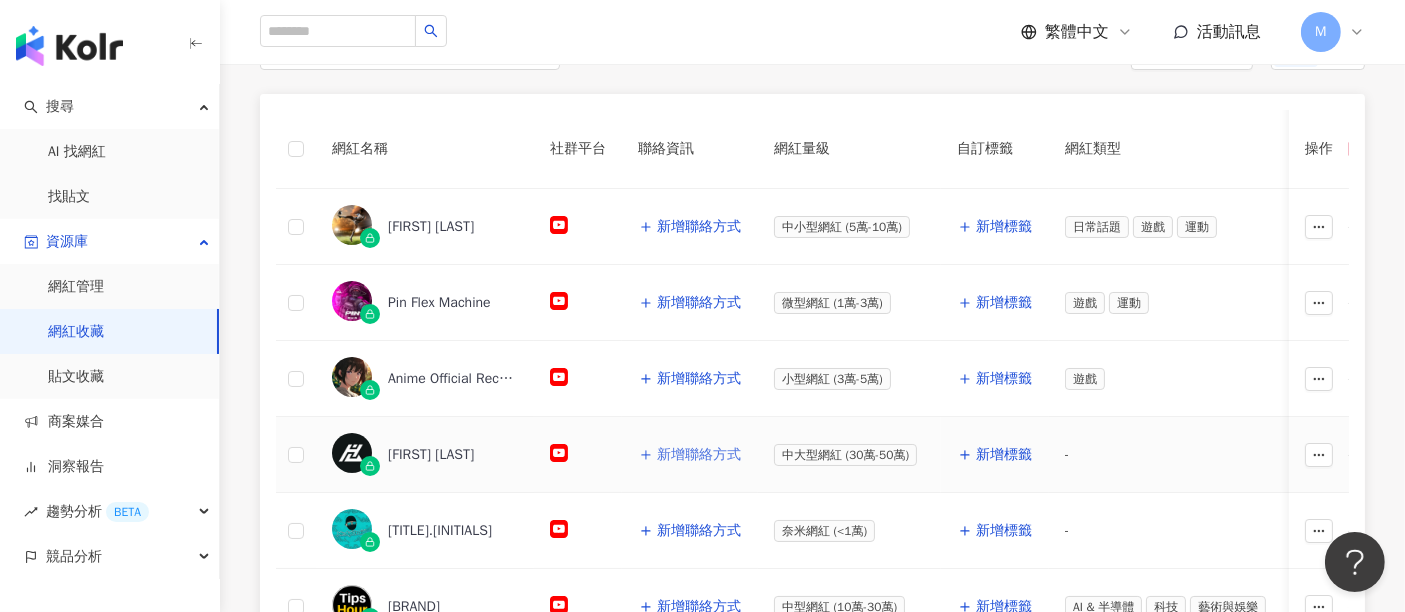 scroll, scrollTop: 111, scrollLeft: 0, axis: vertical 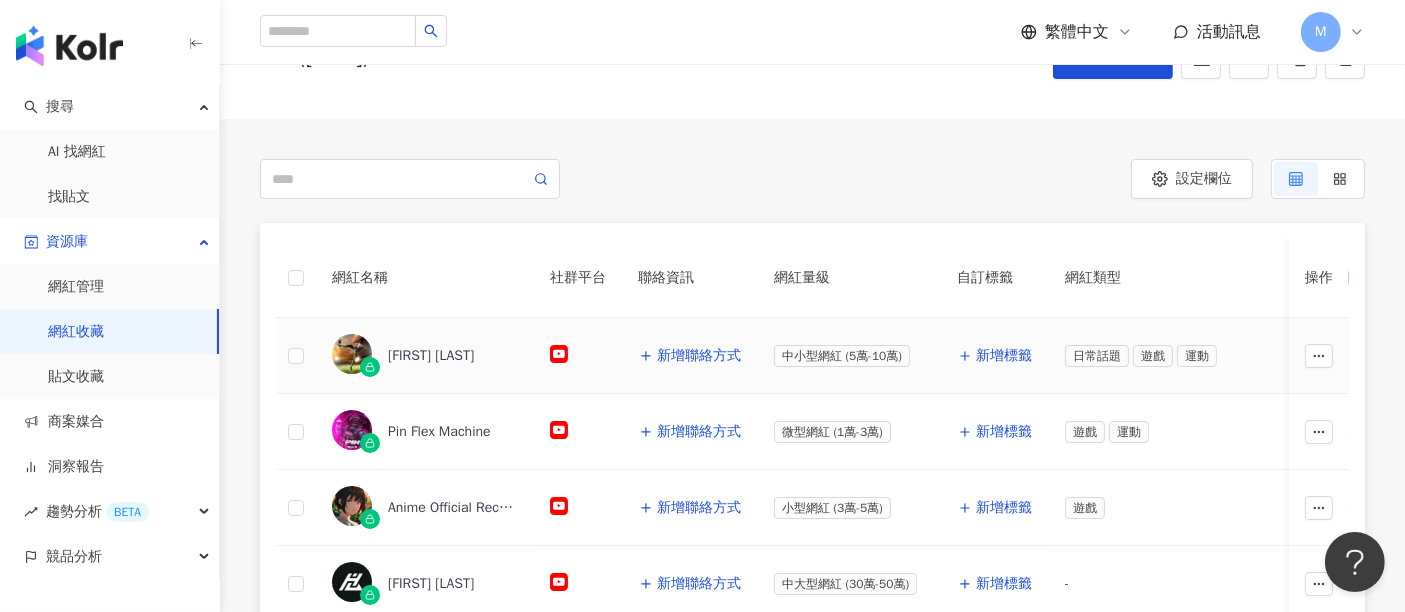 click 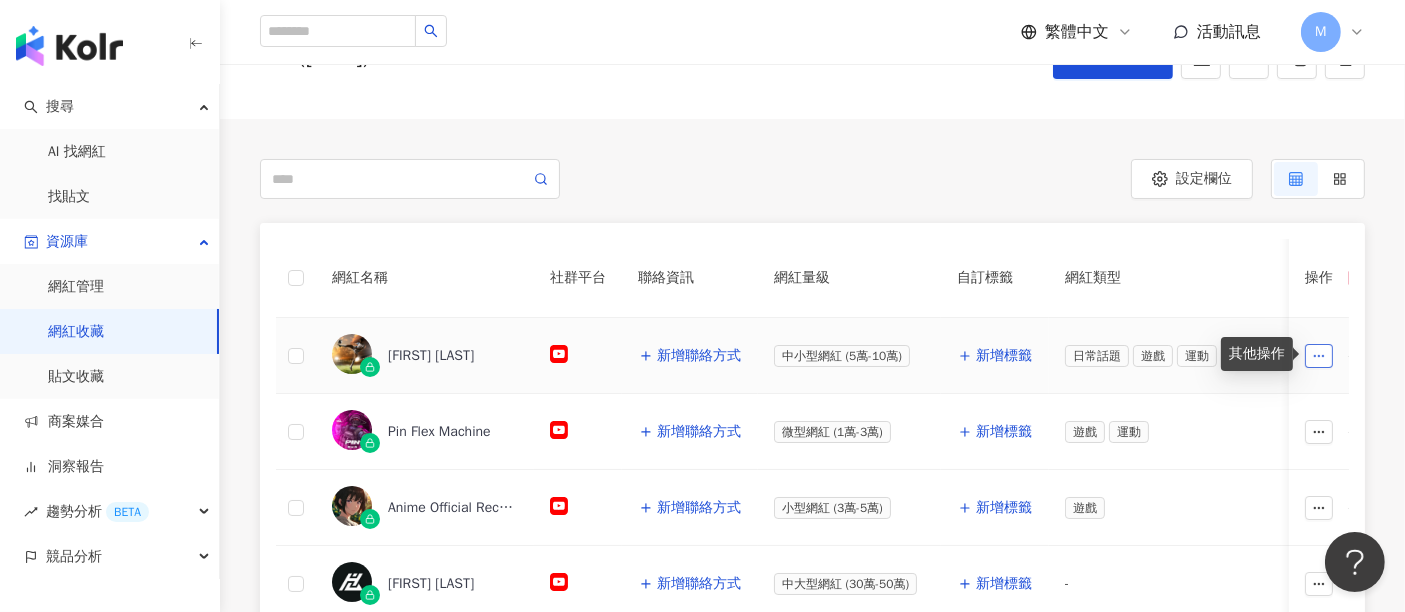 click at bounding box center [1319, 356] 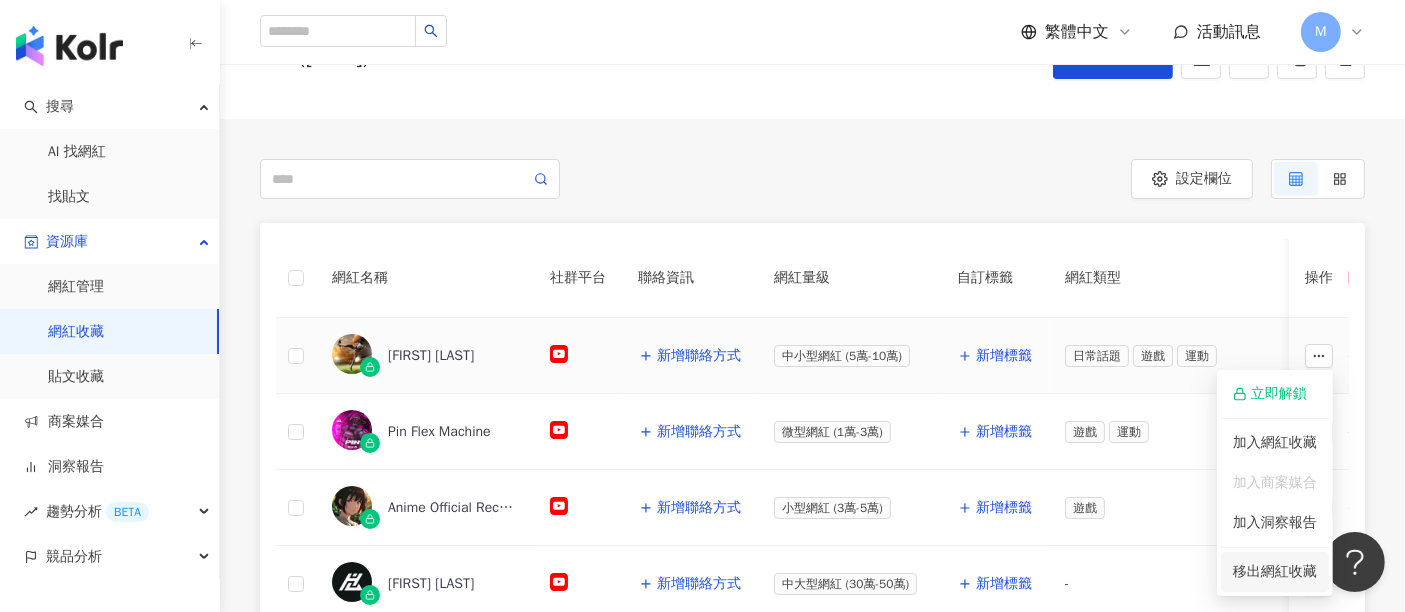 click on "移出網紅收藏" at bounding box center (1275, 572) 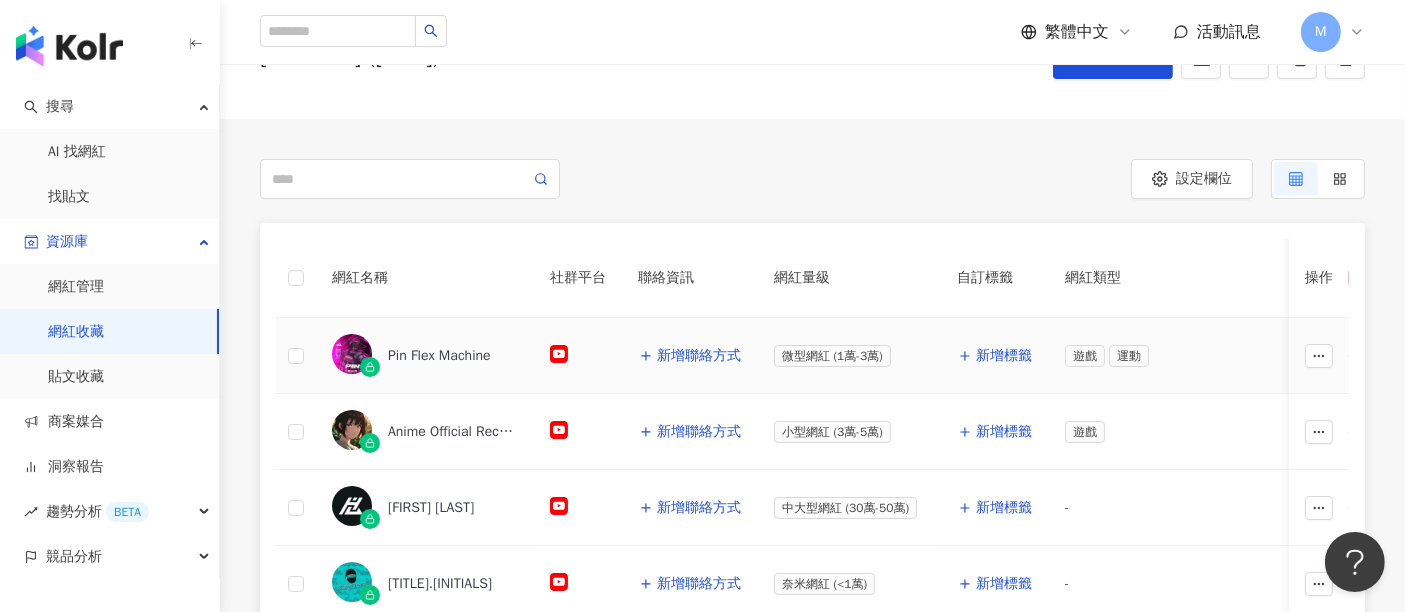 click 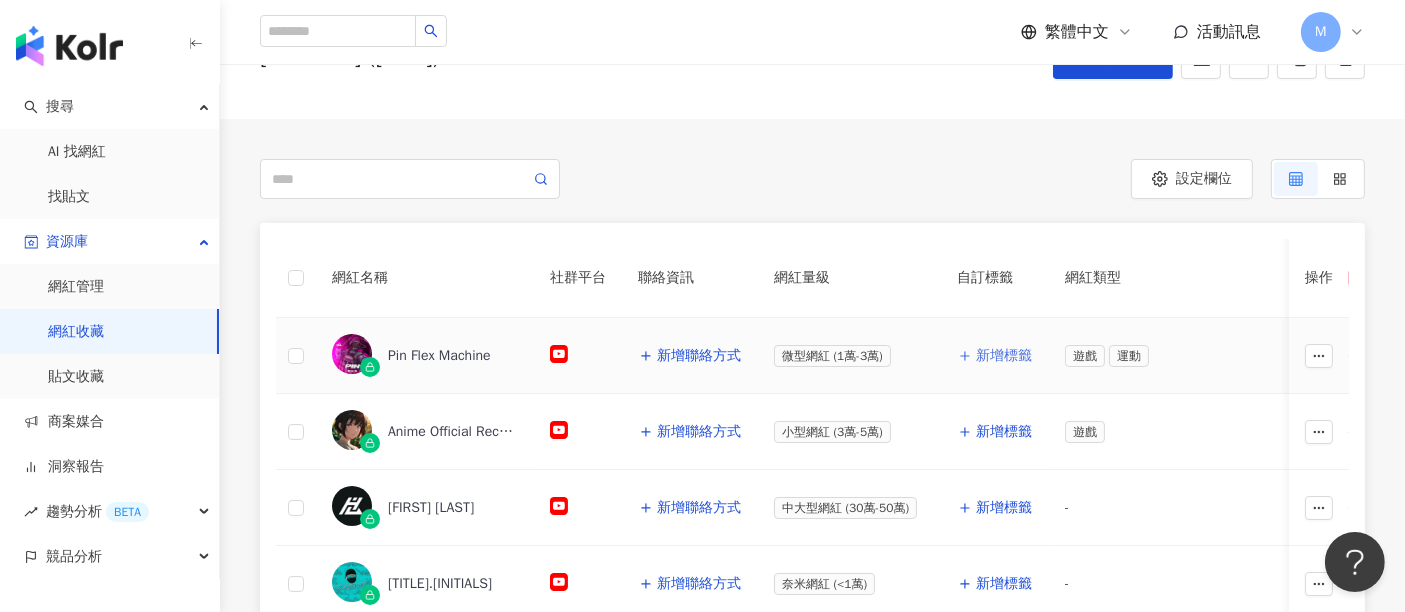 click on "新增標籤" at bounding box center [1004, 356] 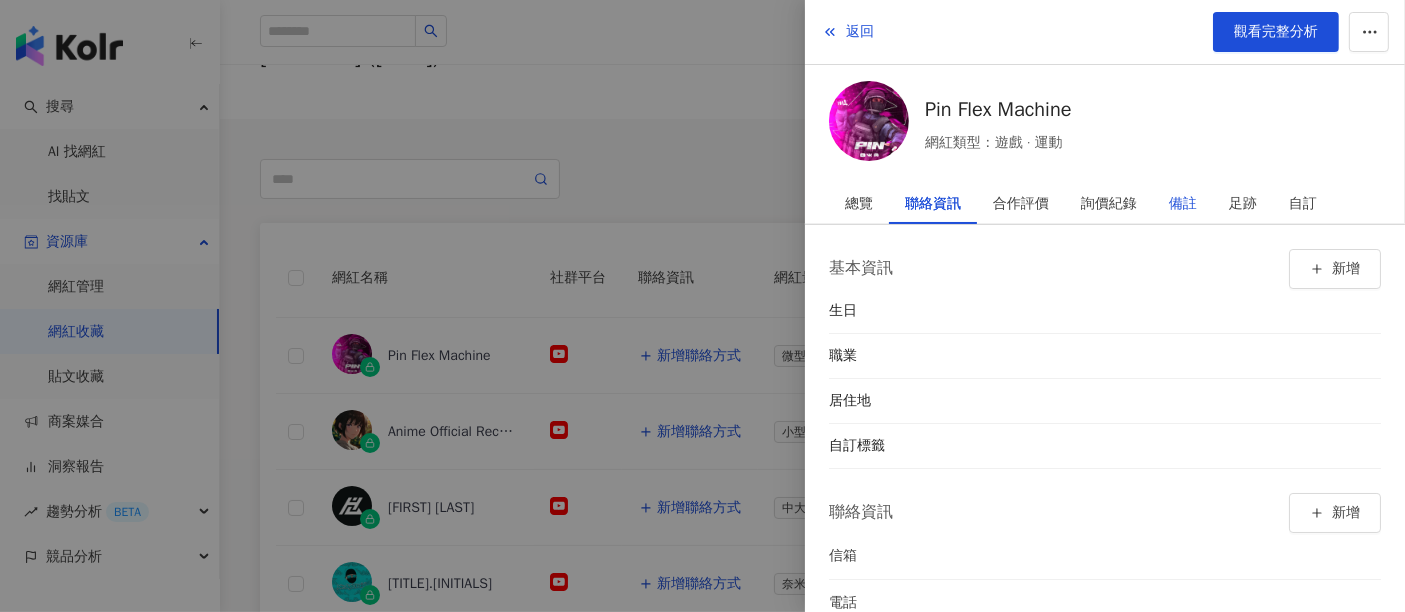 click on "備註" at bounding box center [1183, 204] 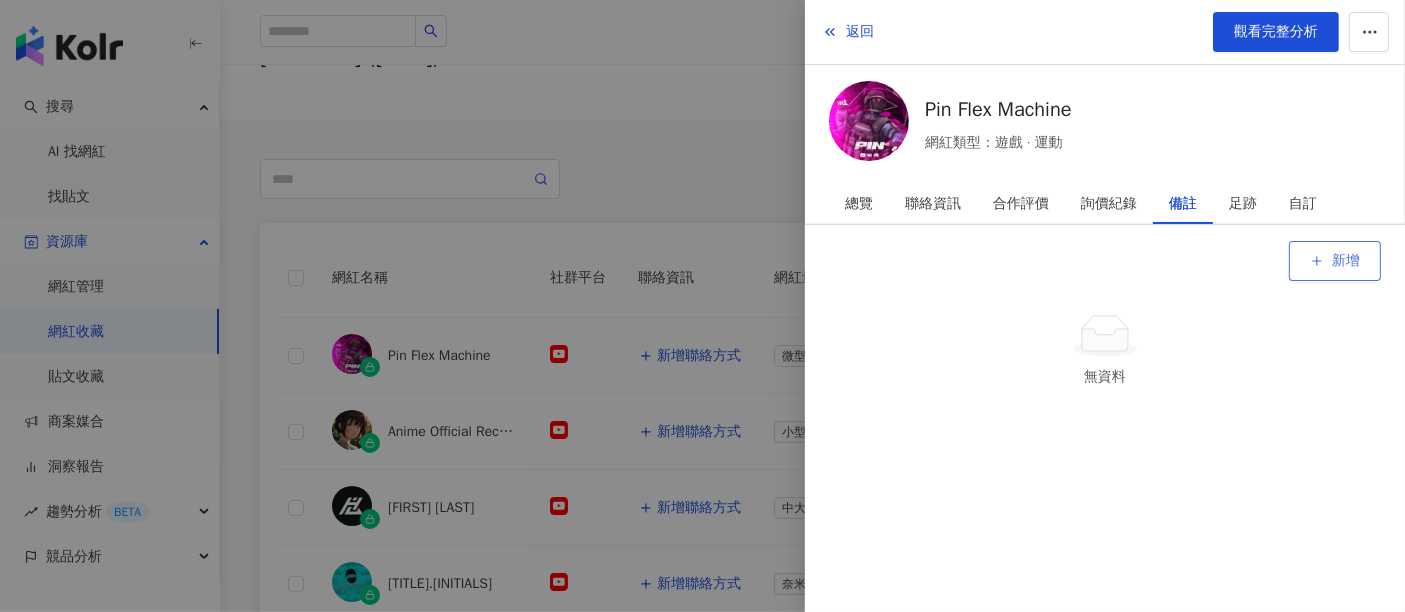 click 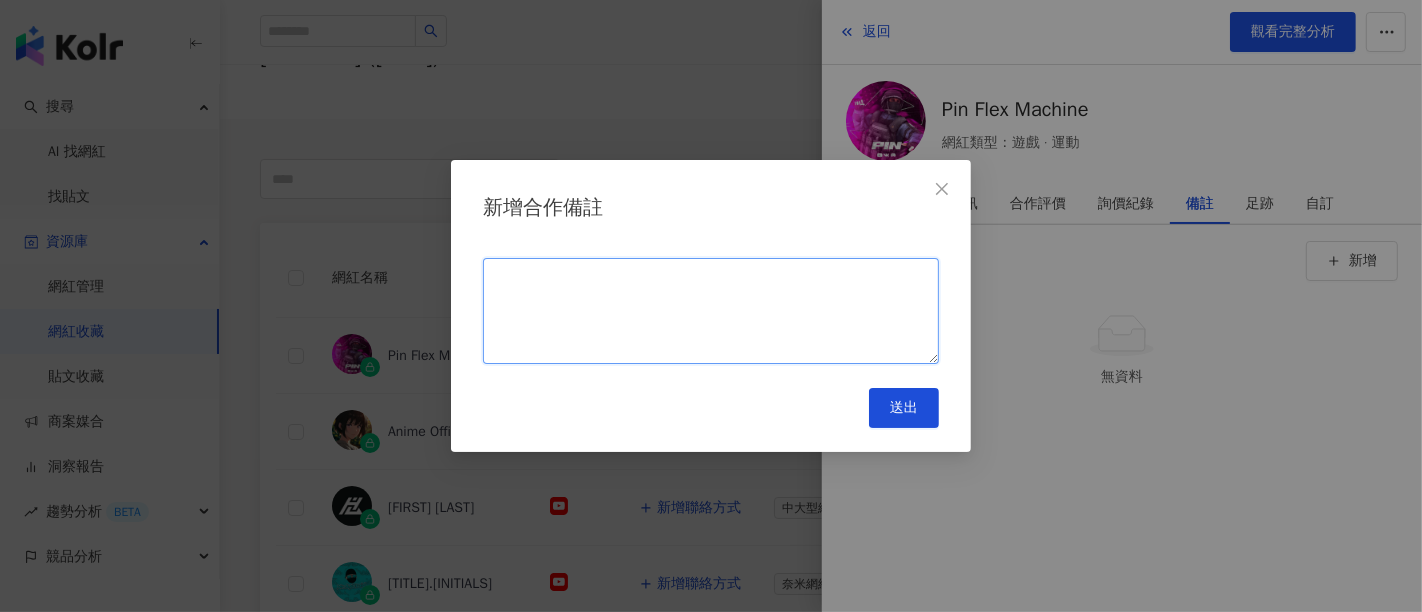 click at bounding box center (711, 311) 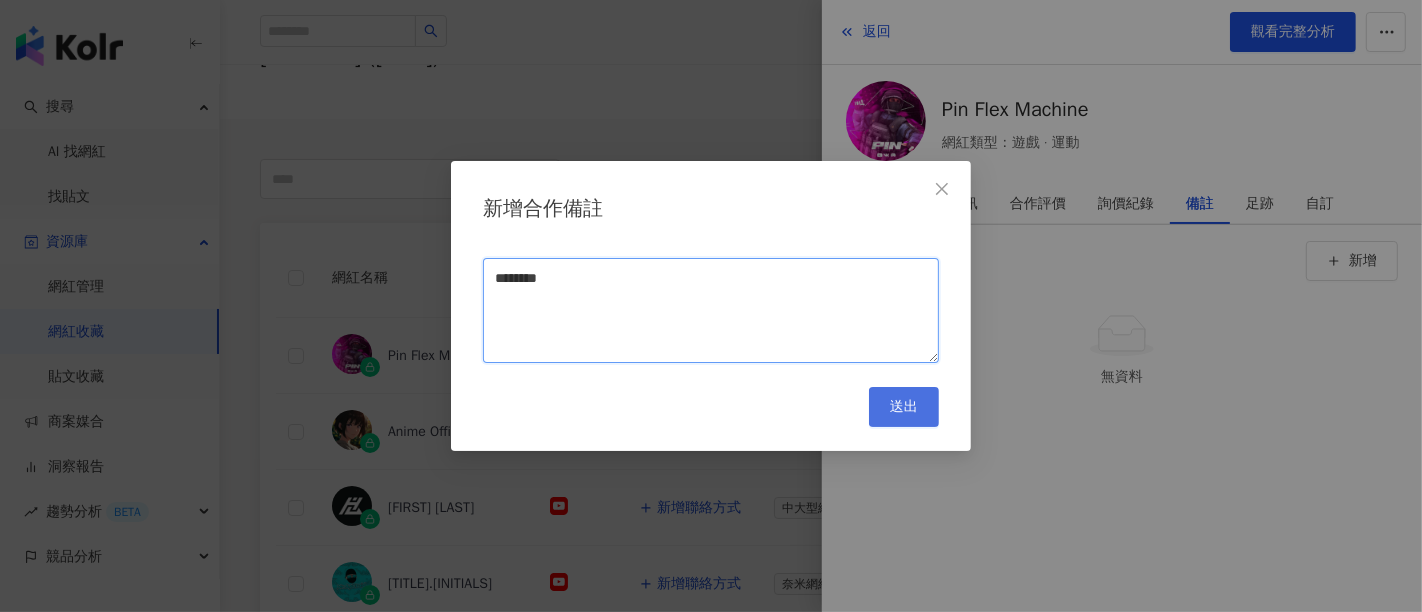 type on "********" 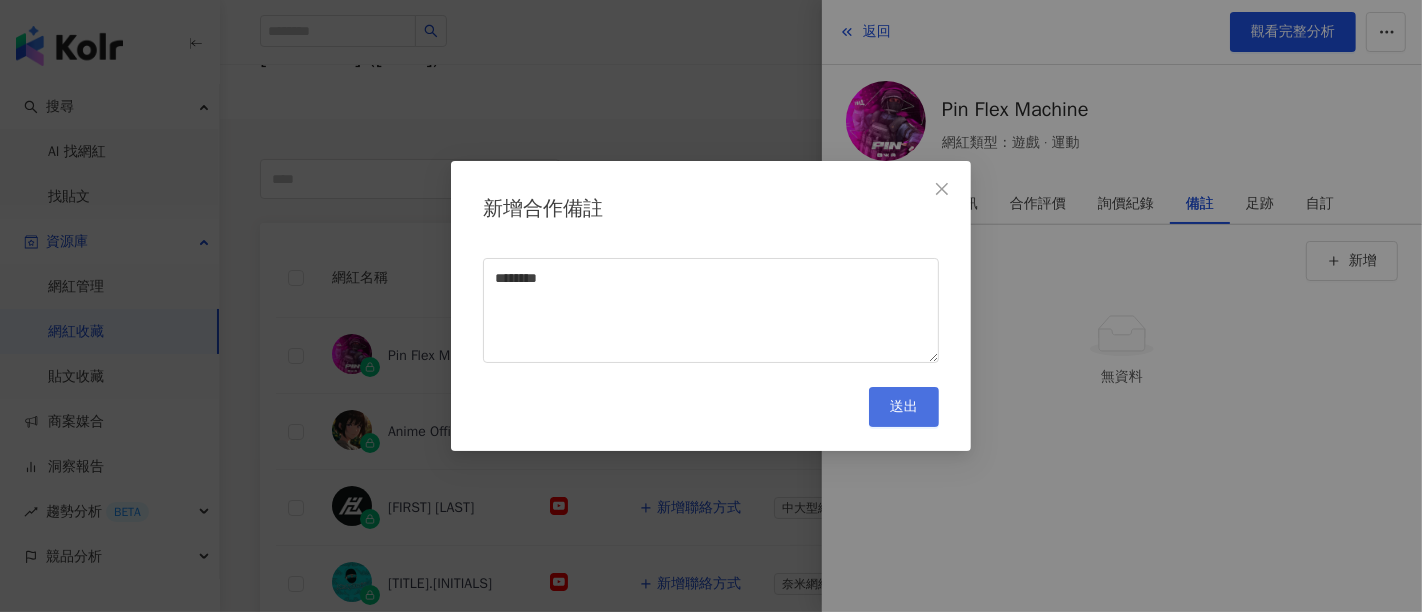 click on "送出" at bounding box center [904, 407] 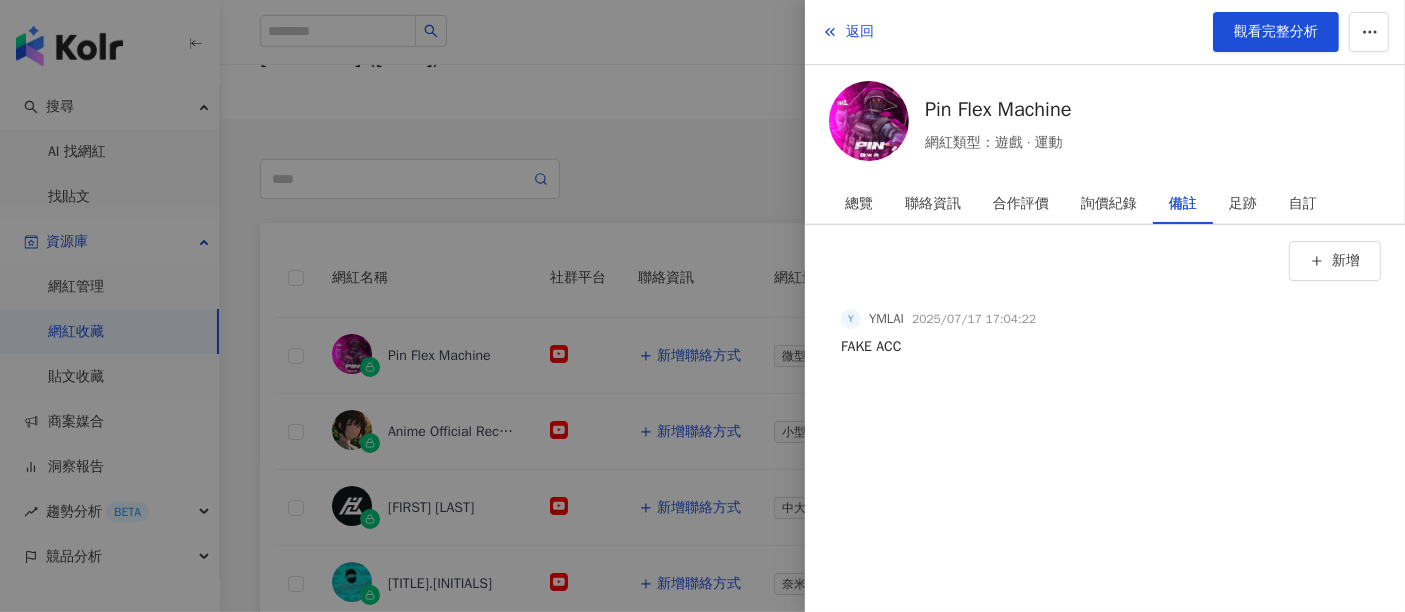 drag, startPoint x: 728, startPoint y: 349, endPoint x: 717, endPoint y: 358, distance: 14.21267 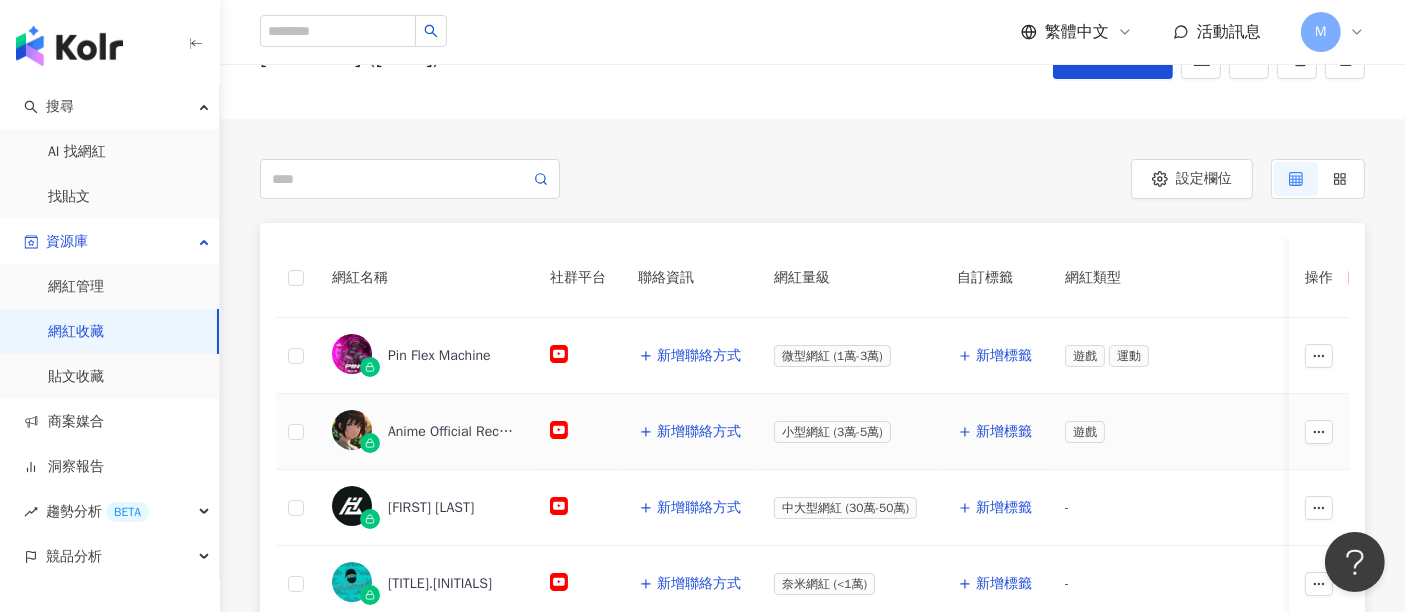click 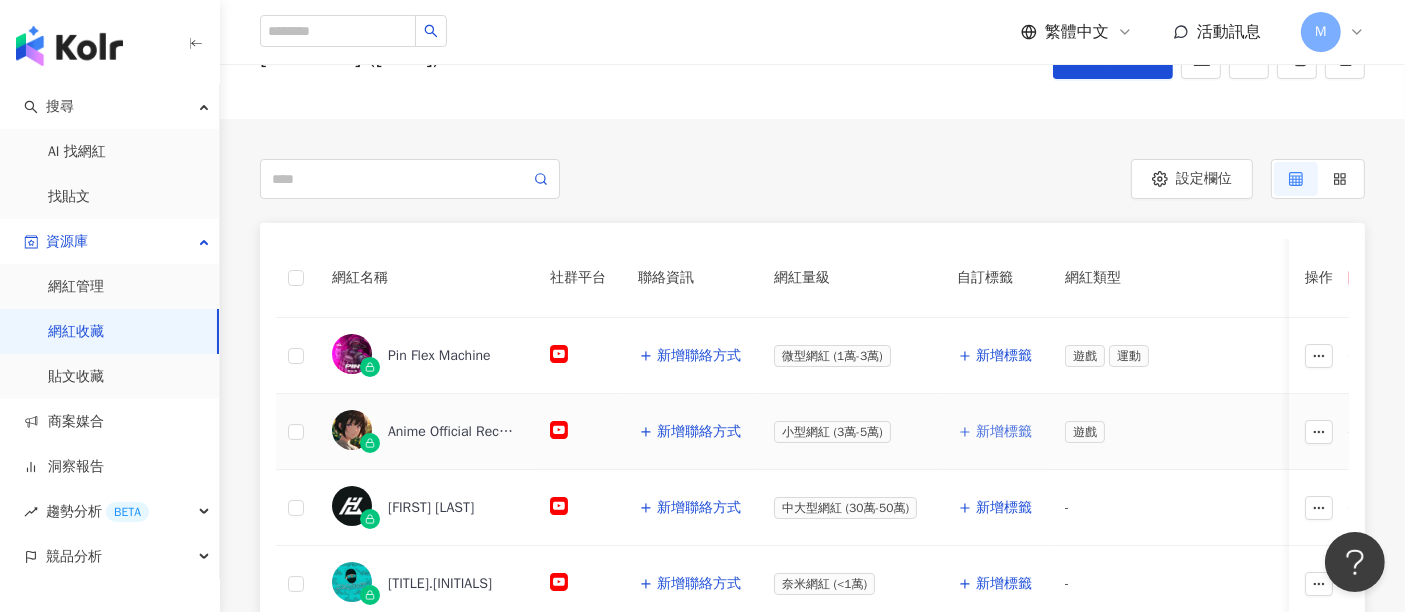 click on "新增標籤" at bounding box center [995, 432] 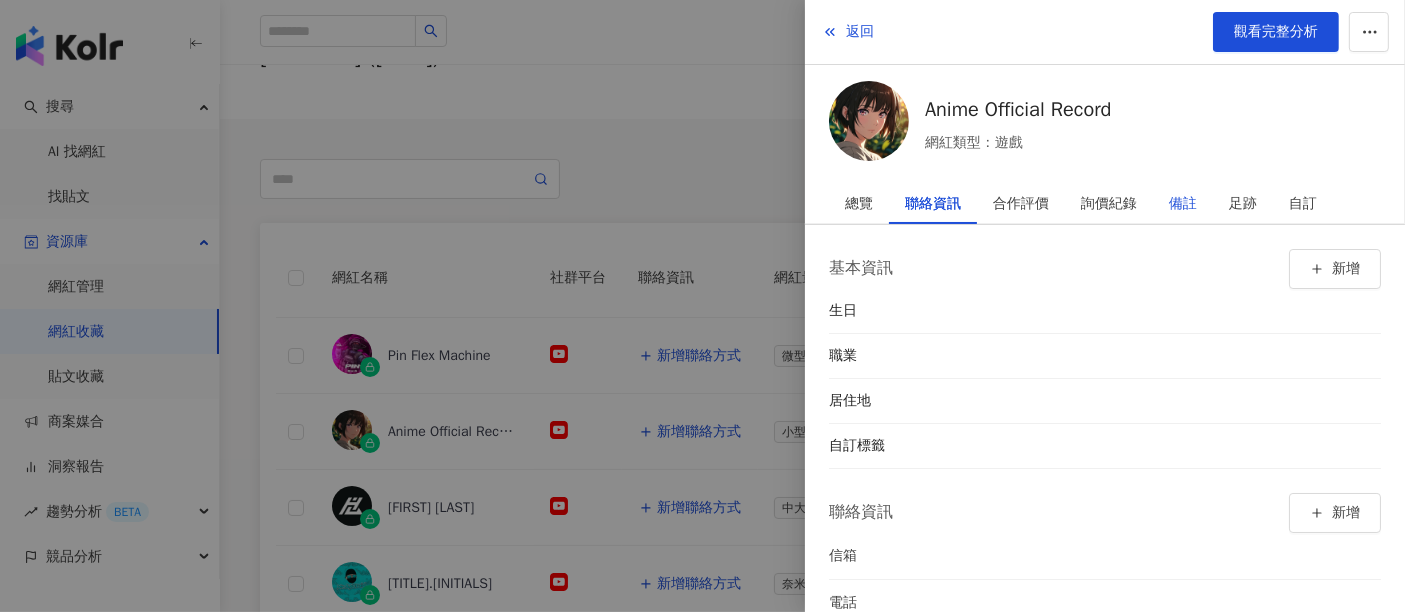click on "備註" at bounding box center (1183, 204) 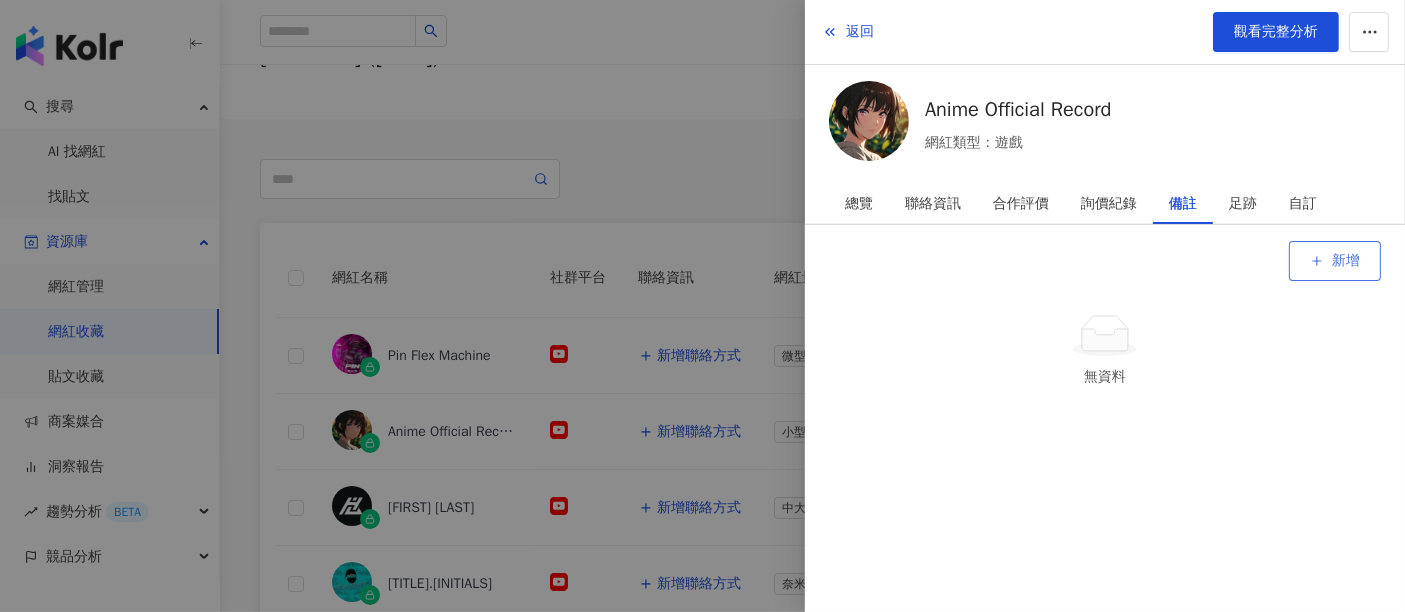 click on "新增" at bounding box center (1335, 261) 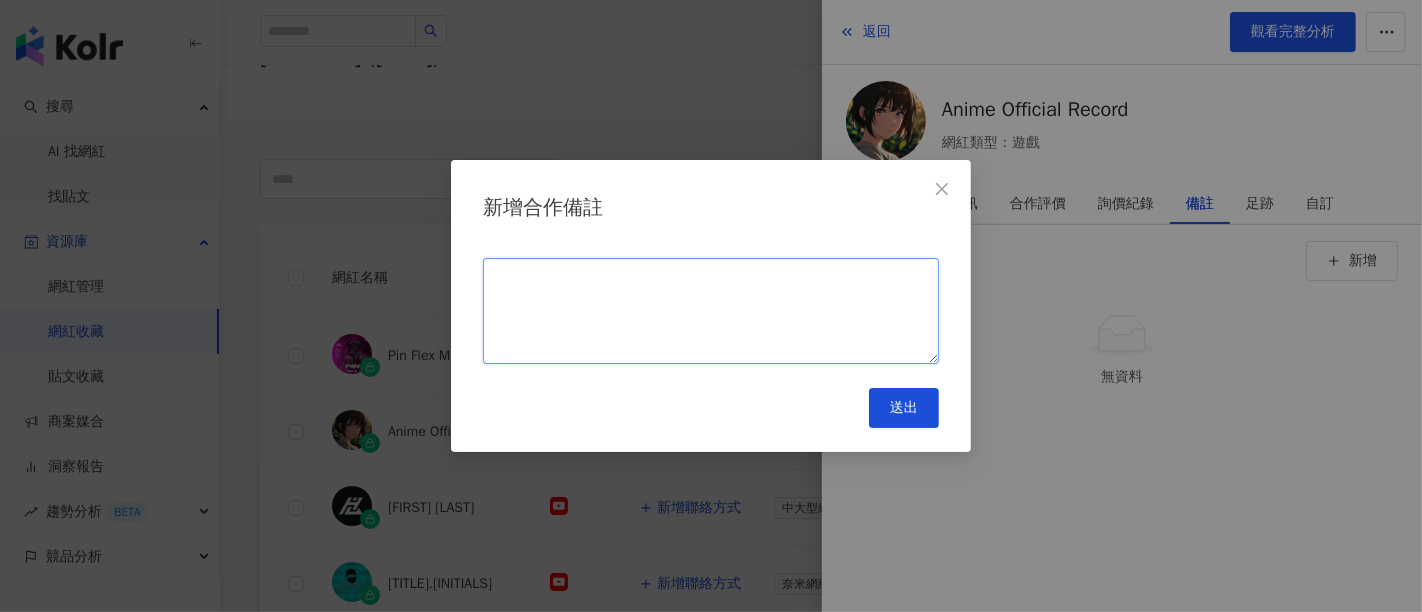 click at bounding box center [711, 311] 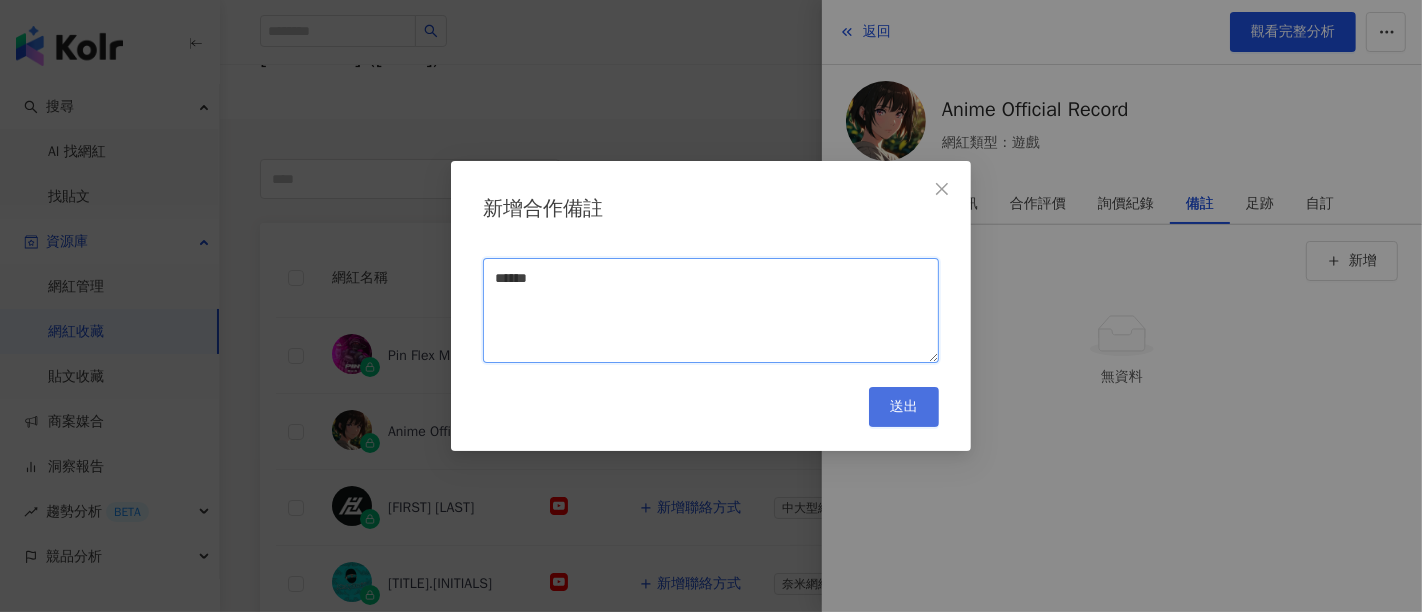 type on "******" 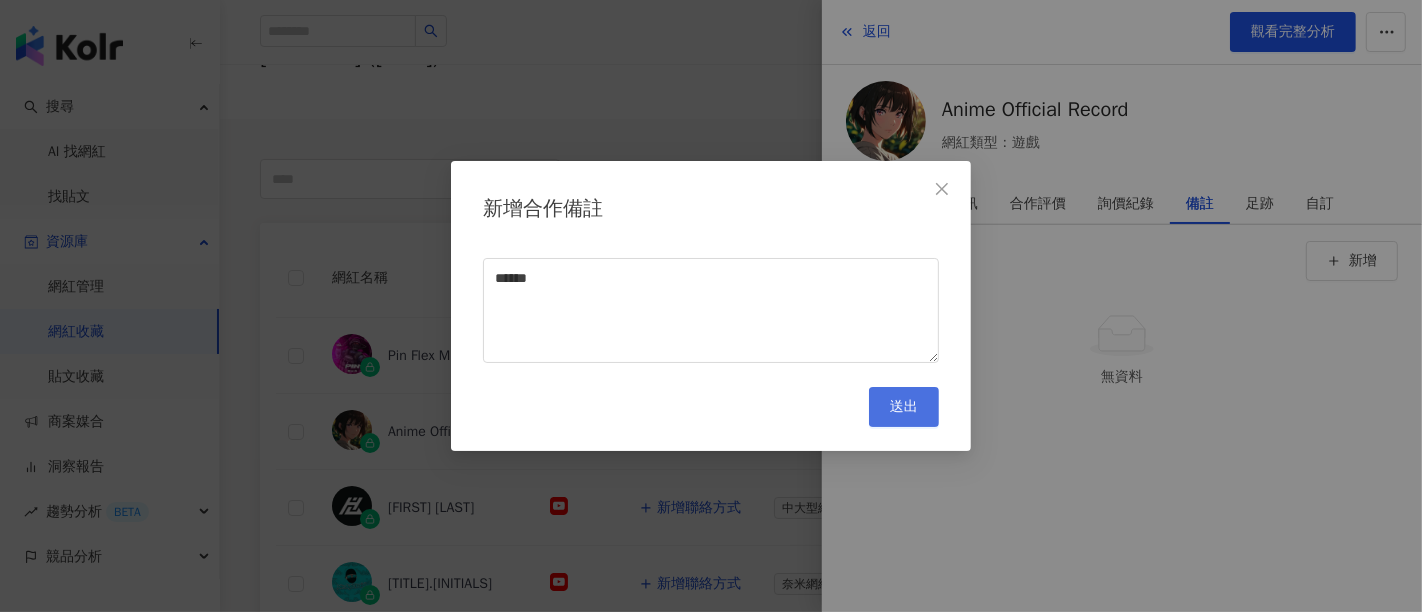 click on "送出" at bounding box center [904, 407] 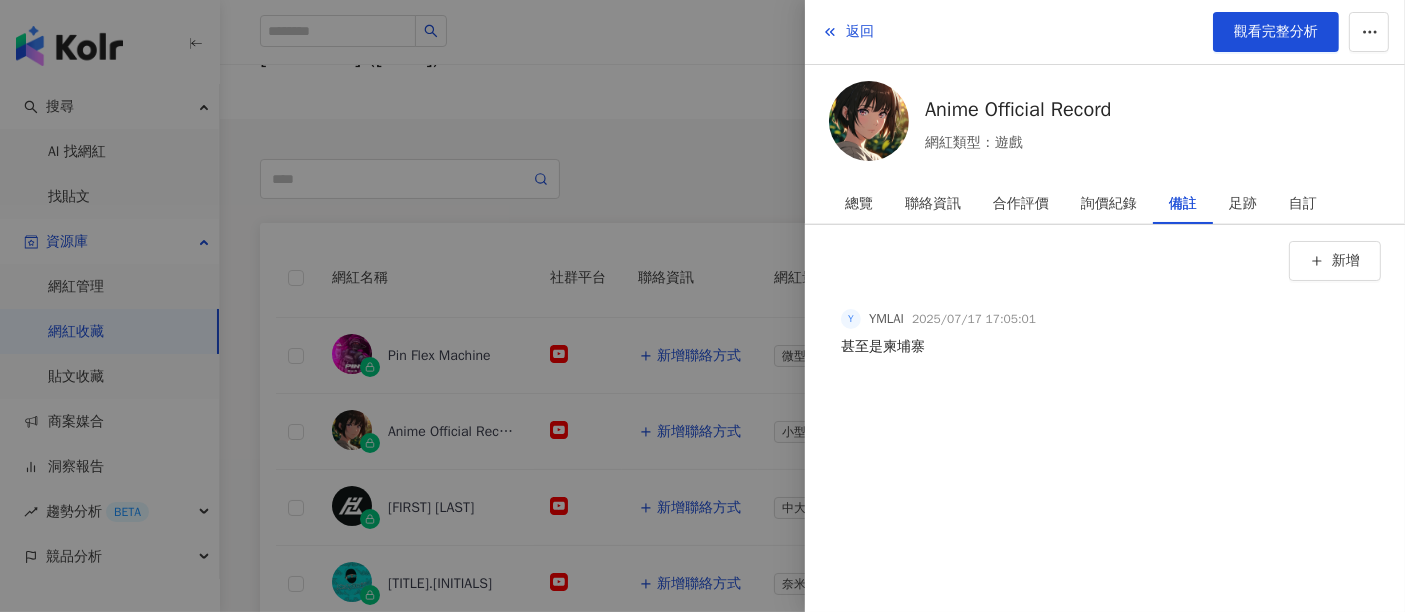 click at bounding box center [702, 306] 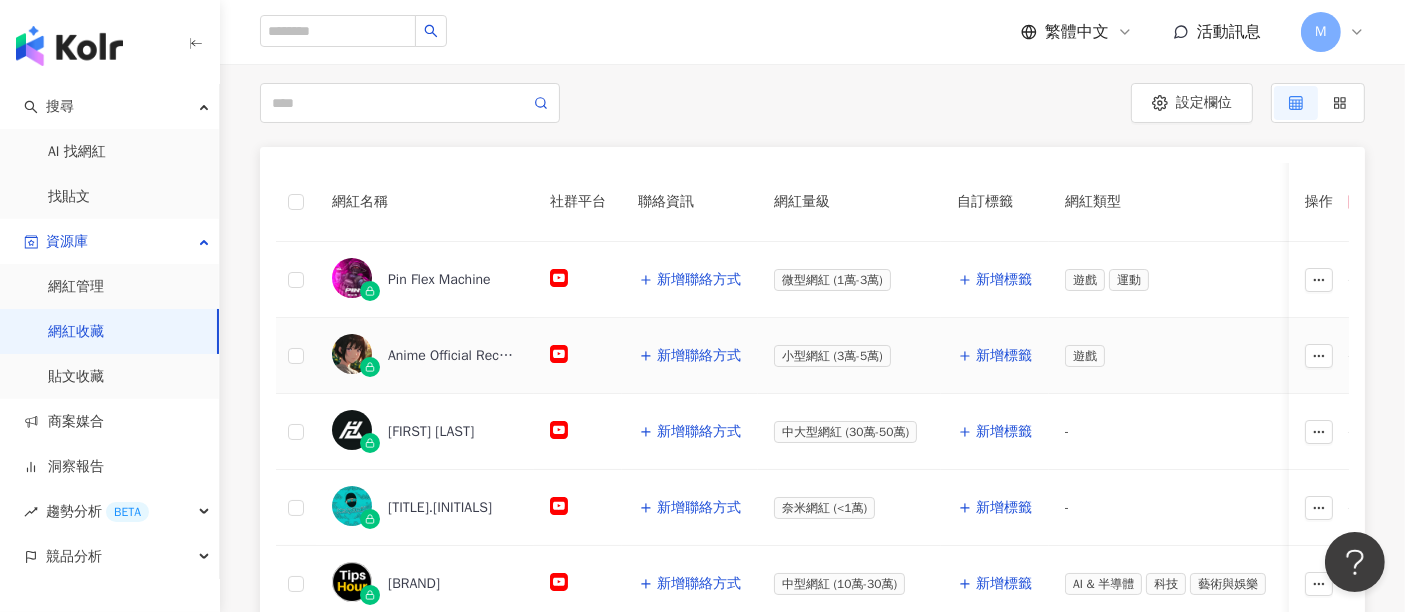 scroll, scrollTop: 222, scrollLeft: 0, axis: vertical 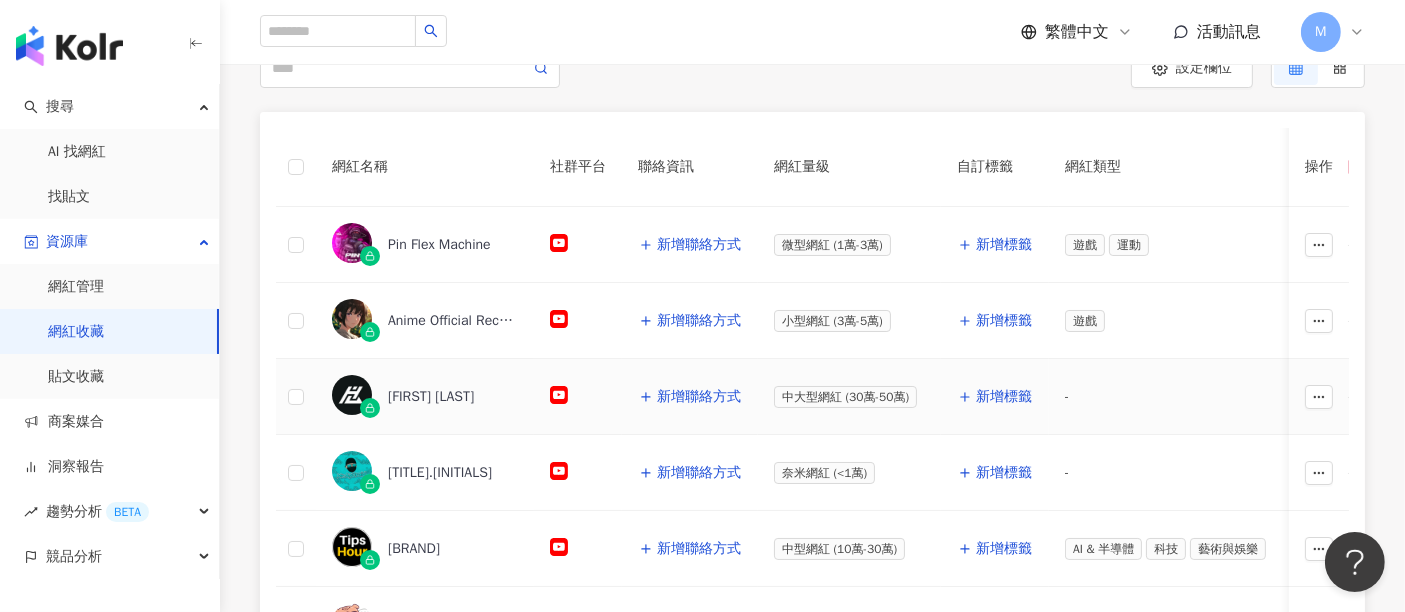 click 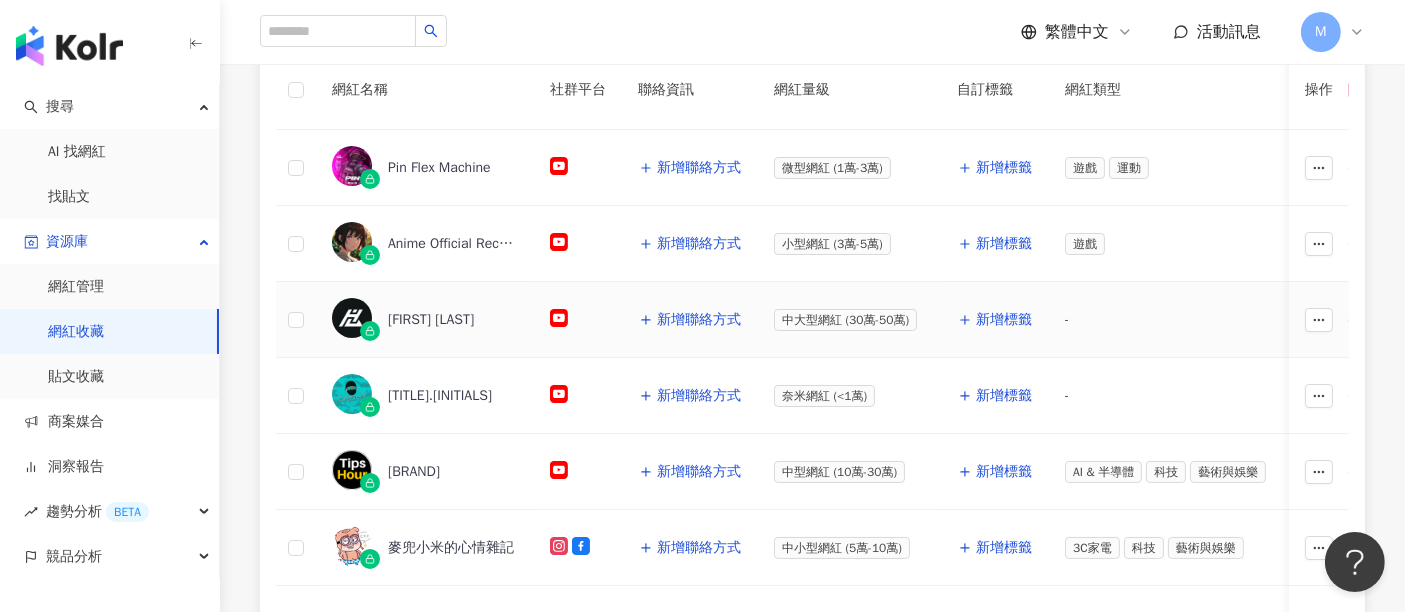 scroll, scrollTop: 333, scrollLeft: 0, axis: vertical 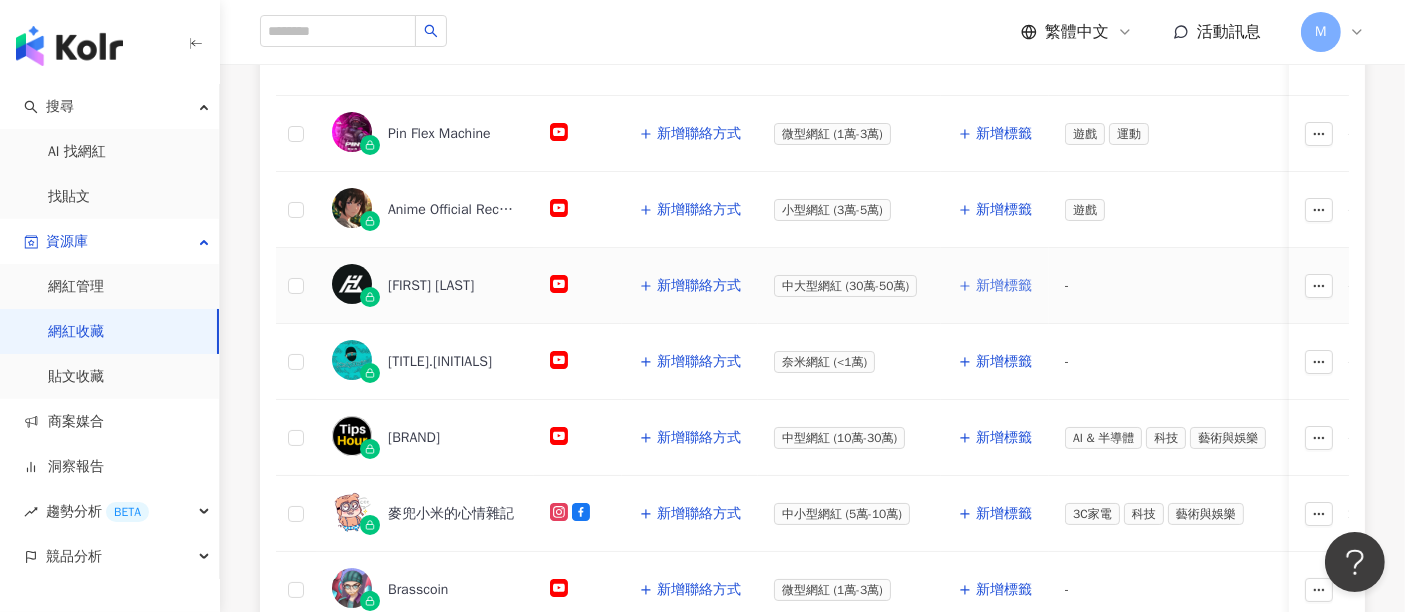 click on "新增標籤" at bounding box center [1004, 286] 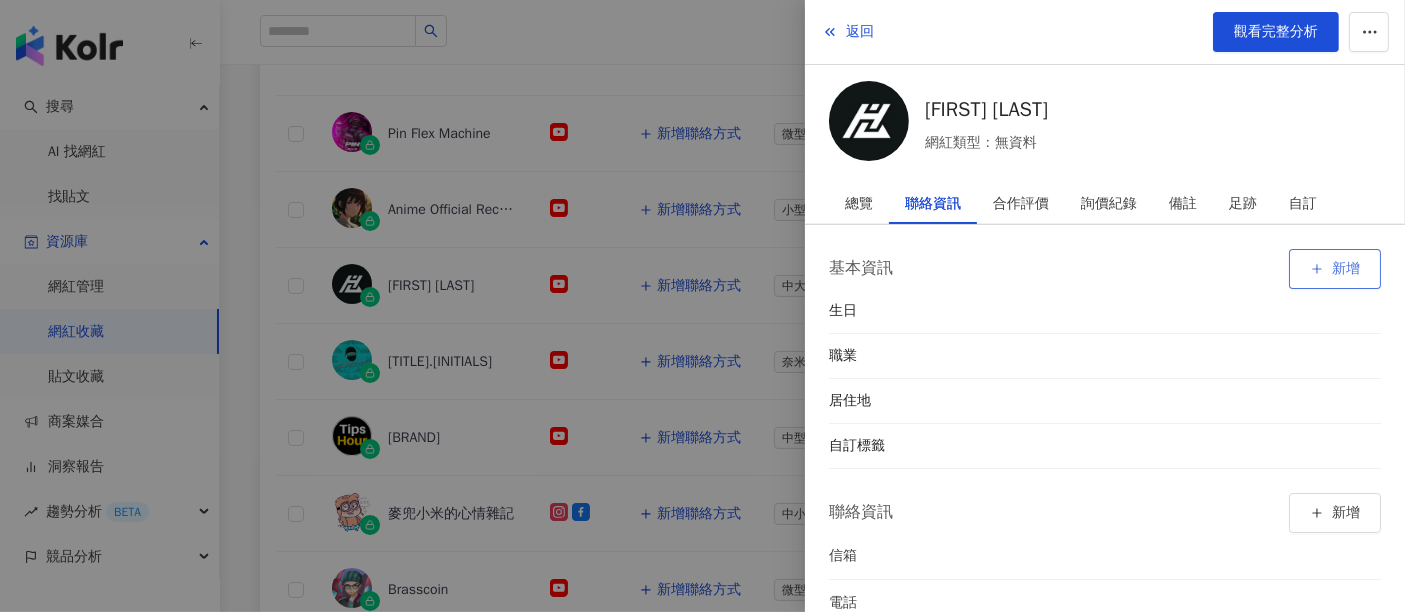 click on "新增" at bounding box center [1346, 269] 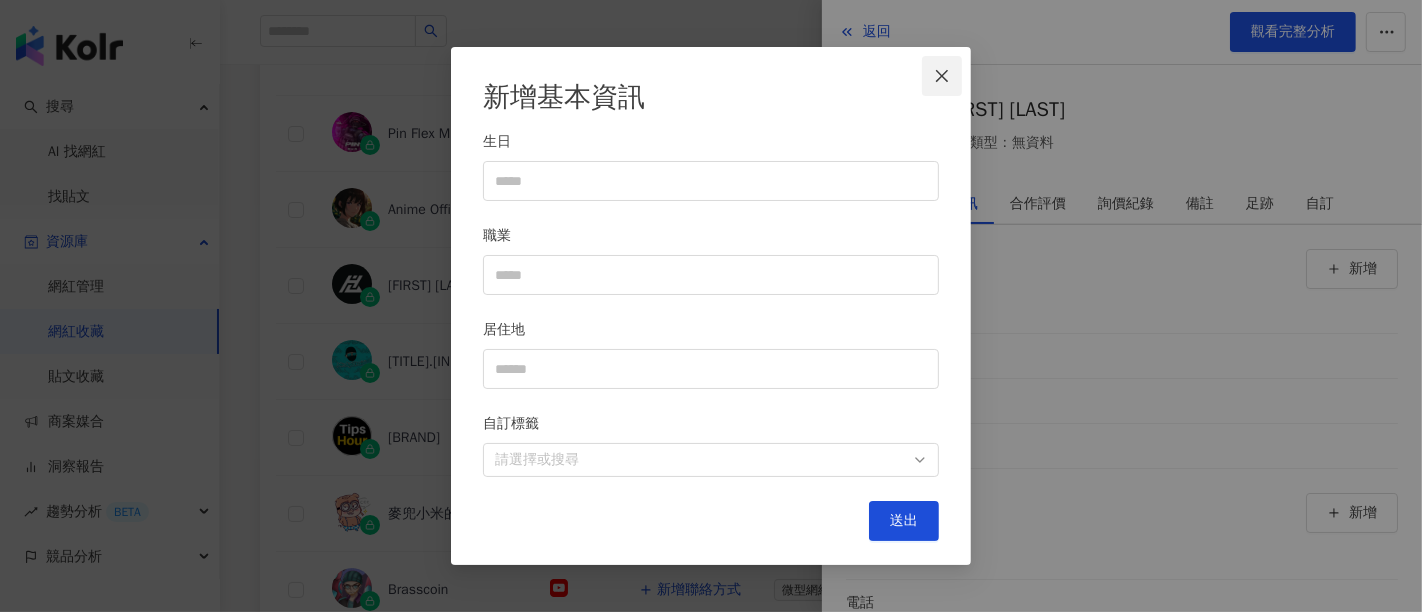 click at bounding box center (942, 76) 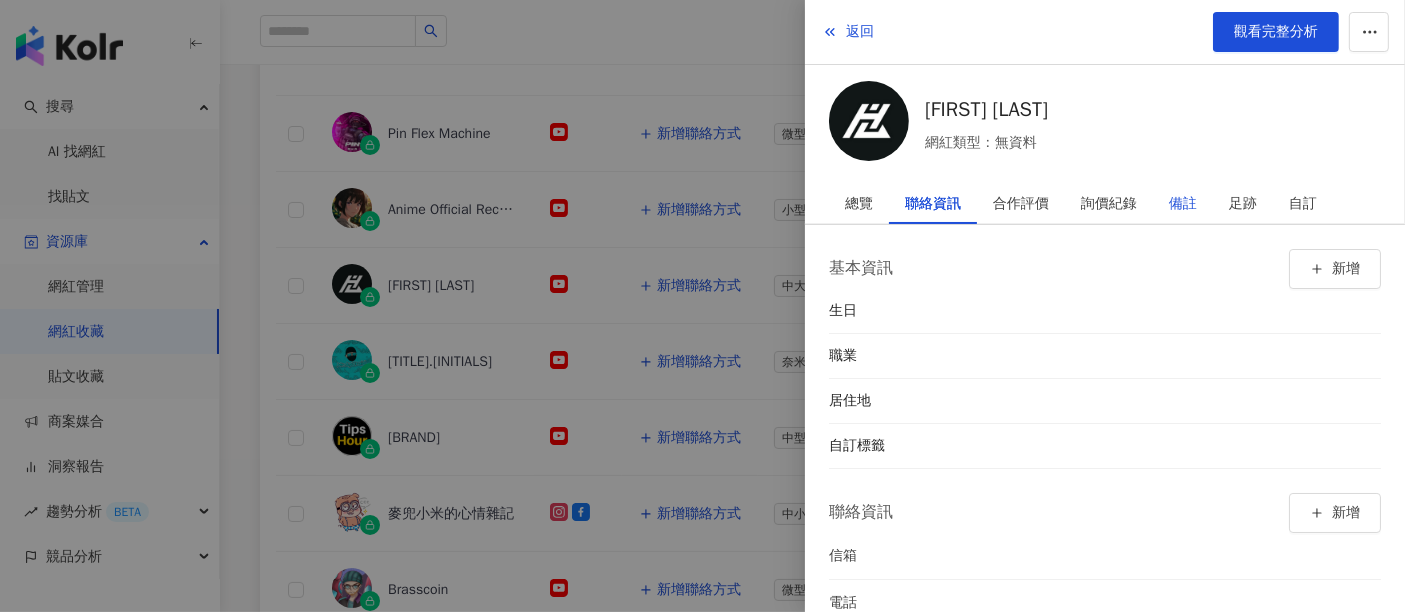 click on "備註" at bounding box center (1183, 204) 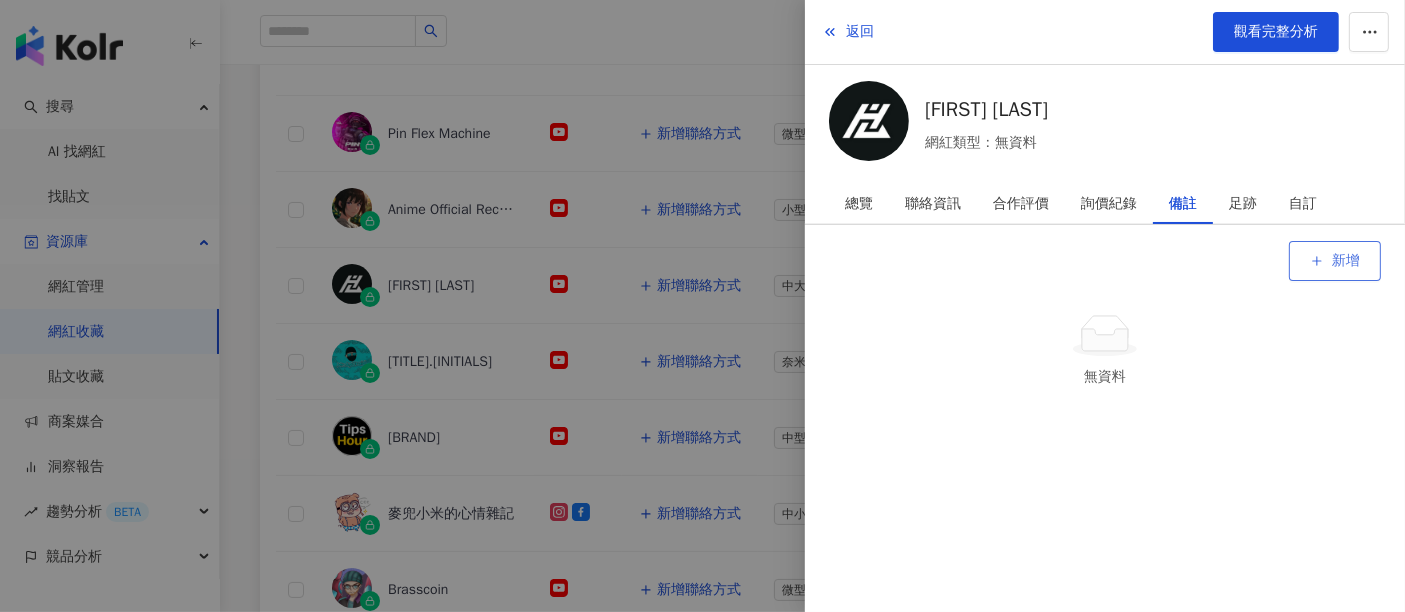 click 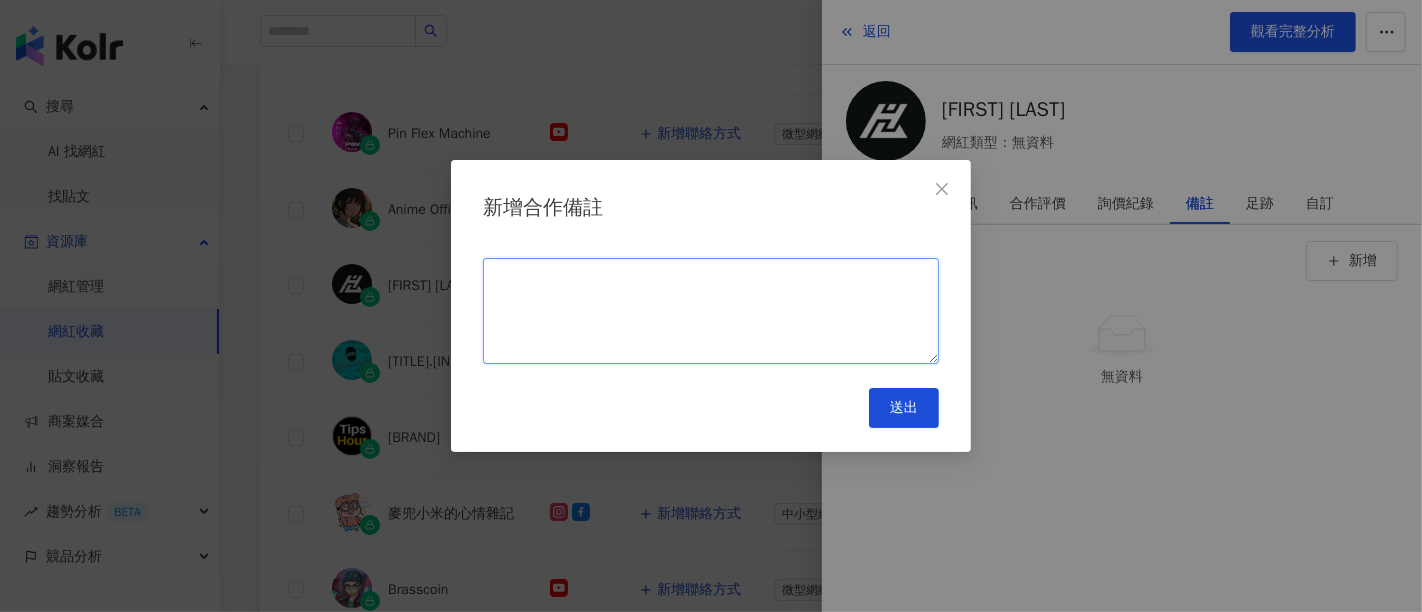click at bounding box center (711, 311) 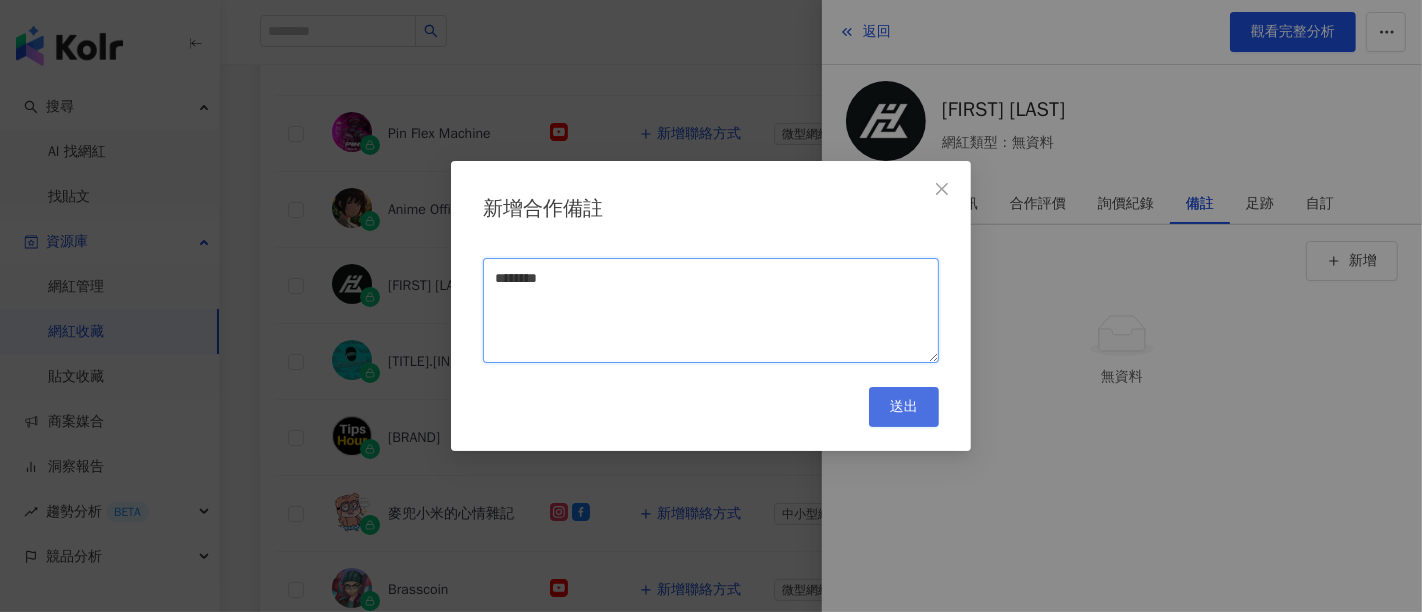 type on "********" 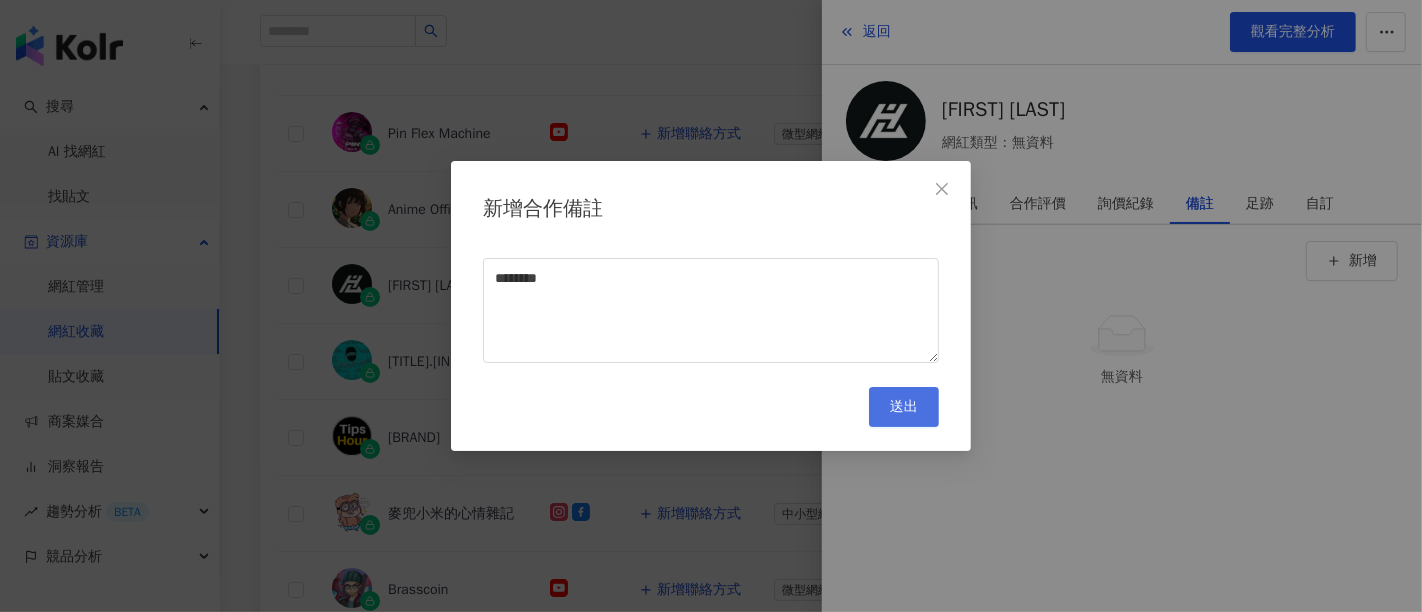 click on "送出" at bounding box center [904, 407] 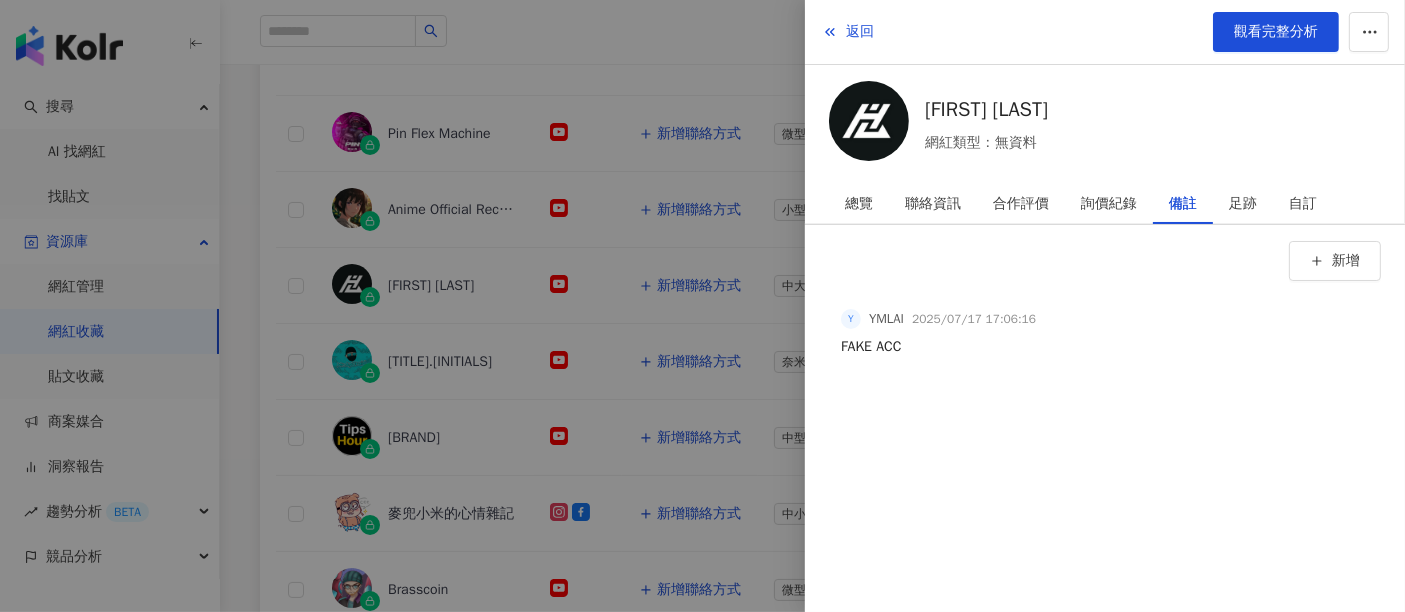 click at bounding box center (702, 306) 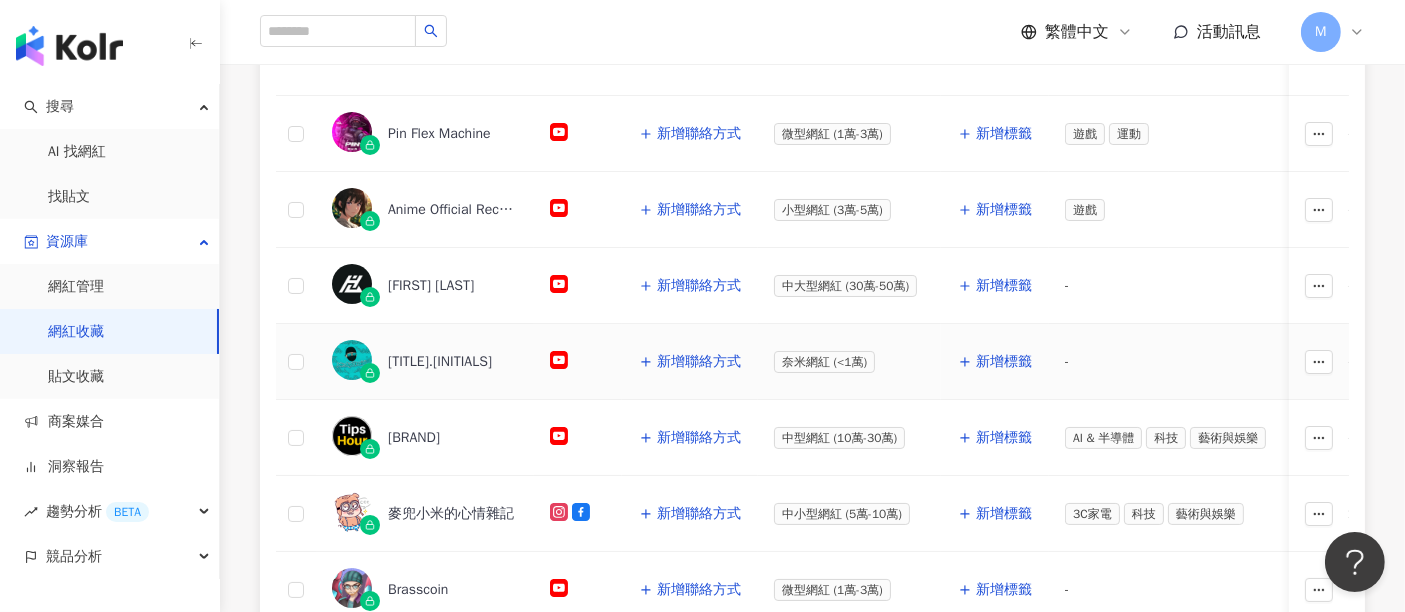 click 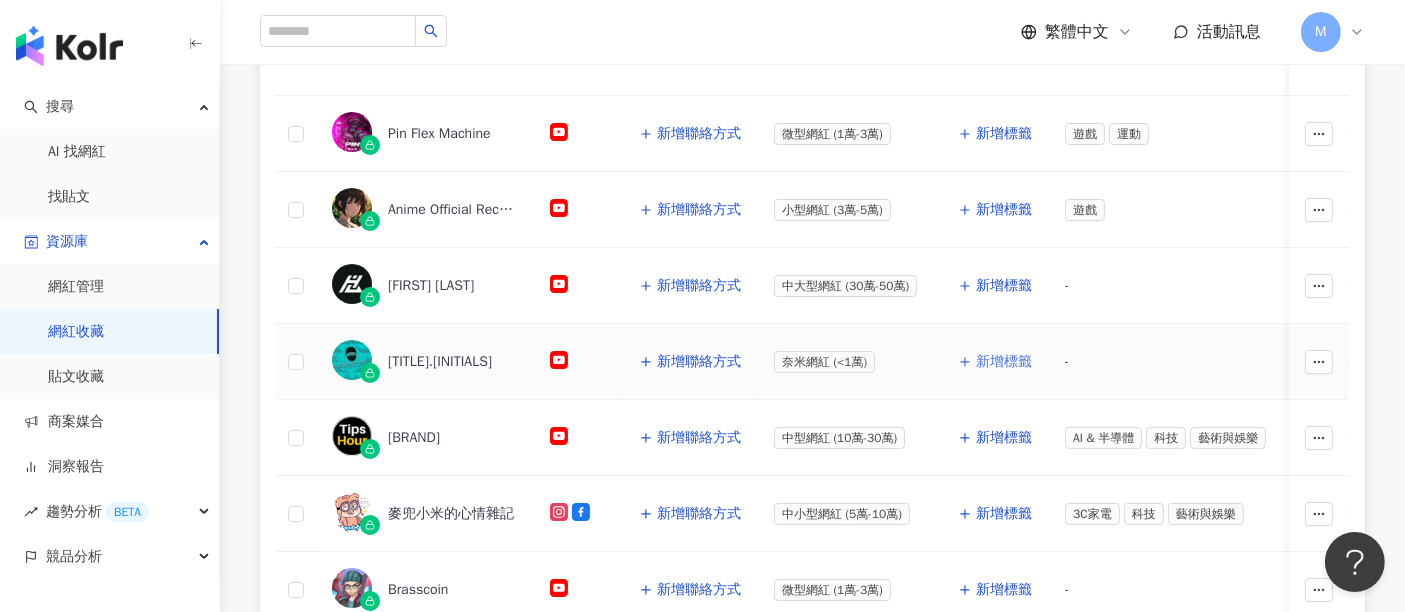 click on "新增標籤" at bounding box center [1004, 362] 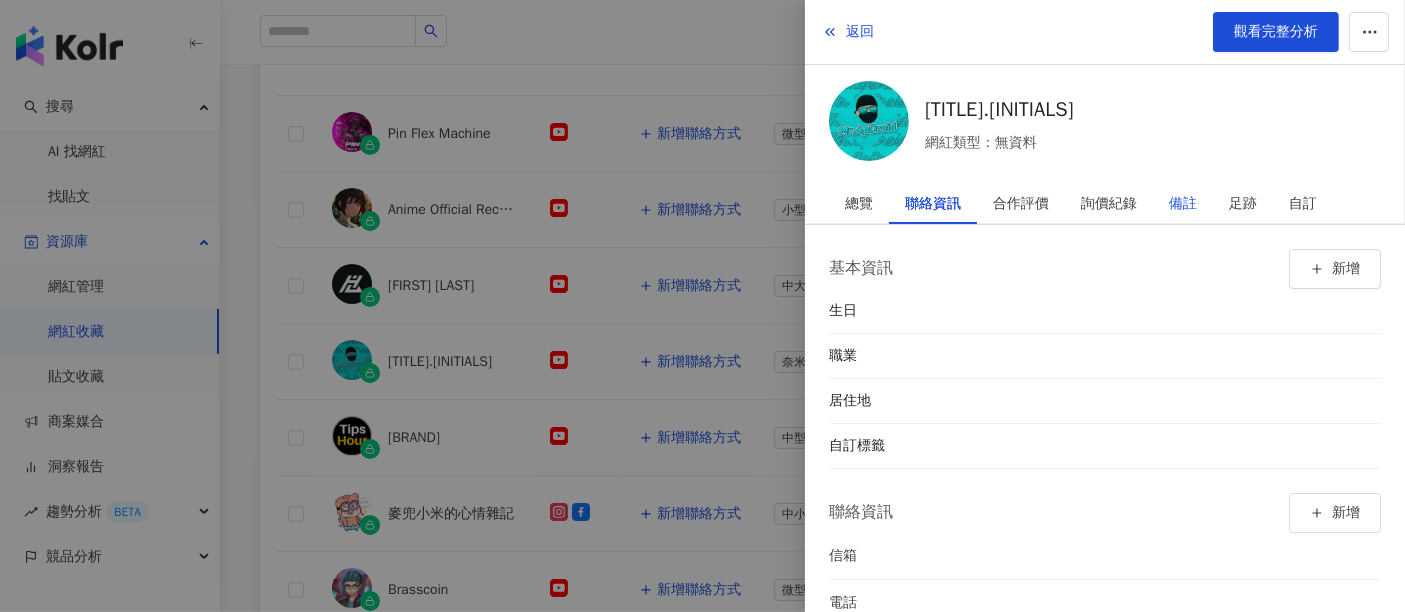 click on "備註" at bounding box center (1183, 204) 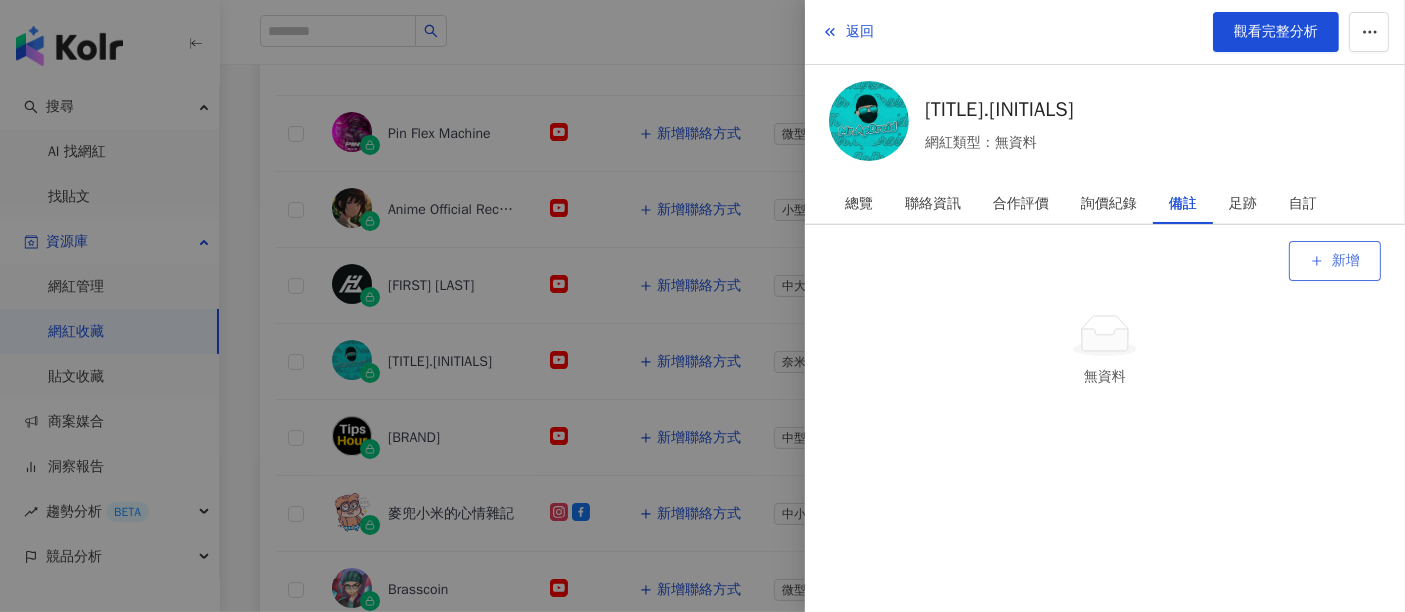 click on "新增" at bounding box center (1335, 261) 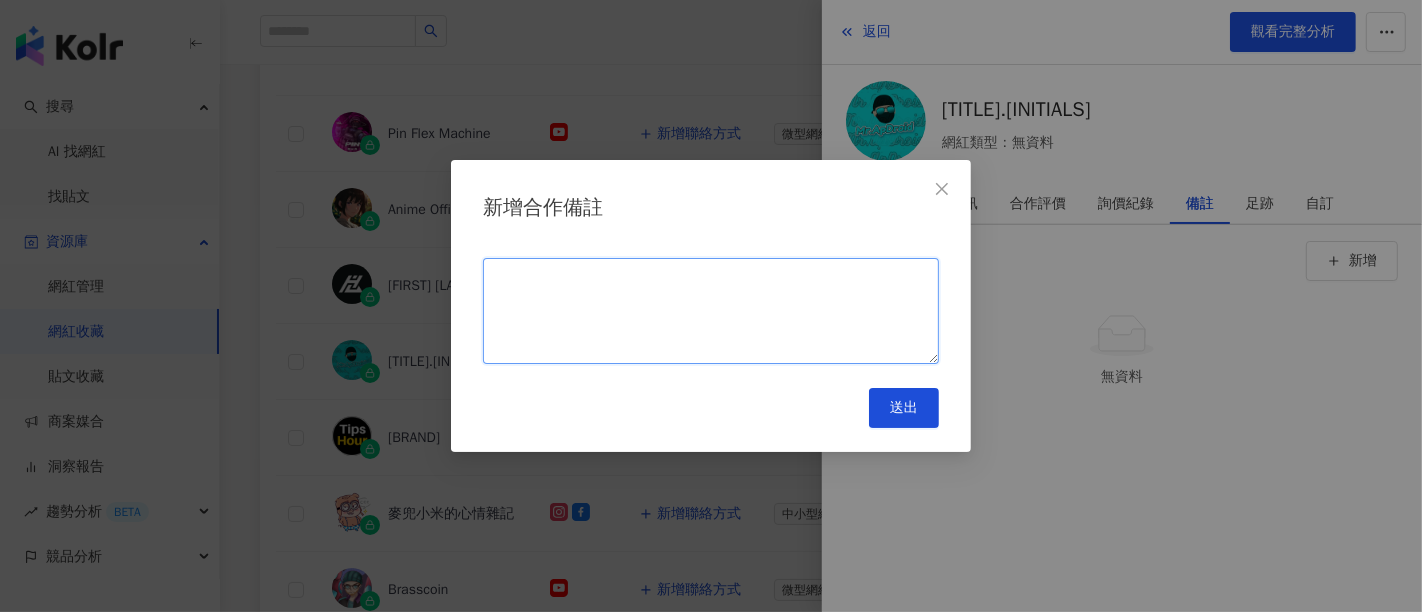 click at bounding box center [711, 311] 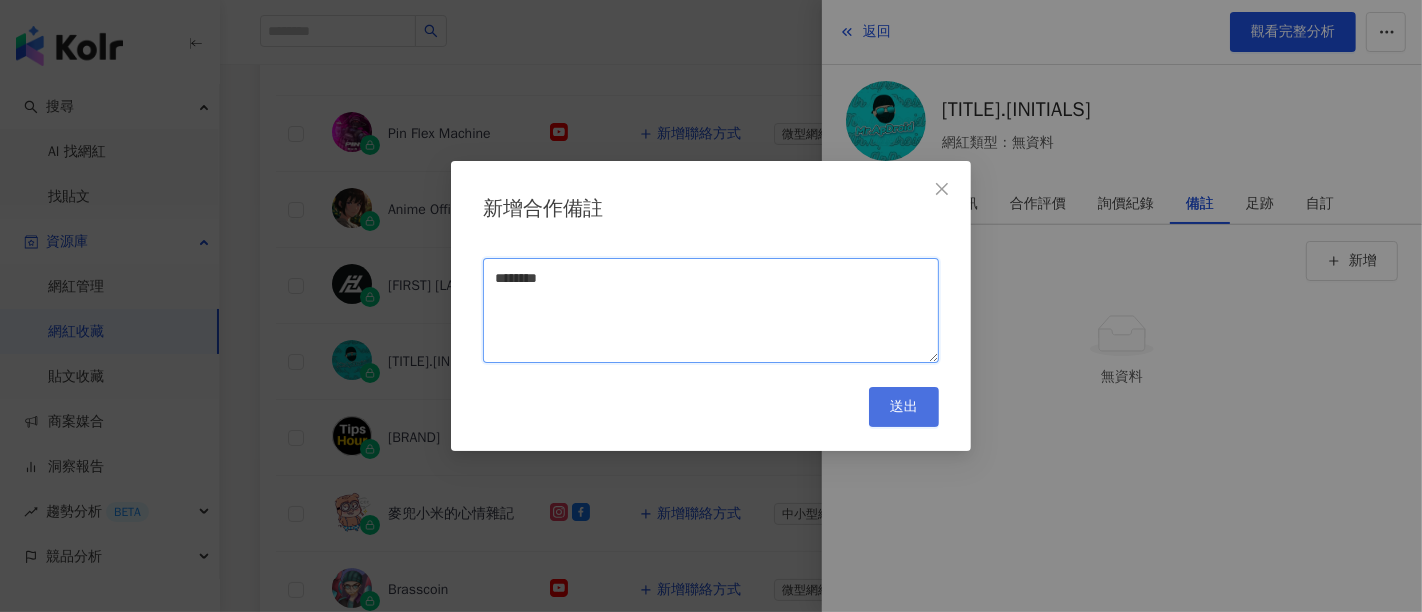 type on "********" 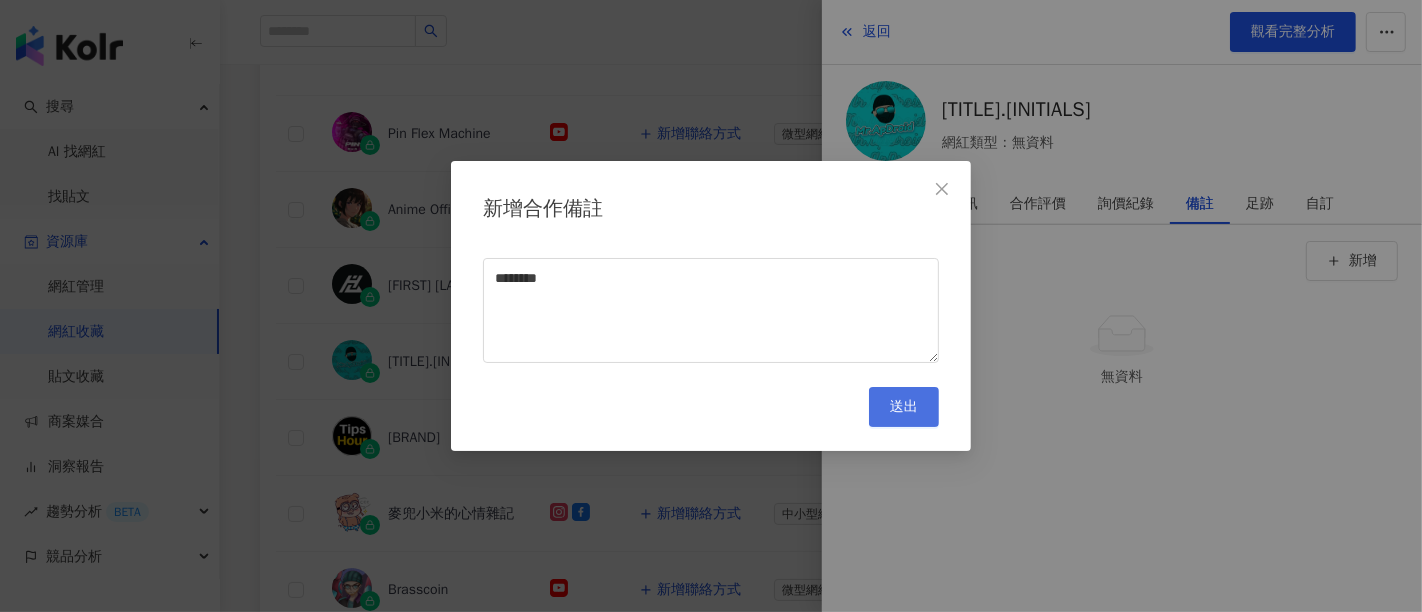 click on "送出" at bounding box center [904, 407] 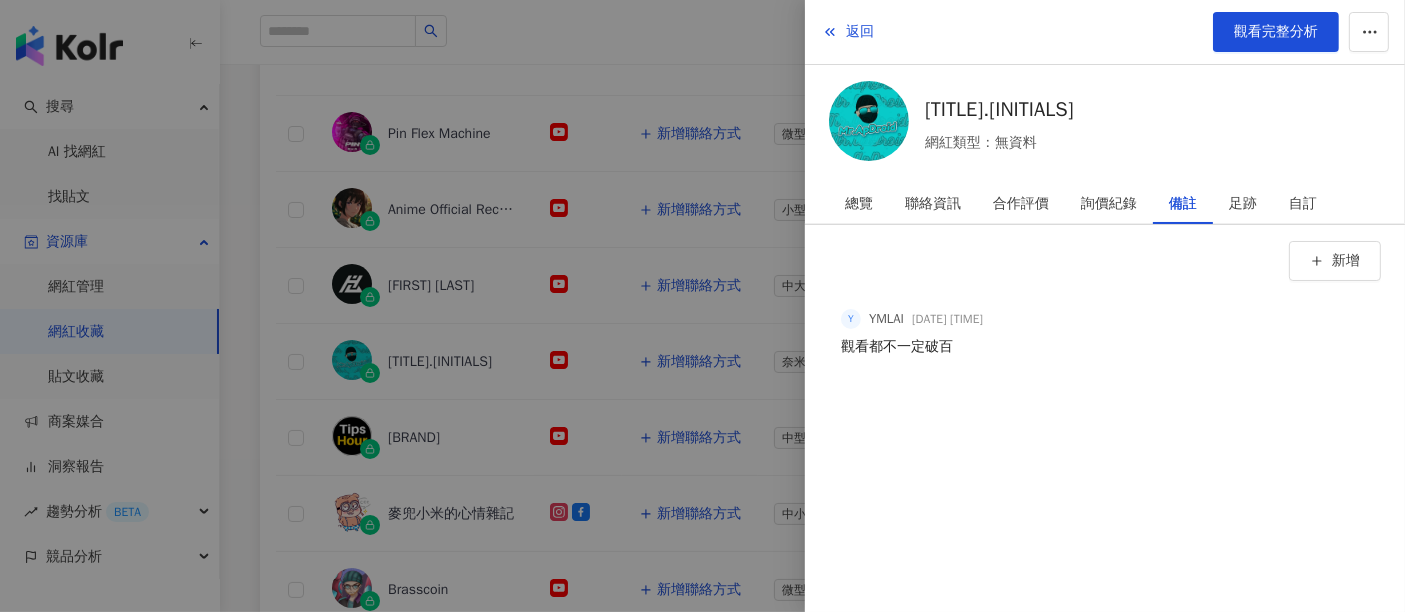 click at bounding box center [702, 306] 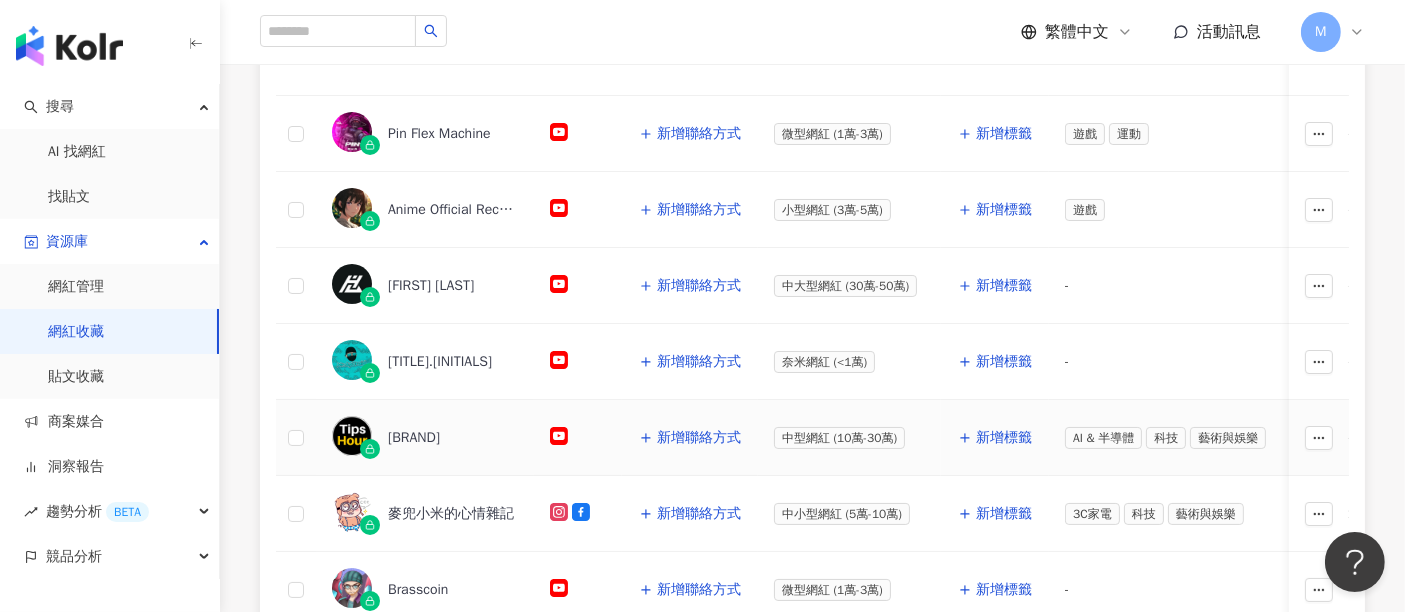 click 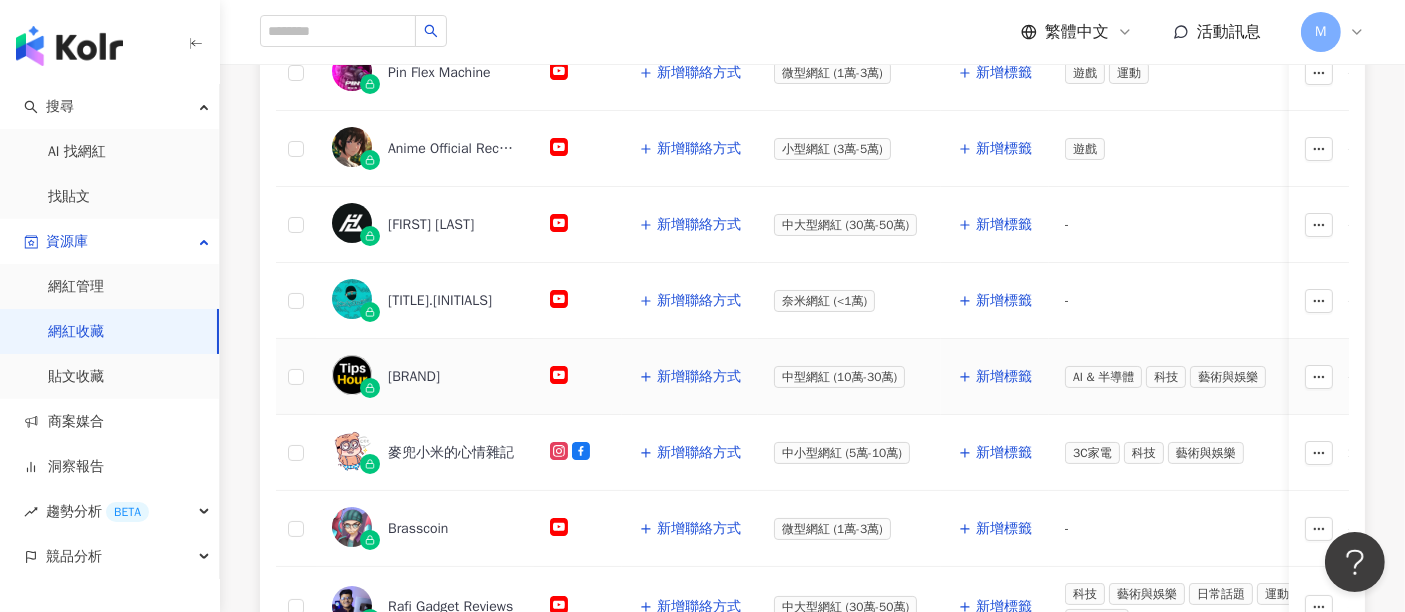 scroll, scrollTop: 444, scrollLeft: 0, axis: vertical 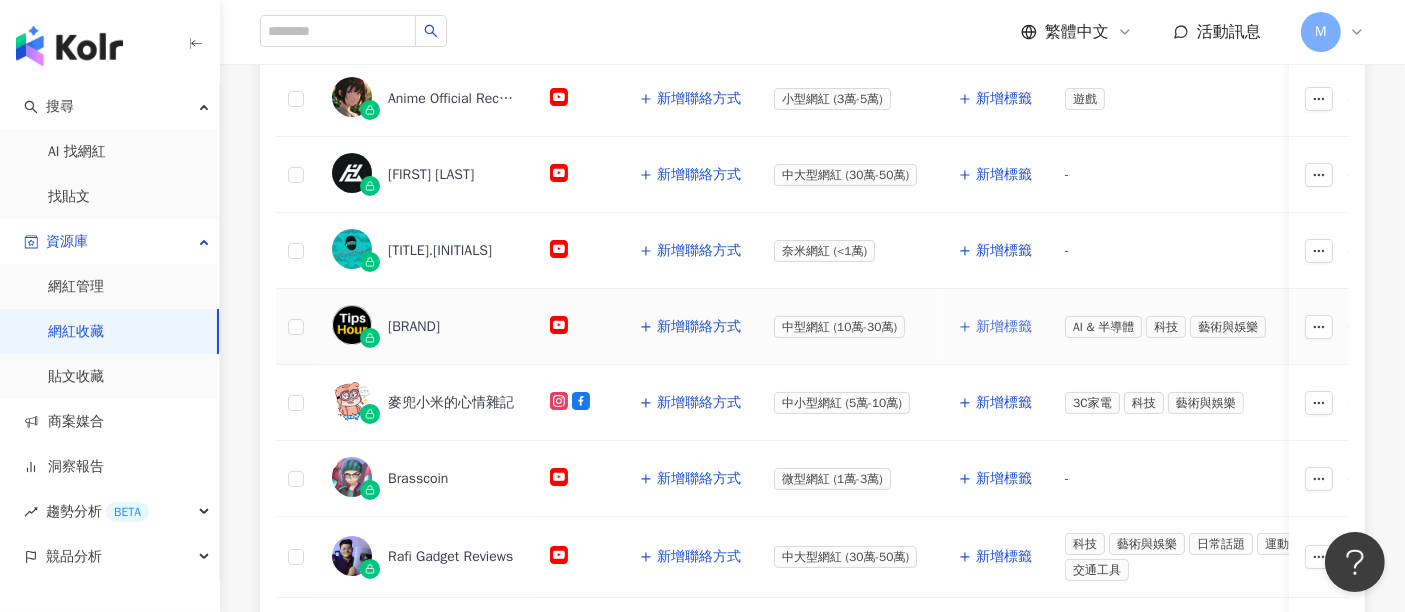 click on "新增標籤" at bounding box center (1004, 327) 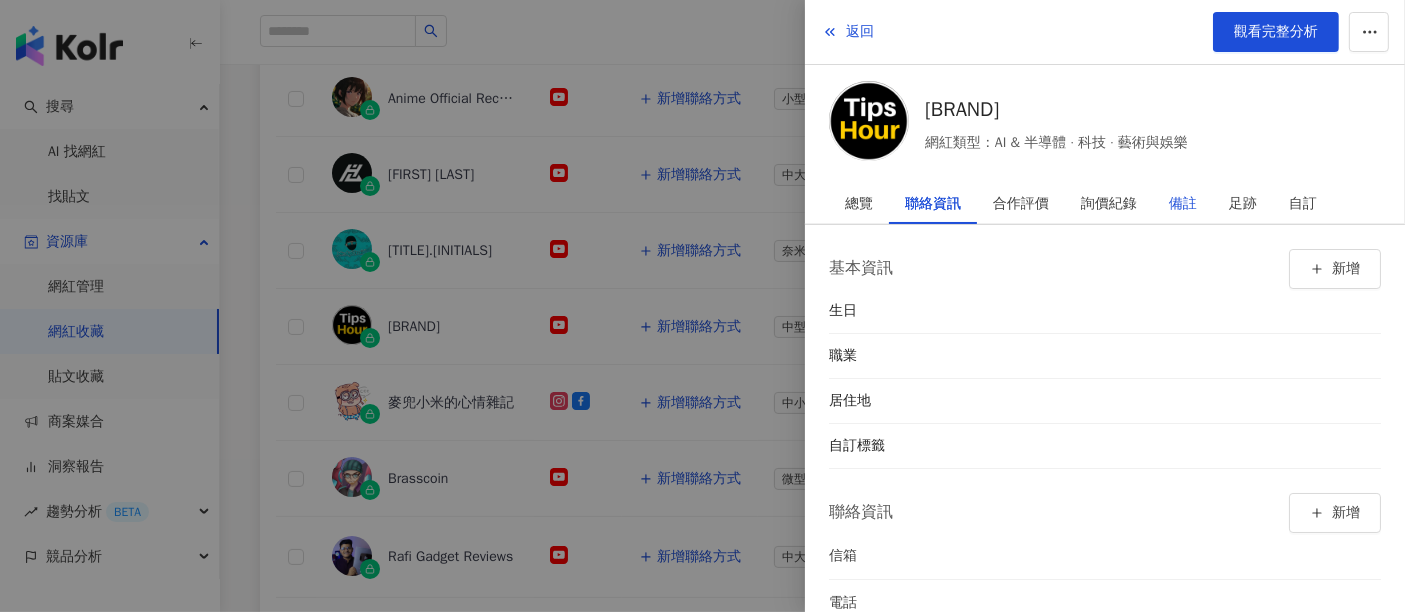 drag, startPoint x: 1190, startPoint y: 202, endPoint x: 1188, endPoint y: 212, distance: 10.198039 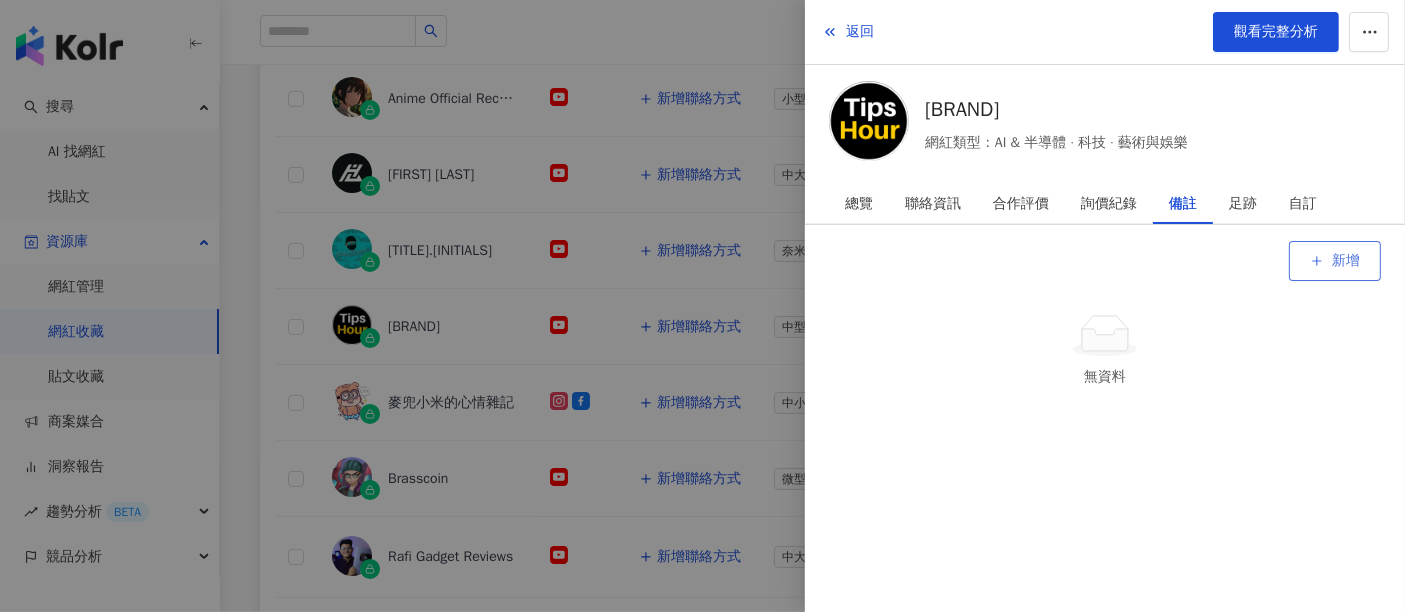 click 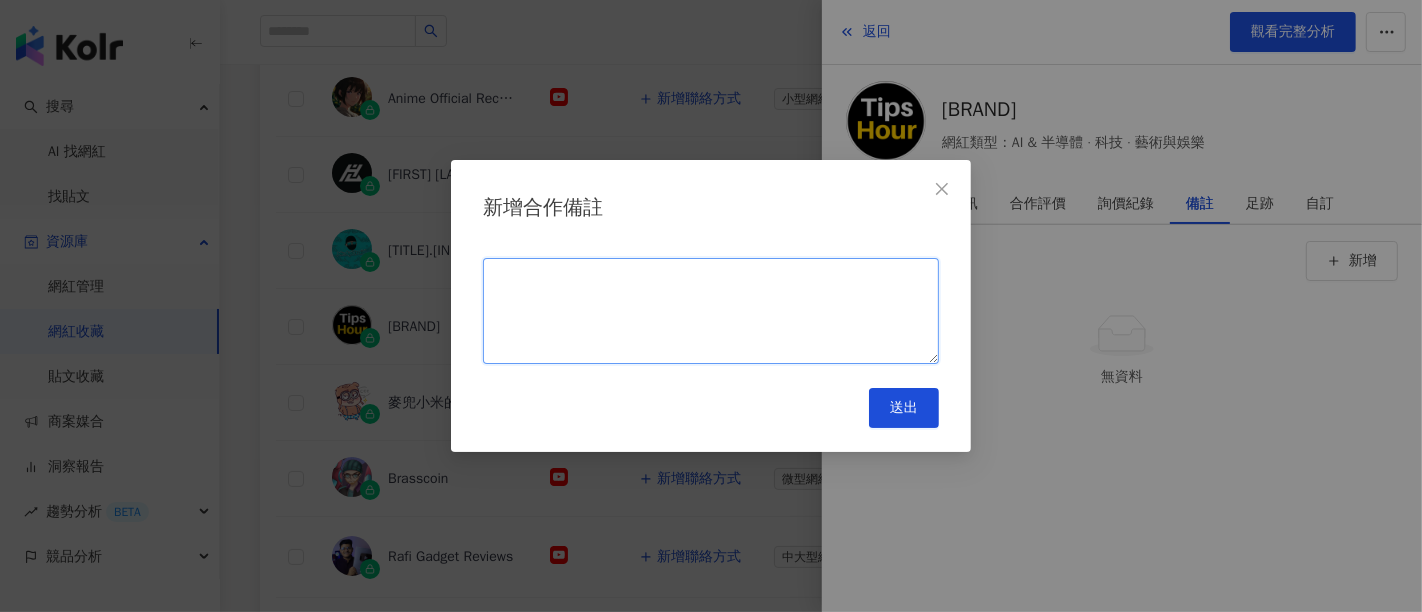 click at bounding box center (711, 311) 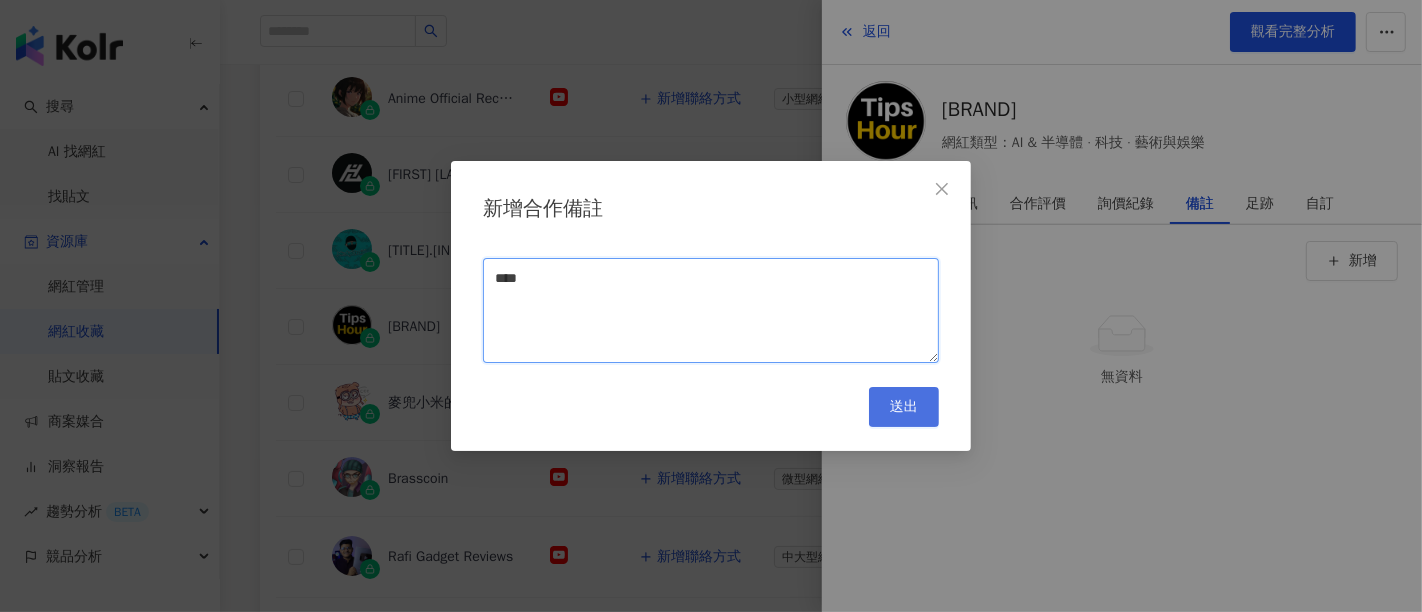 type on "****" 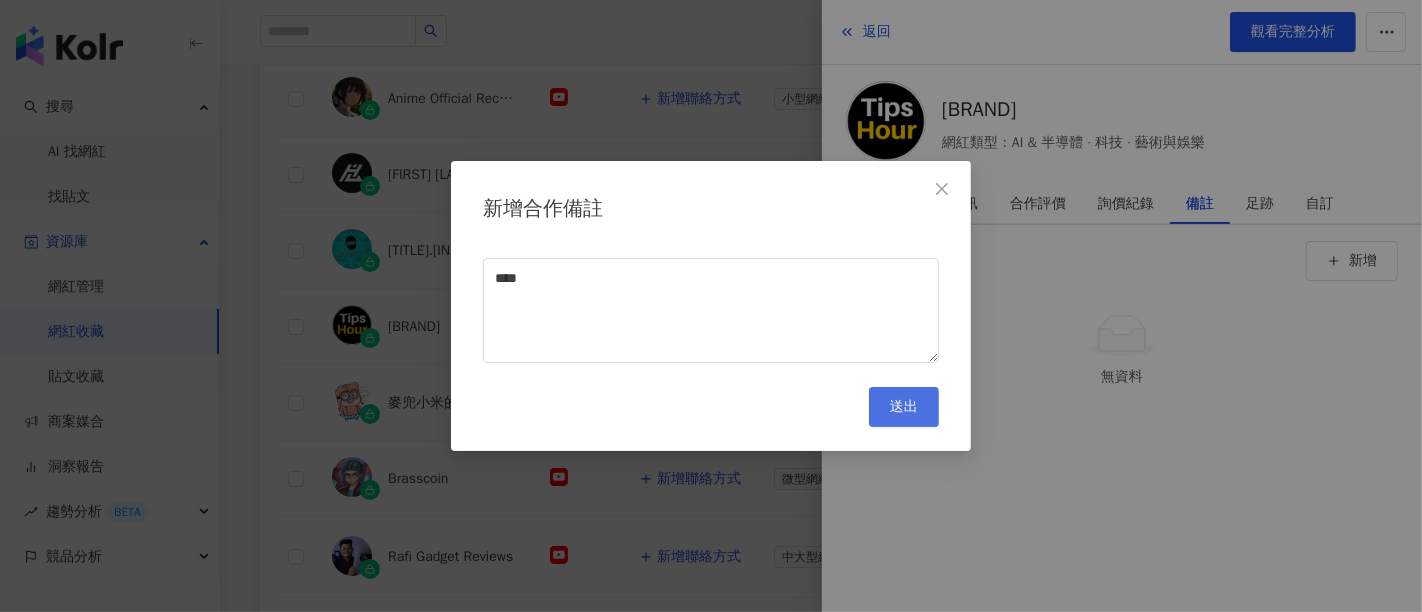 drag, startPoint x: 907, startPoint y: 407, endPoint x: 896, endPoint y: 413, distance: 12.529964 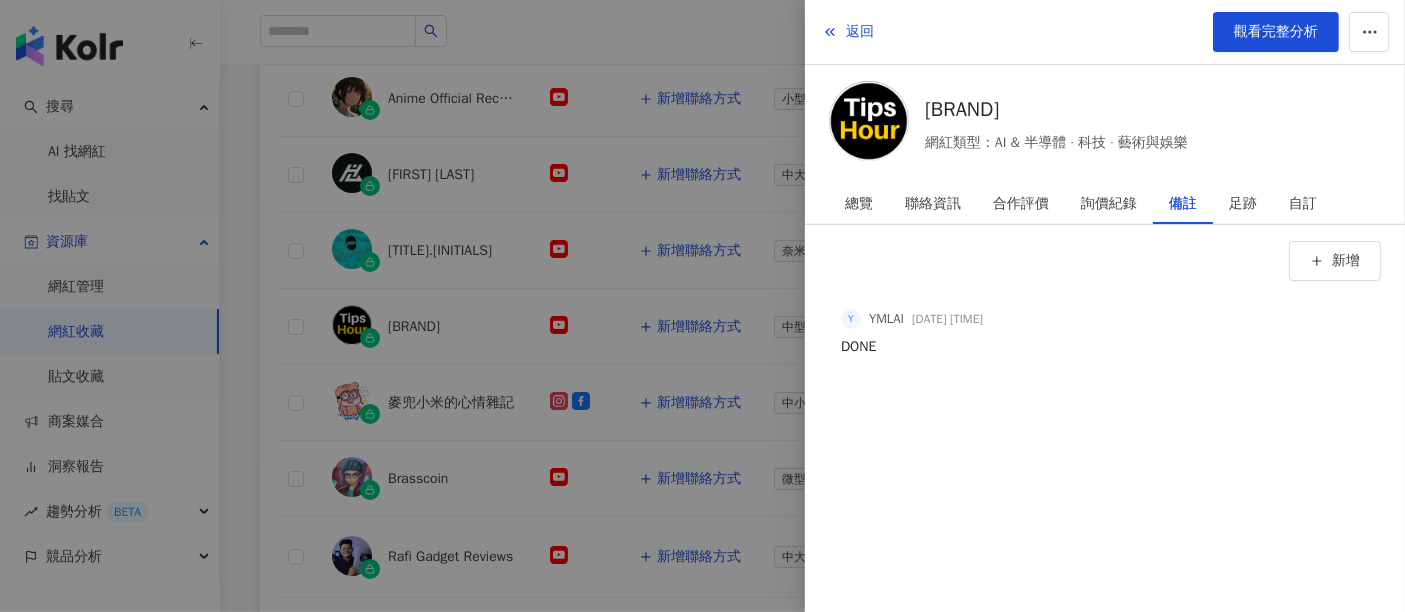 click at bounding box center (702, 306) 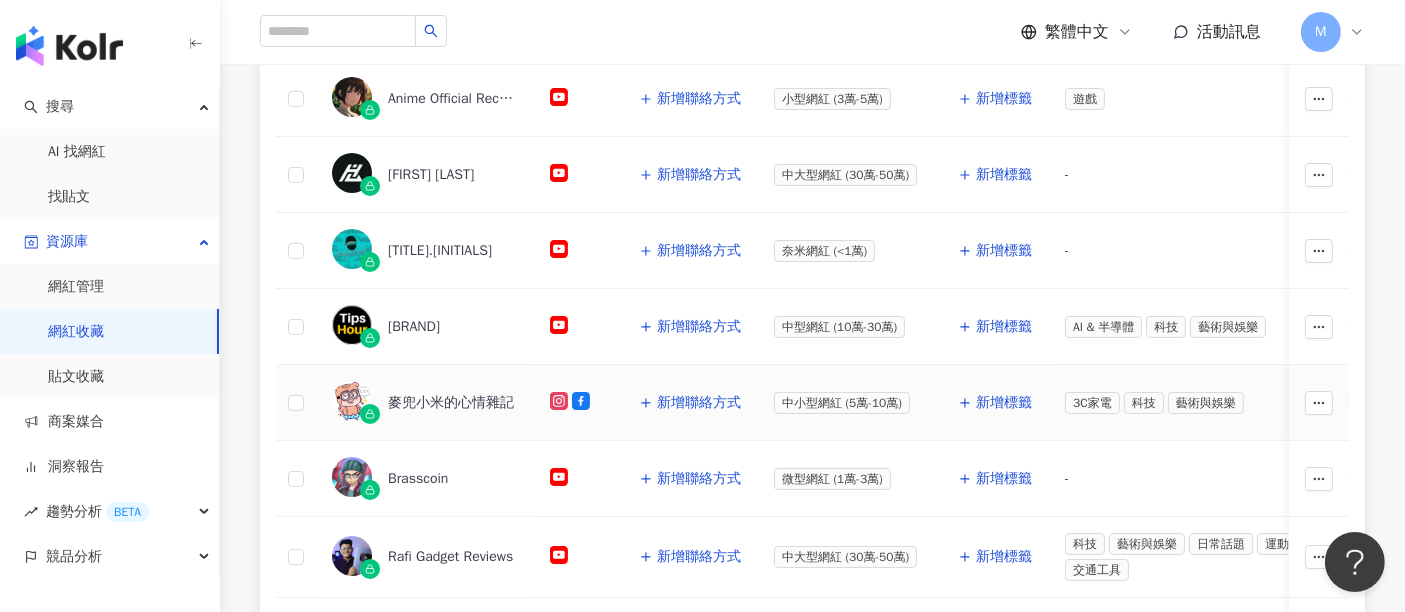 click 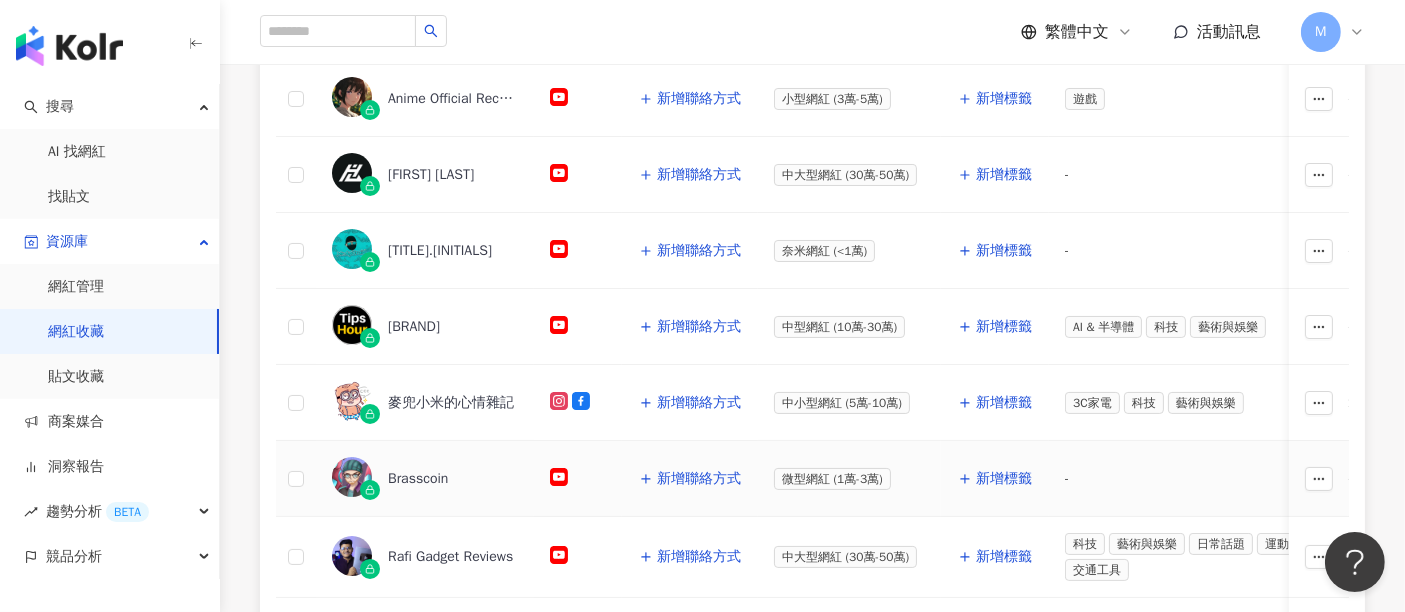 scroll, scrollTop: 555, scrollLeft: 0, axis: vertical 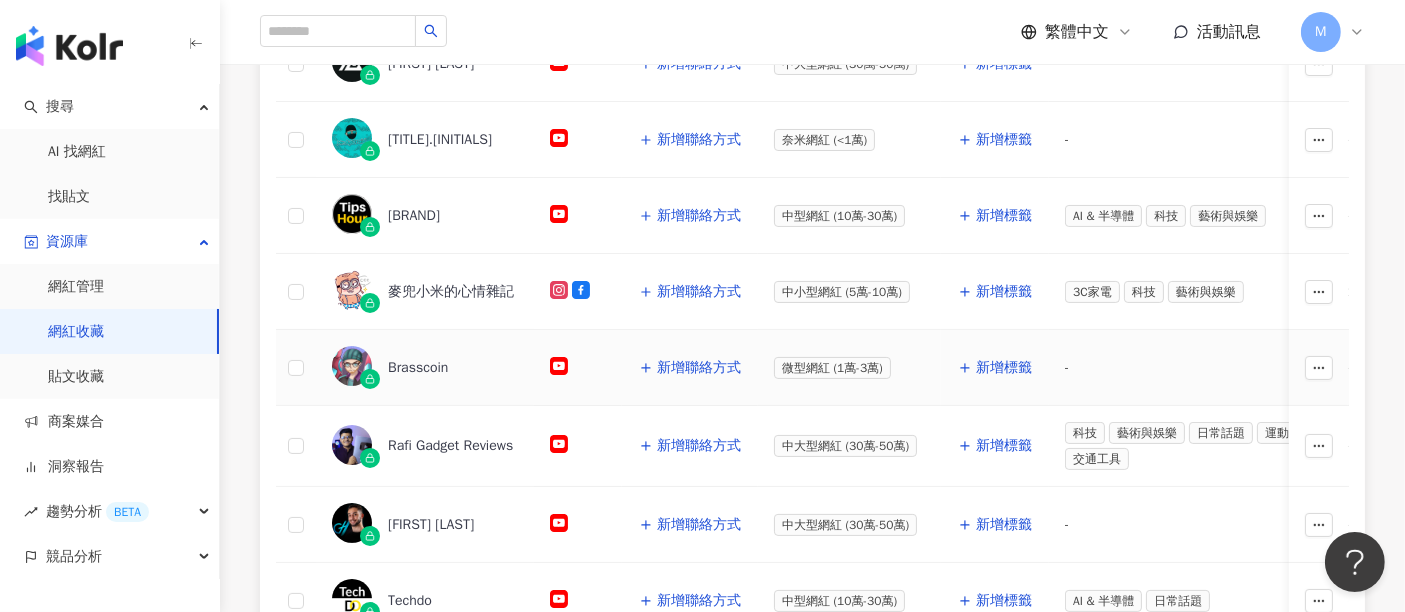 click 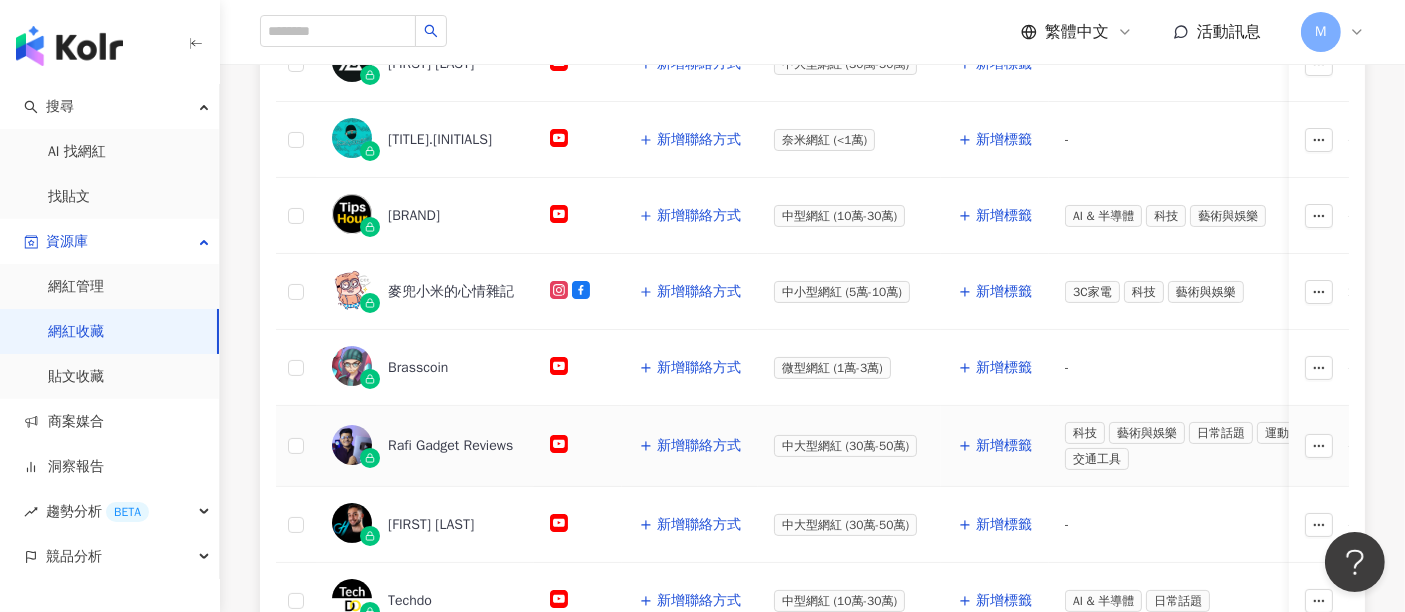 scroll, scrollTop: 666, scrollLeft: 0, axis: vertical 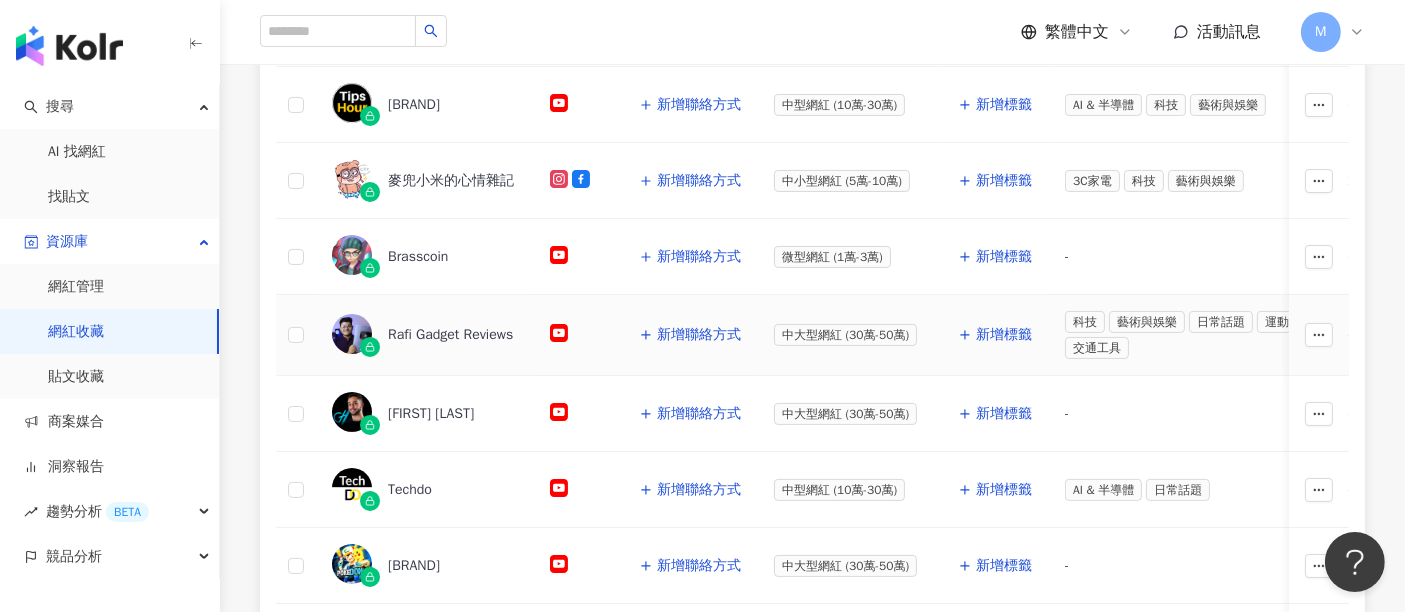 click 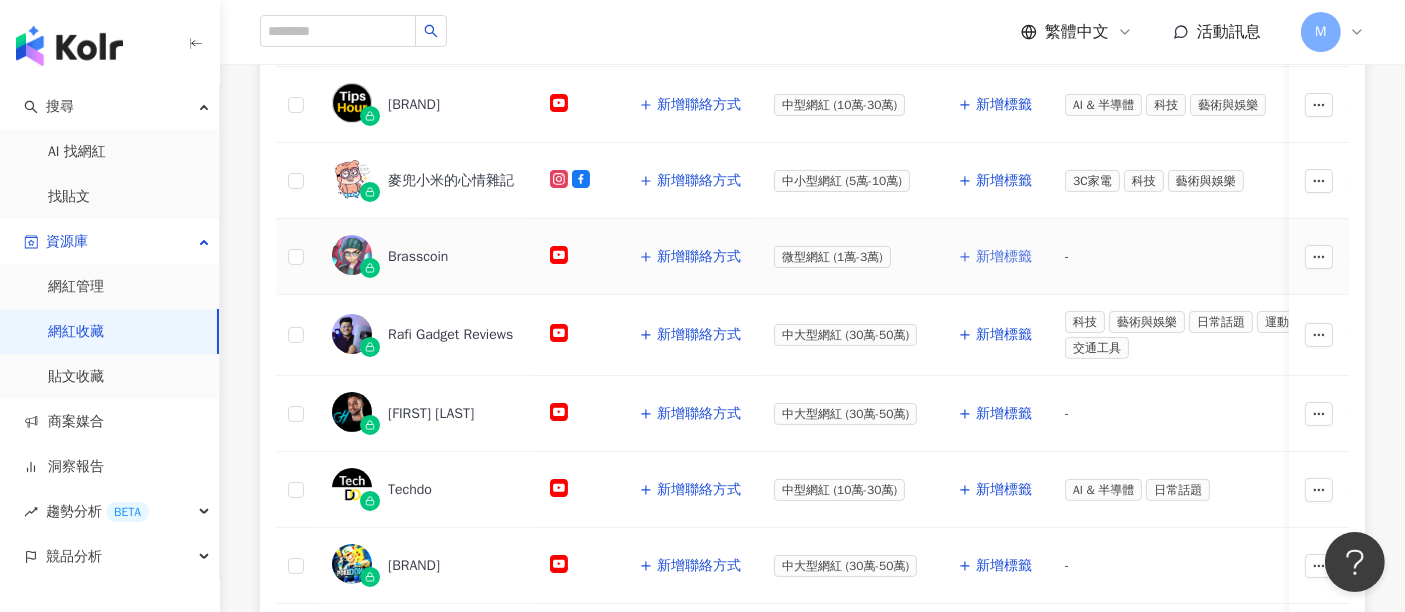 click on "新增標籤" at bounding box center [1004, 257] 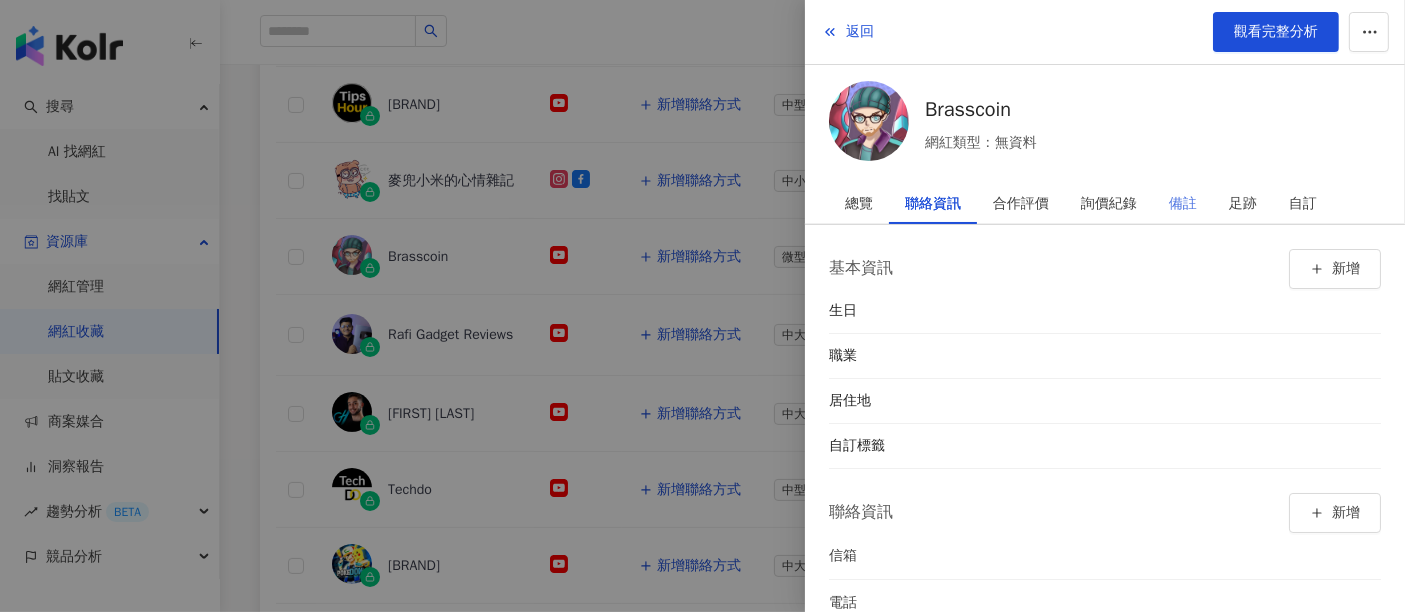 click on "備註" at bounding box center [1183, 204] 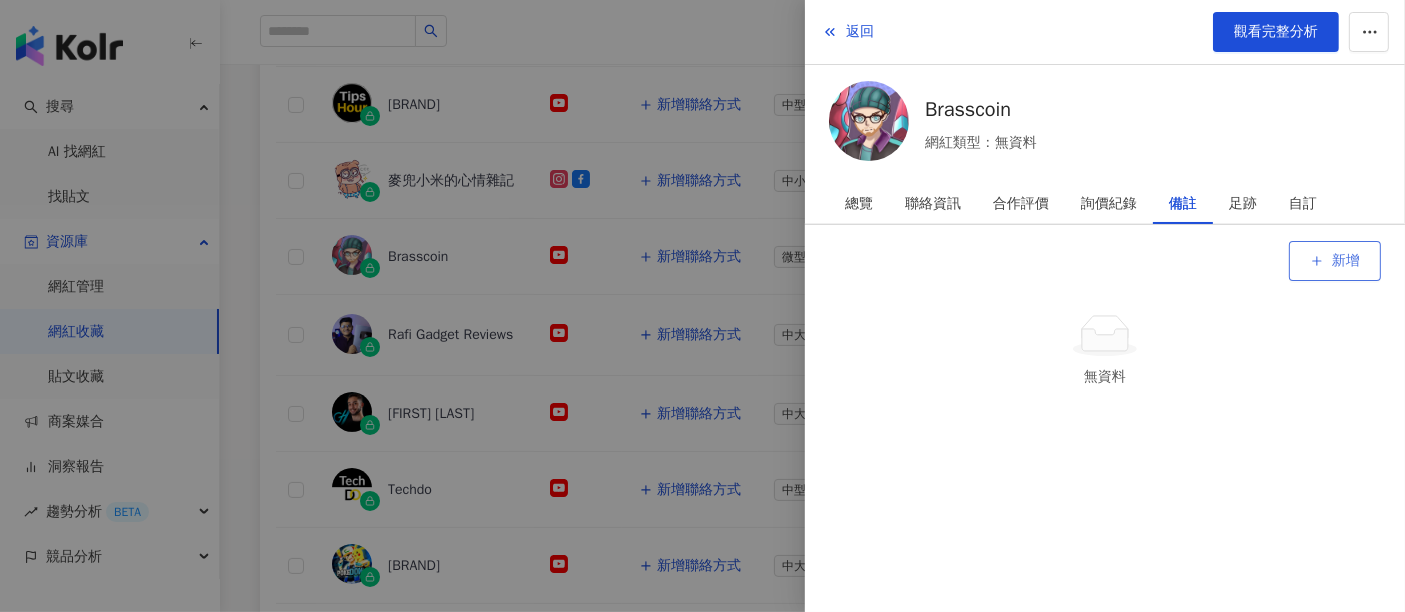 click 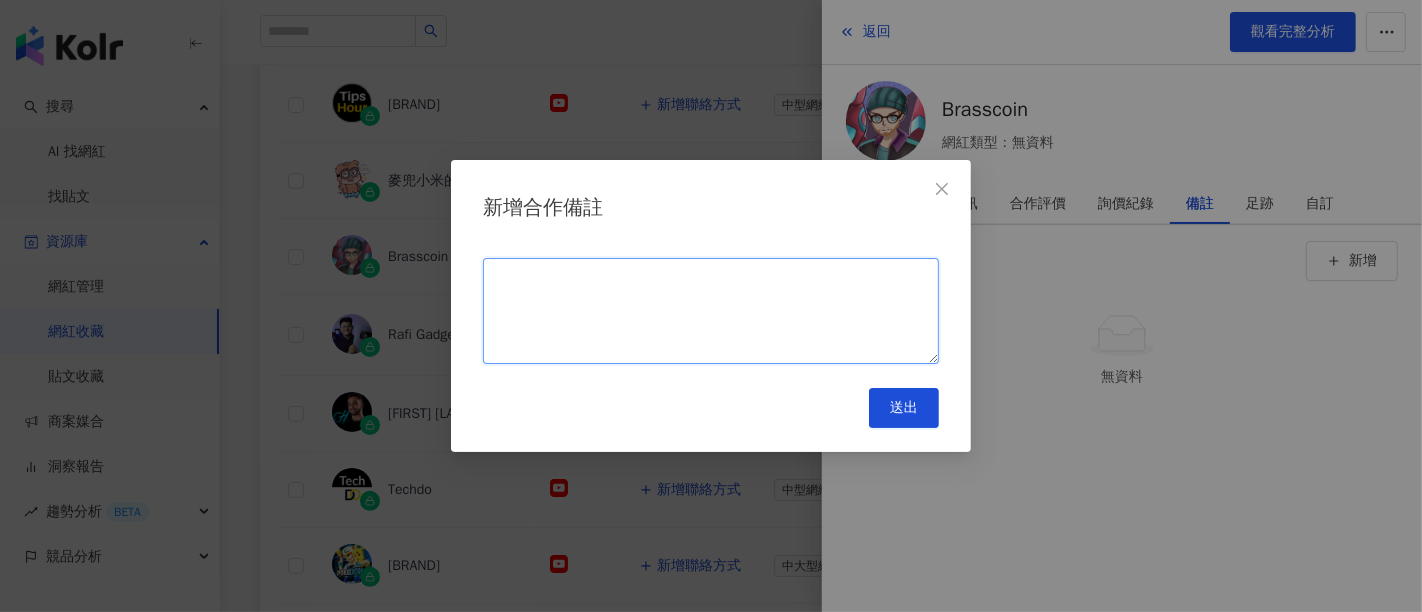 click at bounding box center (711, 311) 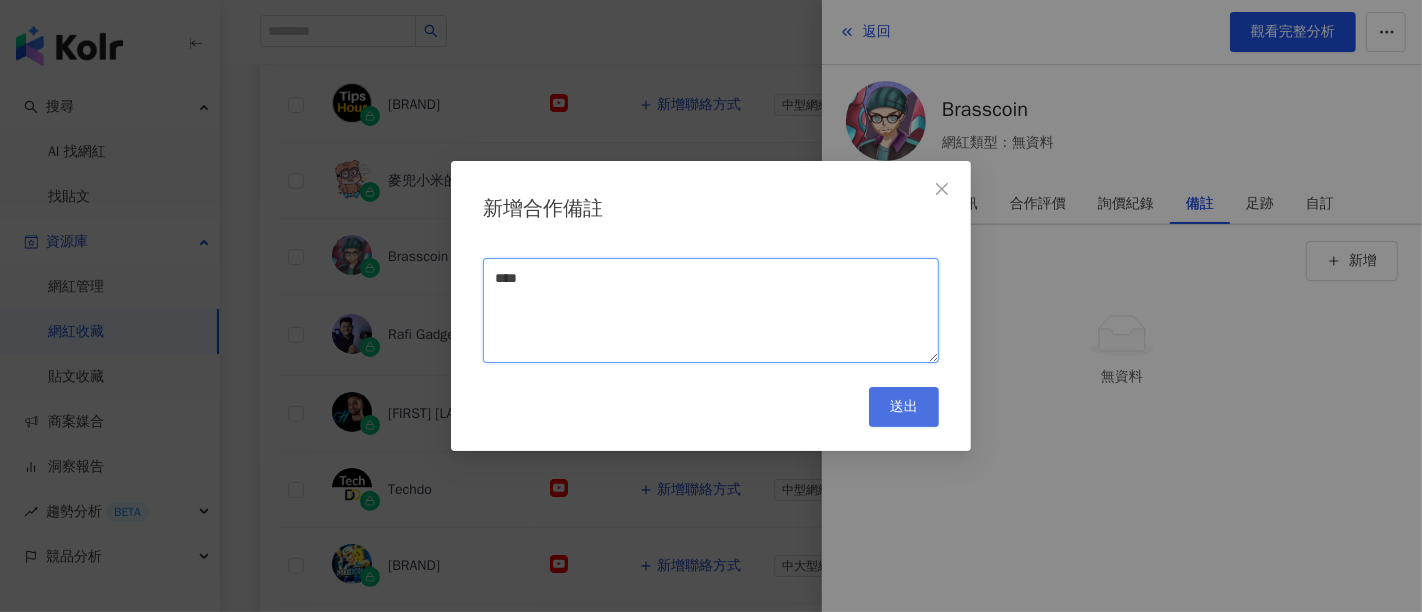 type on "****" 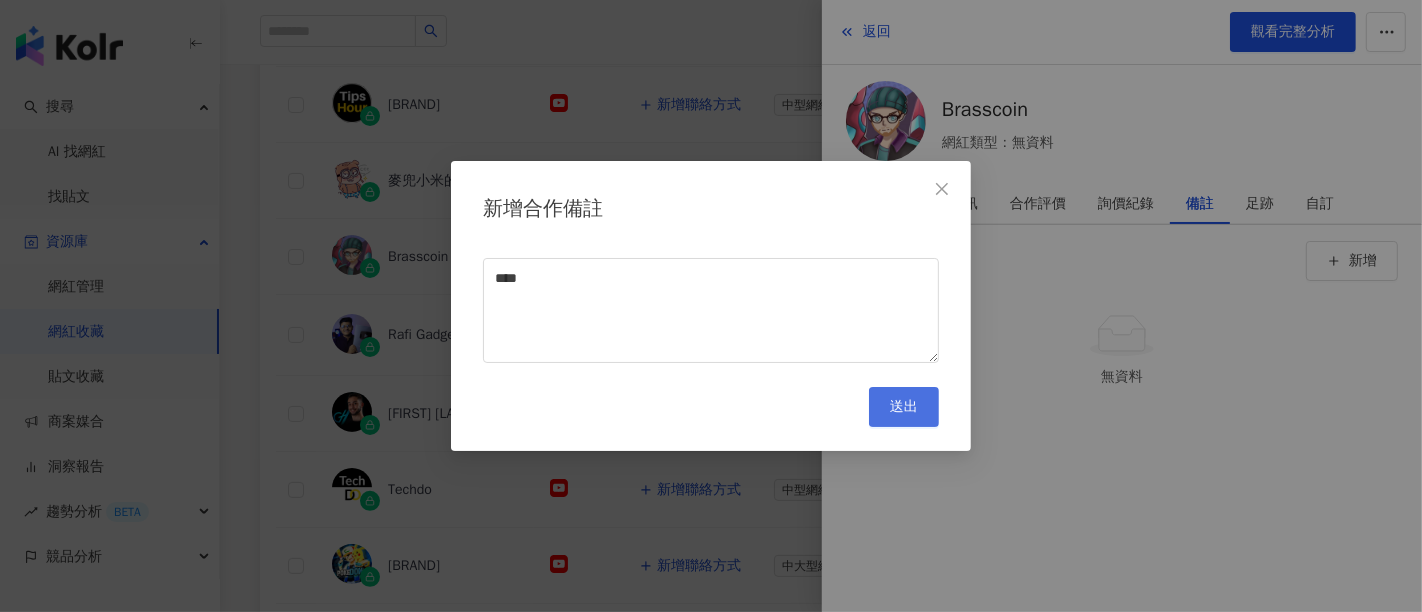 click on "送出" at bounding box center [904, 407] 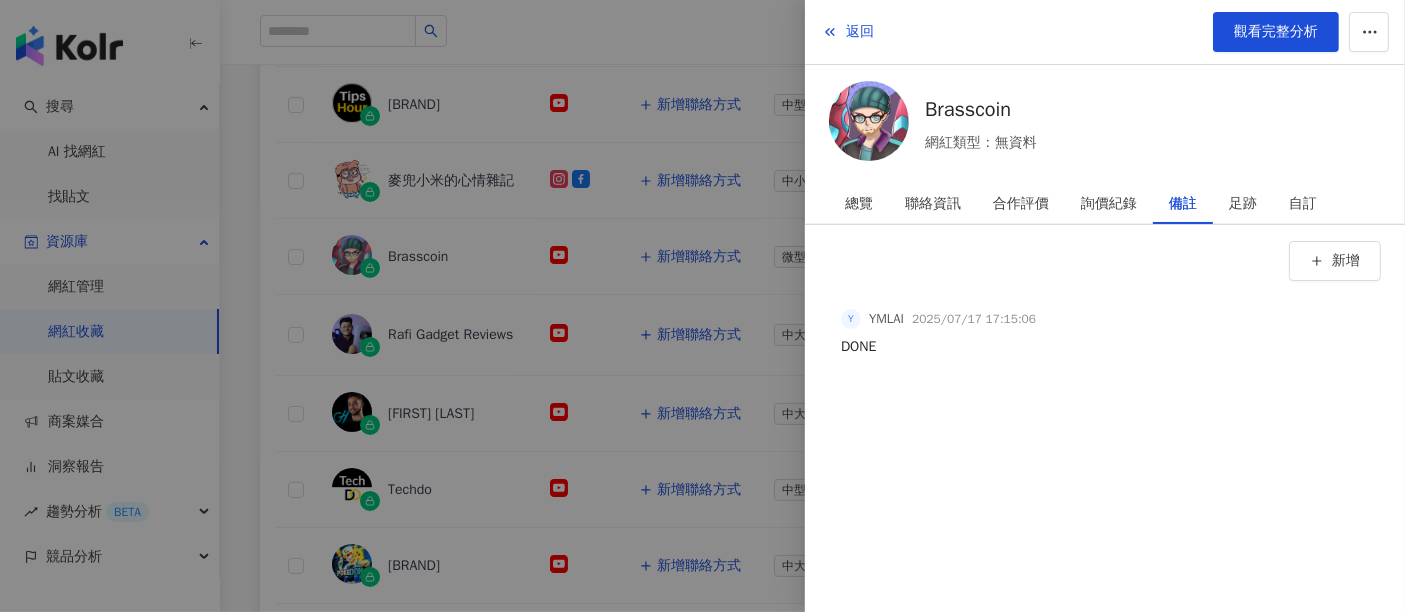 click at bounding box center [702, 306] 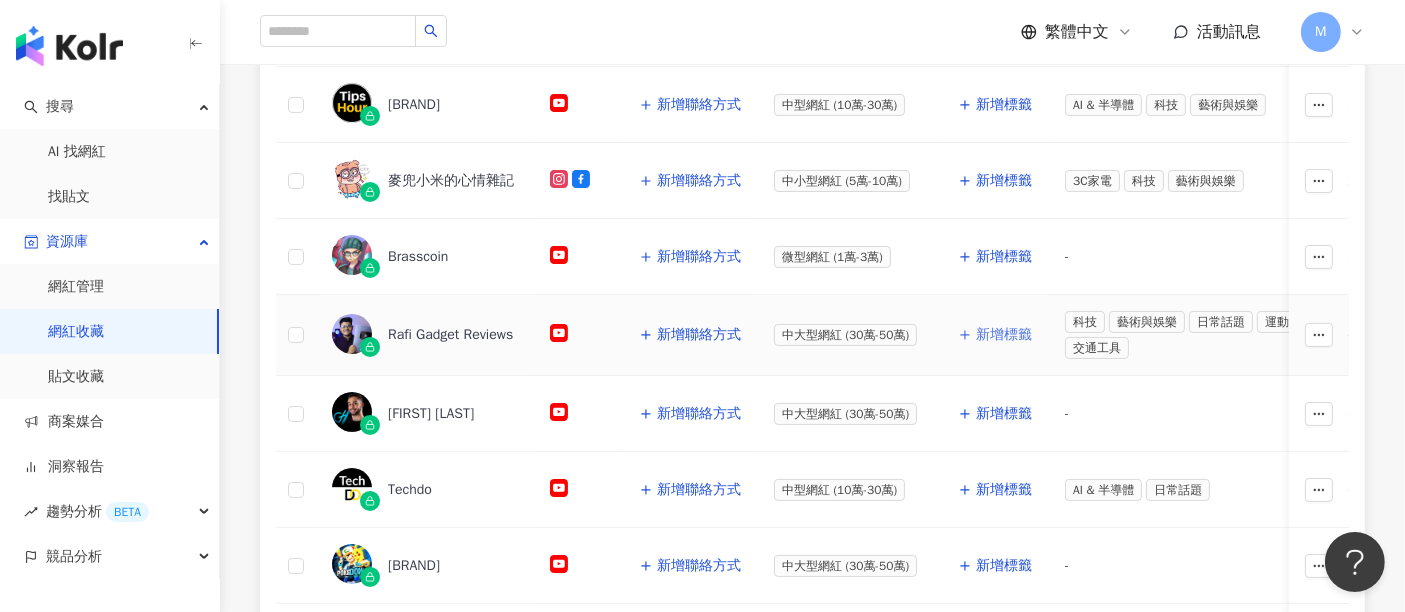 click on "新增標籤" at bounding box center (1004, 335) 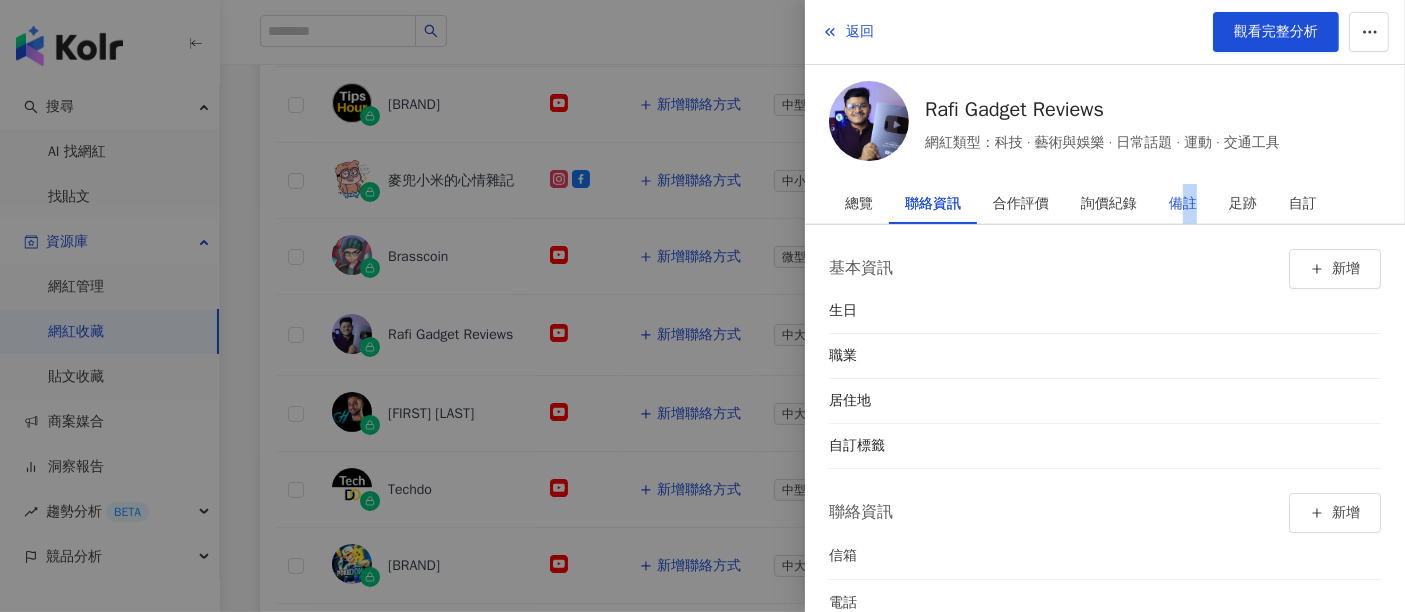 drag, startPoint x: 1189, startPoint y: 192, endPoint x: 1187, endPoint y: 209, distance: 17.117243 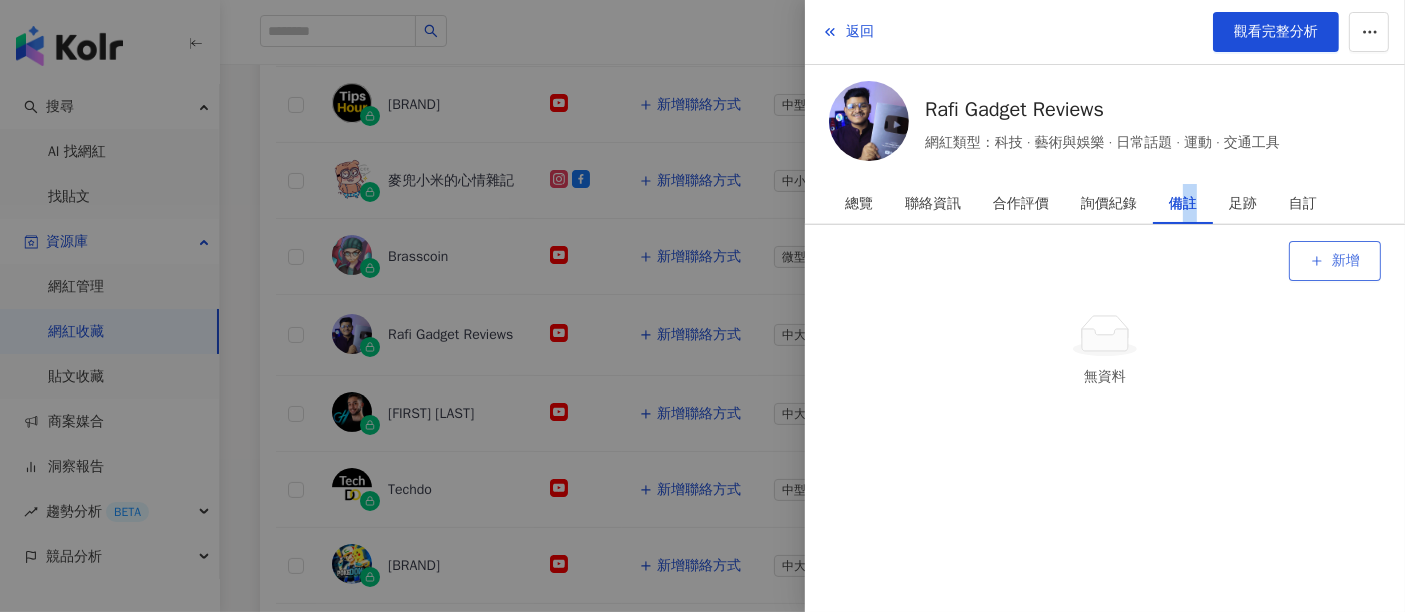 click on "新增" at bounding box center [1335, 261] 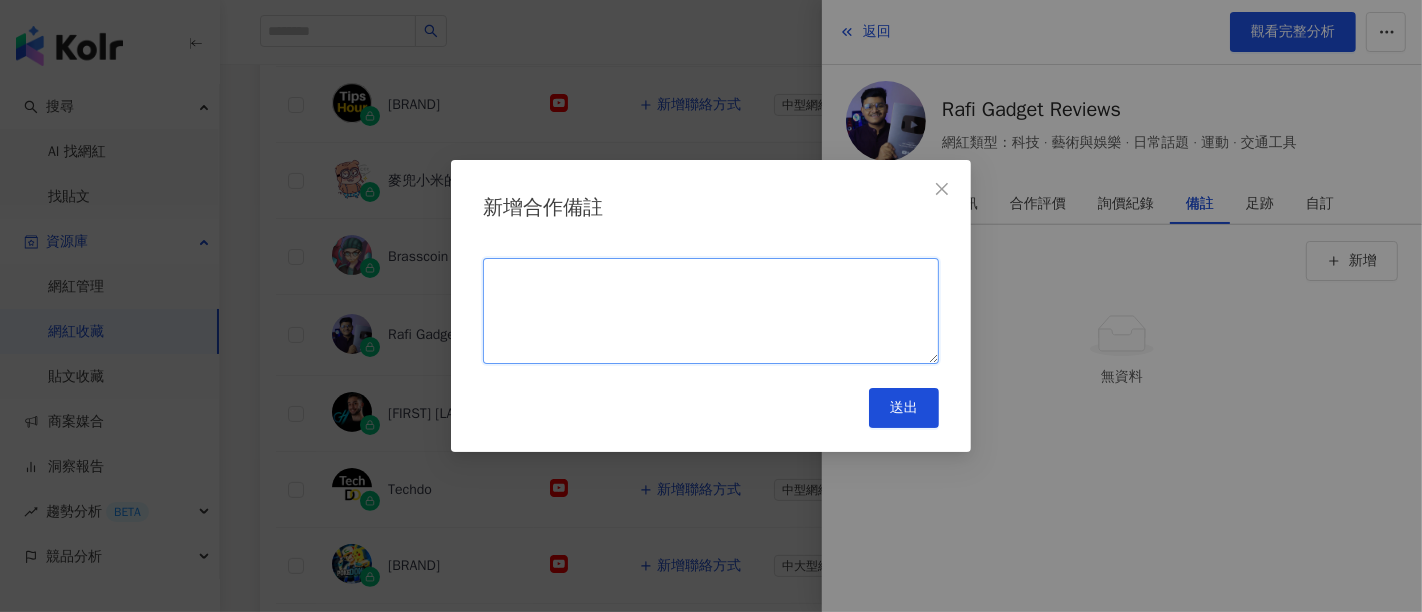 click at bounding box center [711, 311] 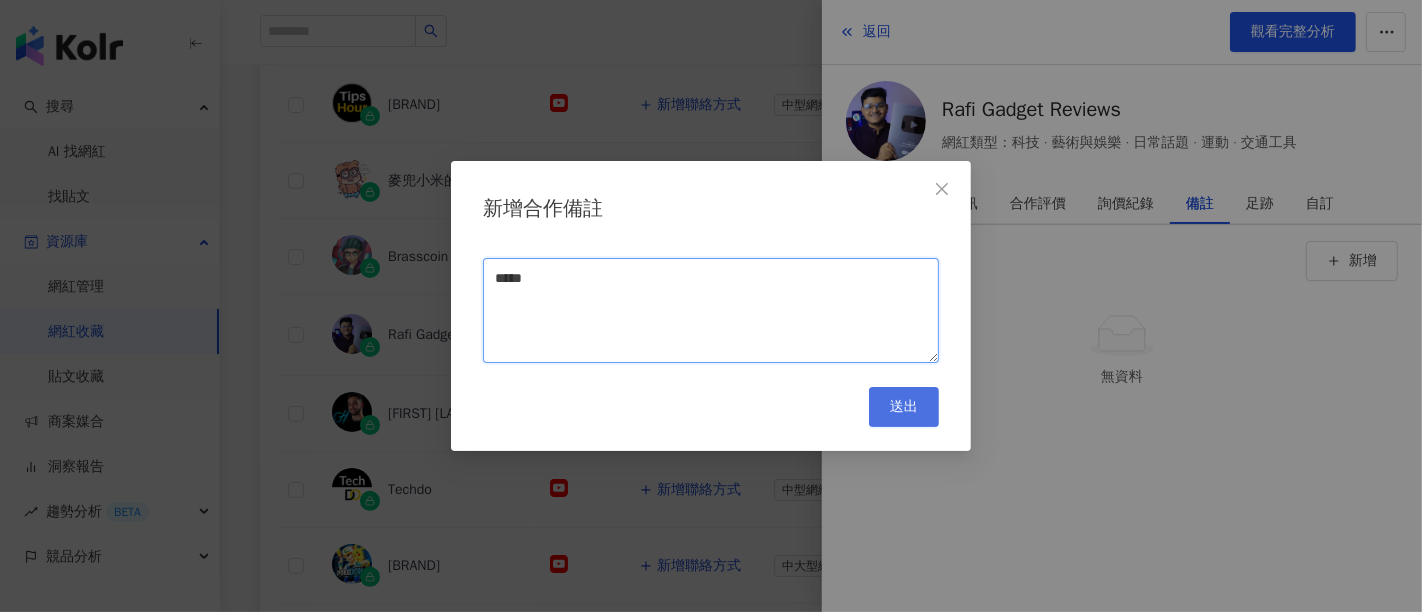 type on "****" 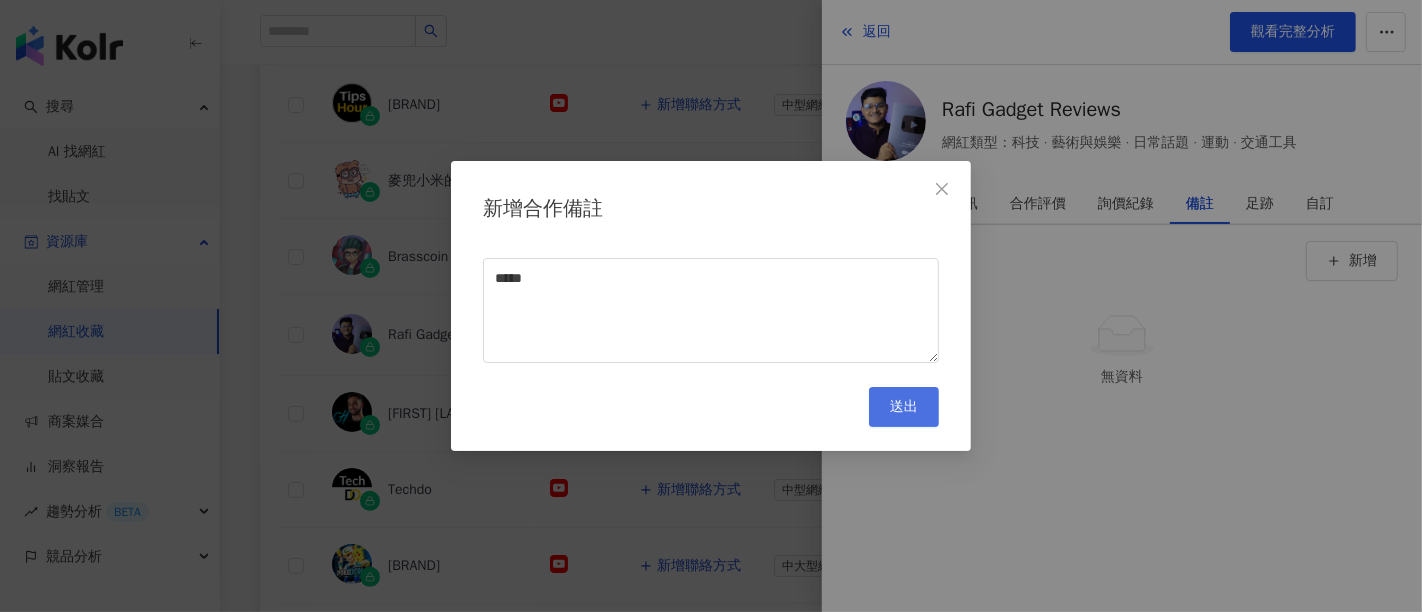 click on "送出" at bounding box center [904, 407] 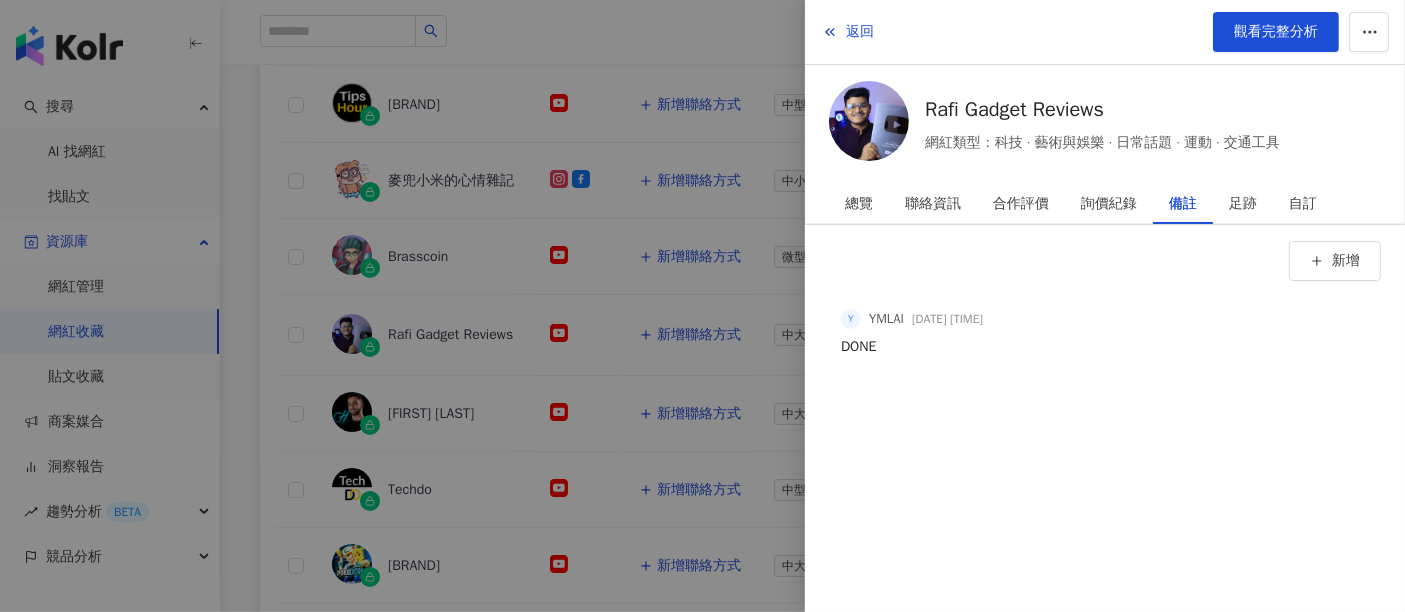 click at bounding box center (702, 306) 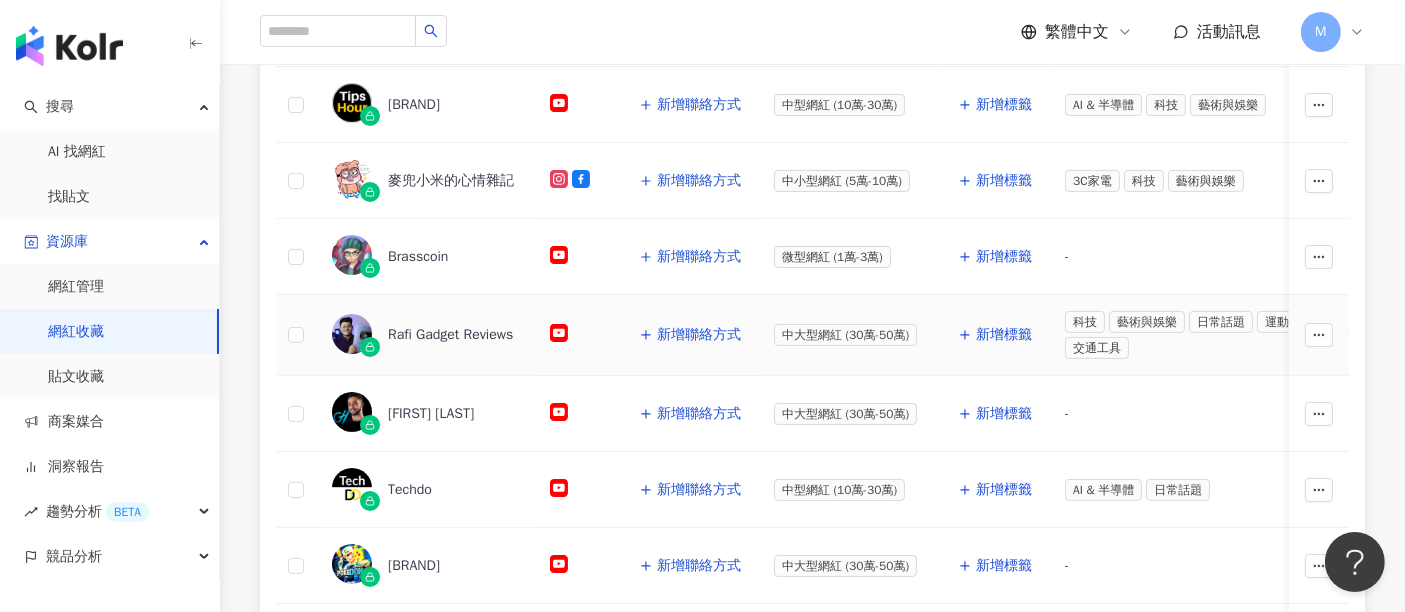 click 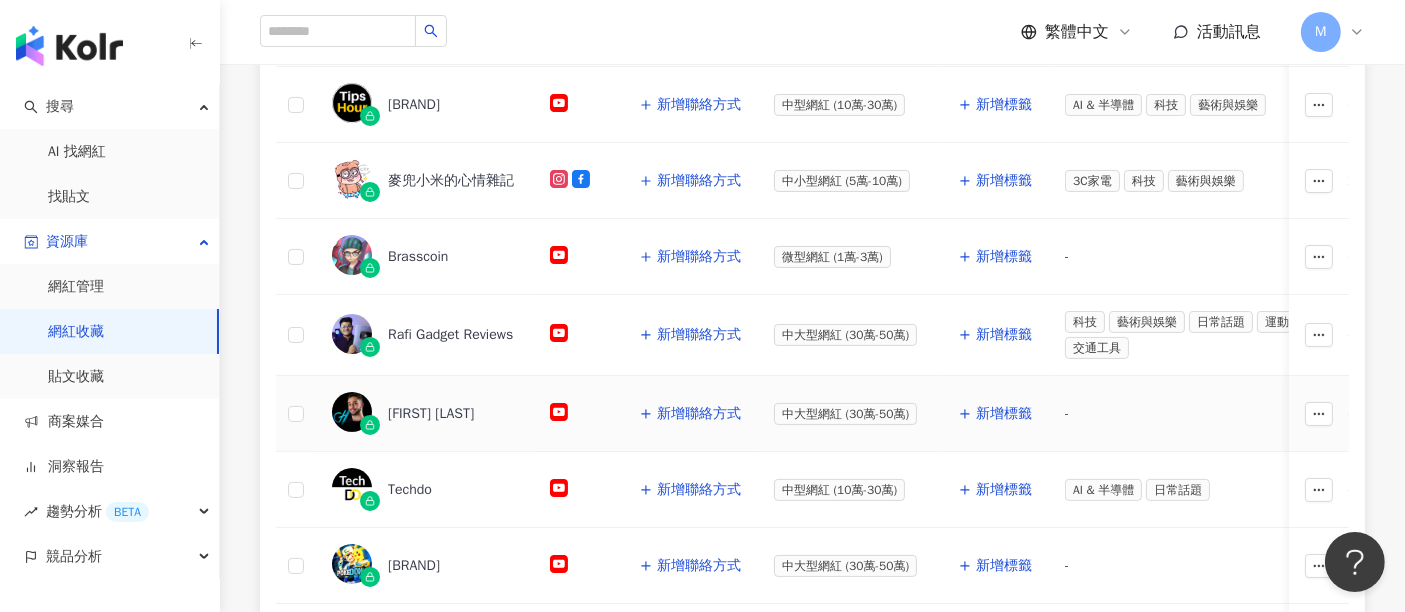 click 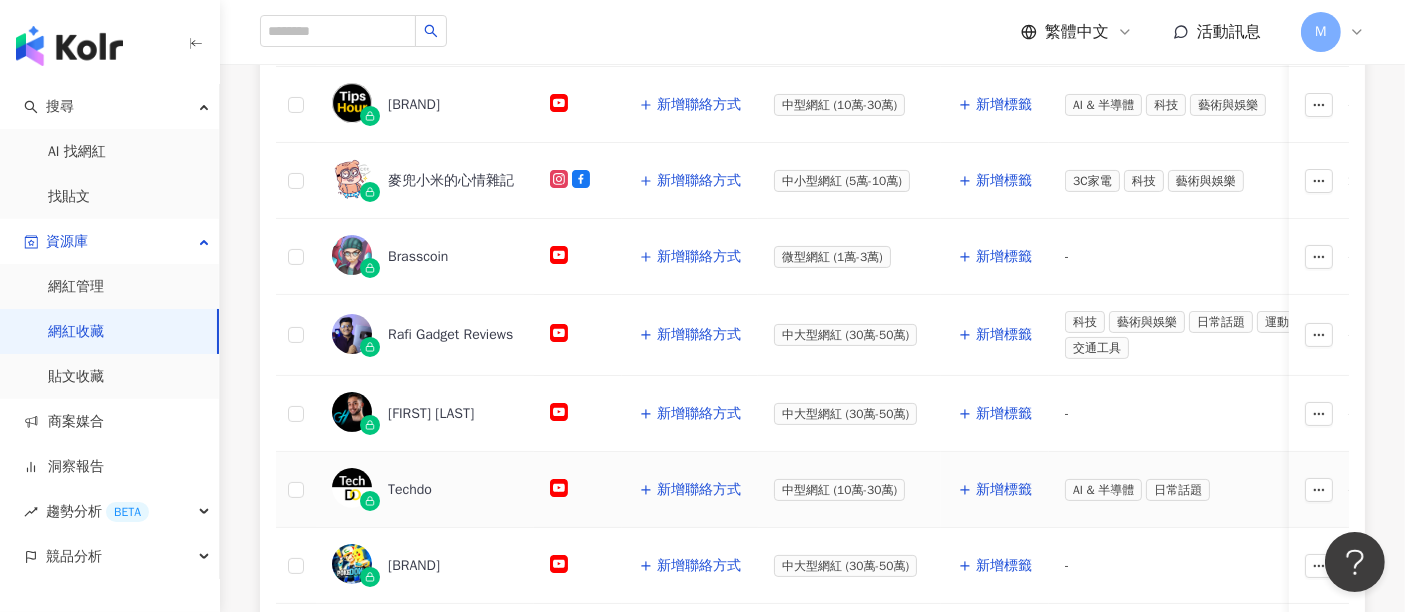 click 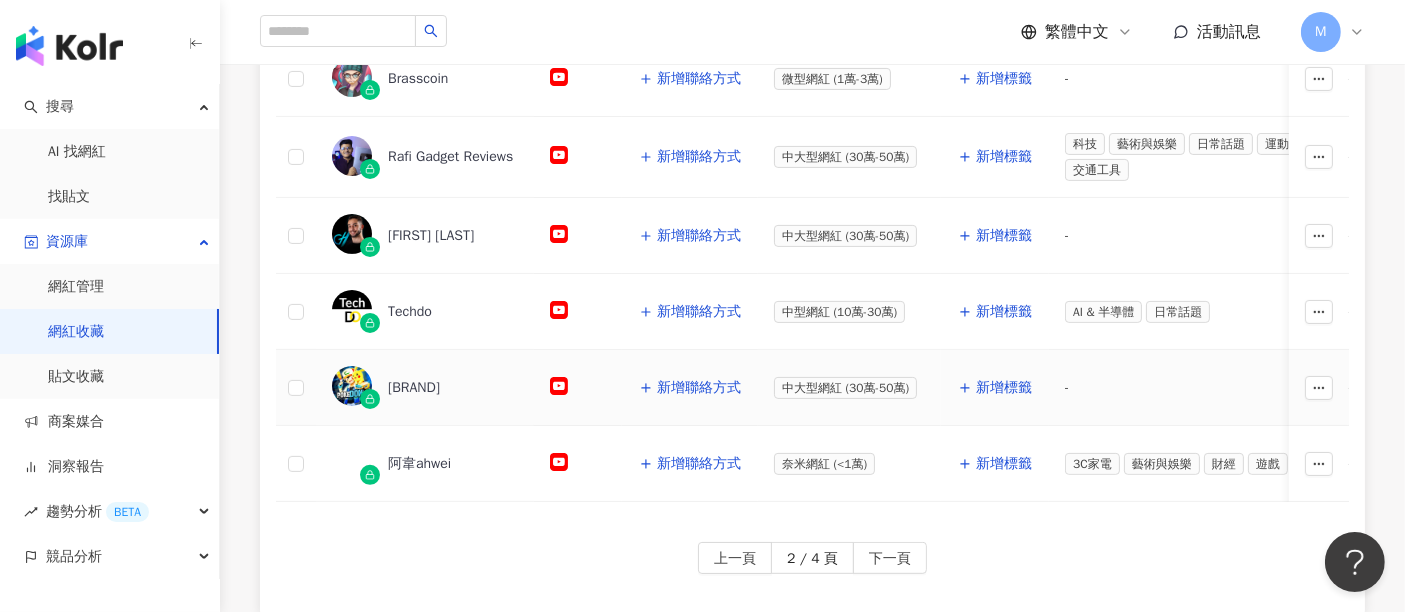 scroll, scrollTop: 888, scrollLeft: 0, axis: vertical 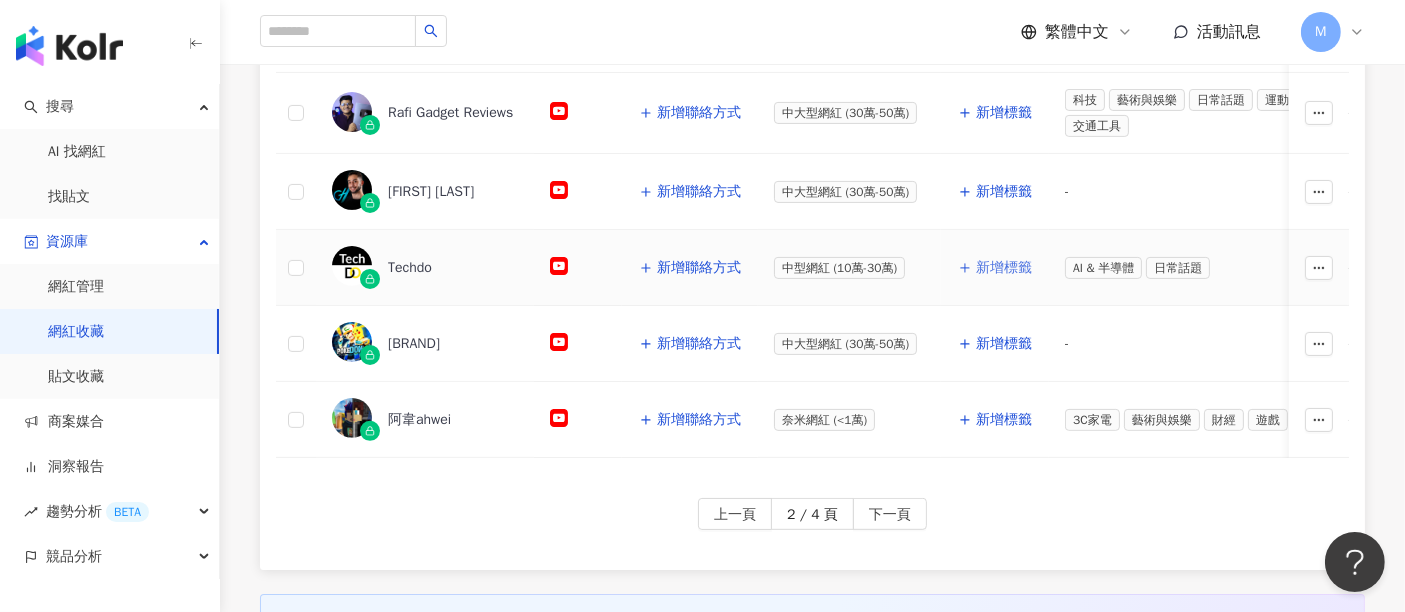click on "新增標籤" at bounding box center [1004, 268] 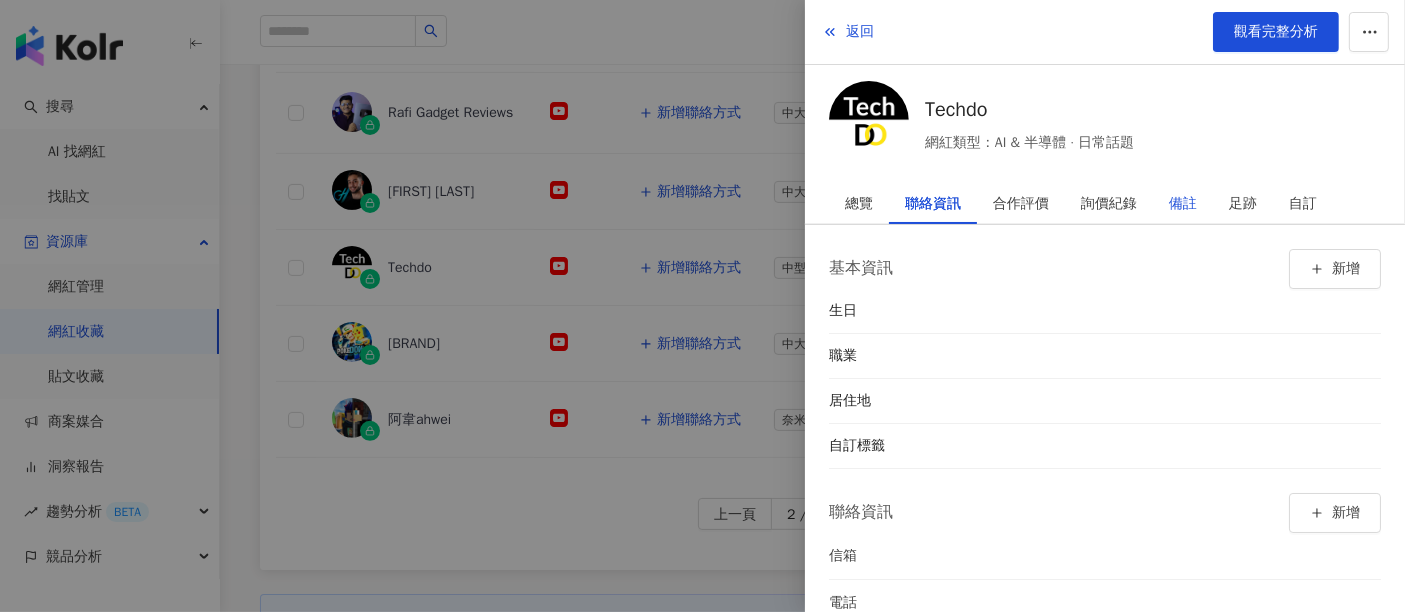 click on "備註" at bounding box center [1183, 204] 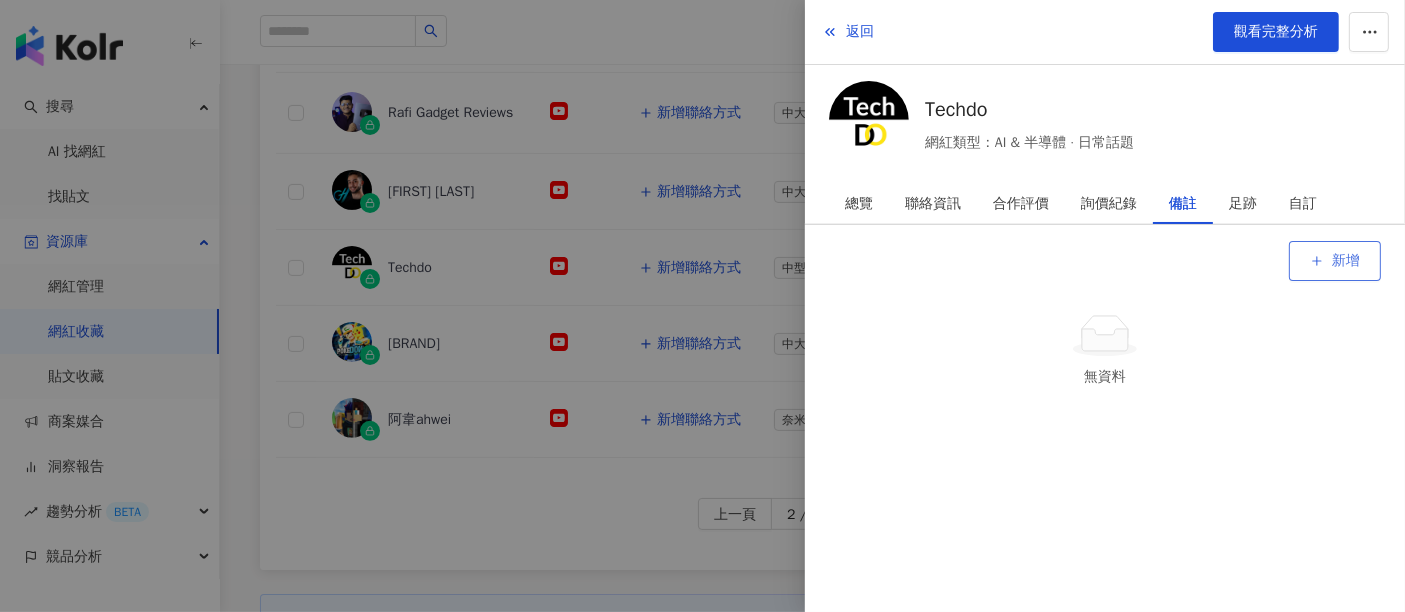 click on "新增" at bounding box center (1346, 261) 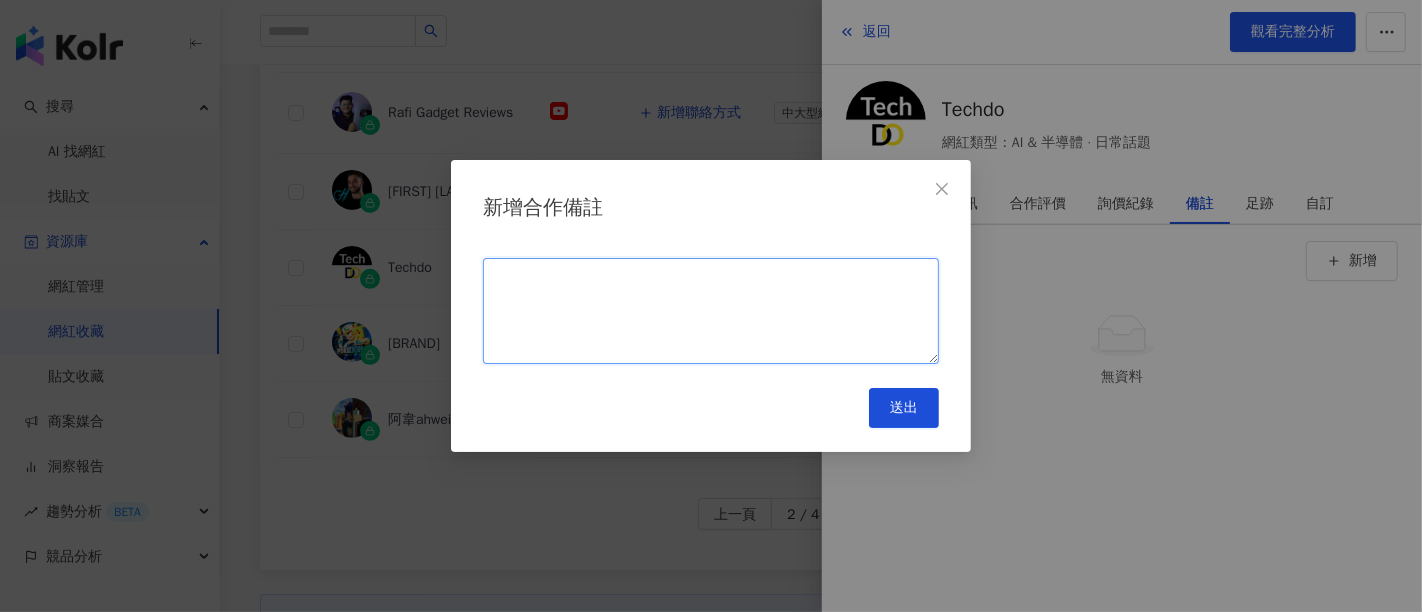 click at bounding box center (711, 311) 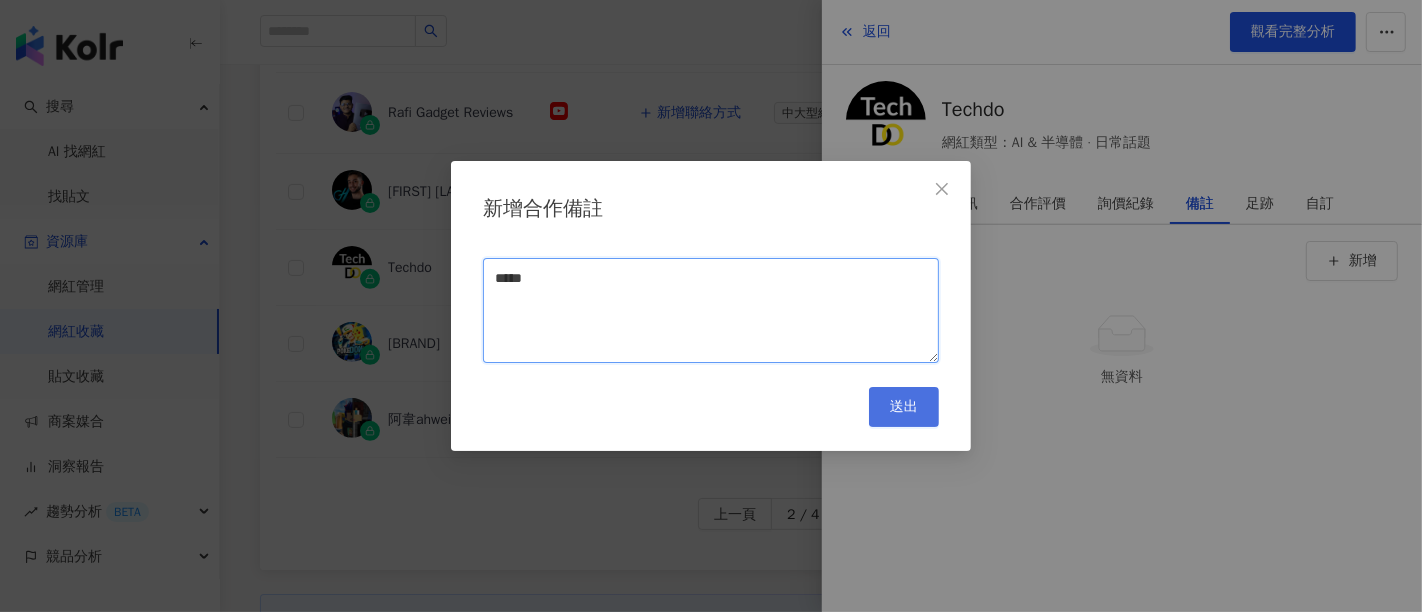 type on "****" 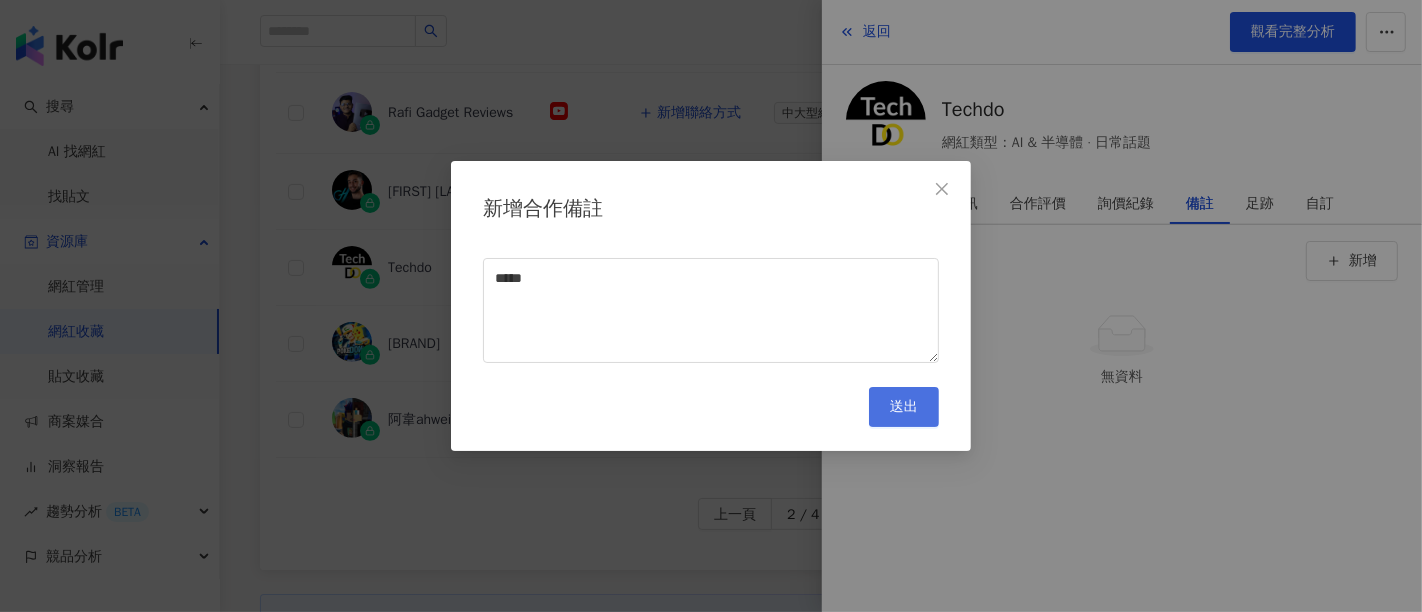 click on "送出" at bounding box center [904, 407] 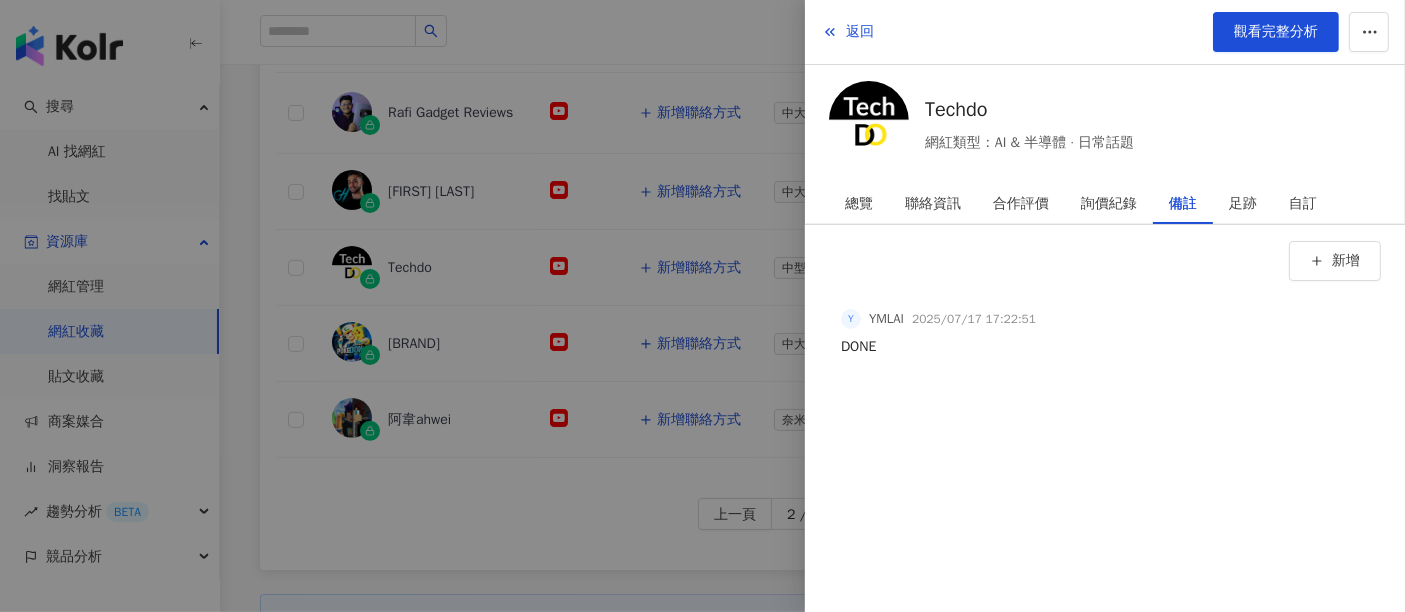 click at bounding box center [702, 306] 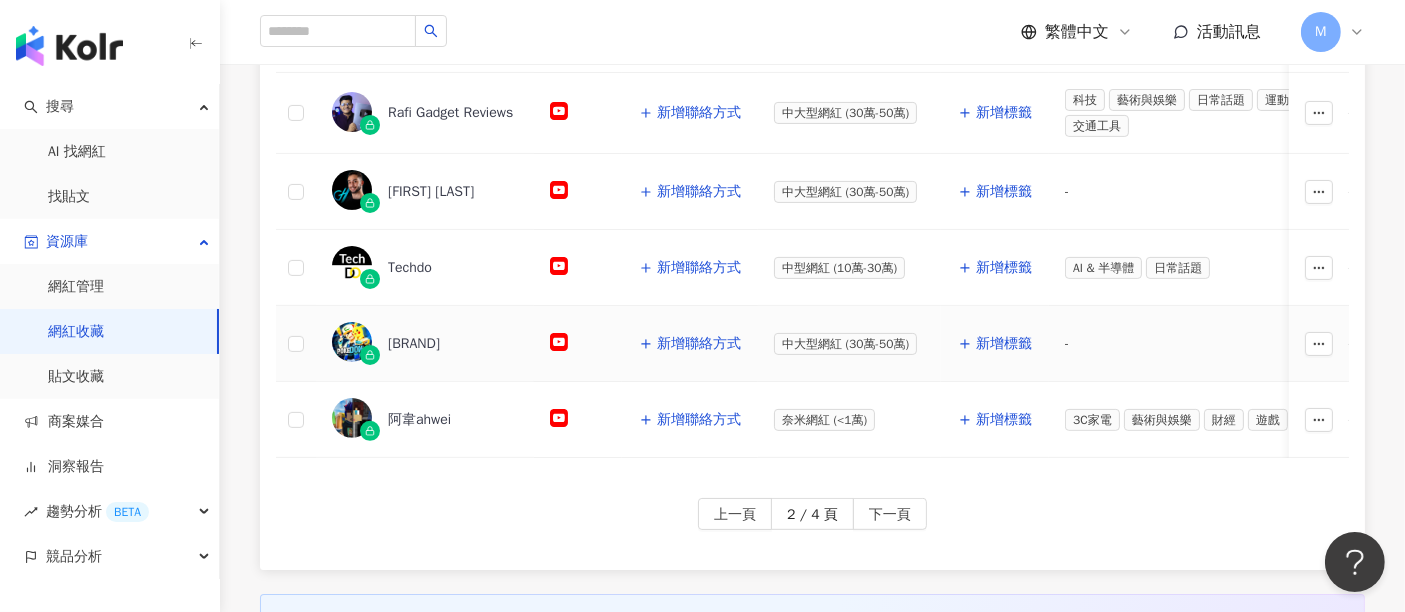 click at bounding box center (578, 344) 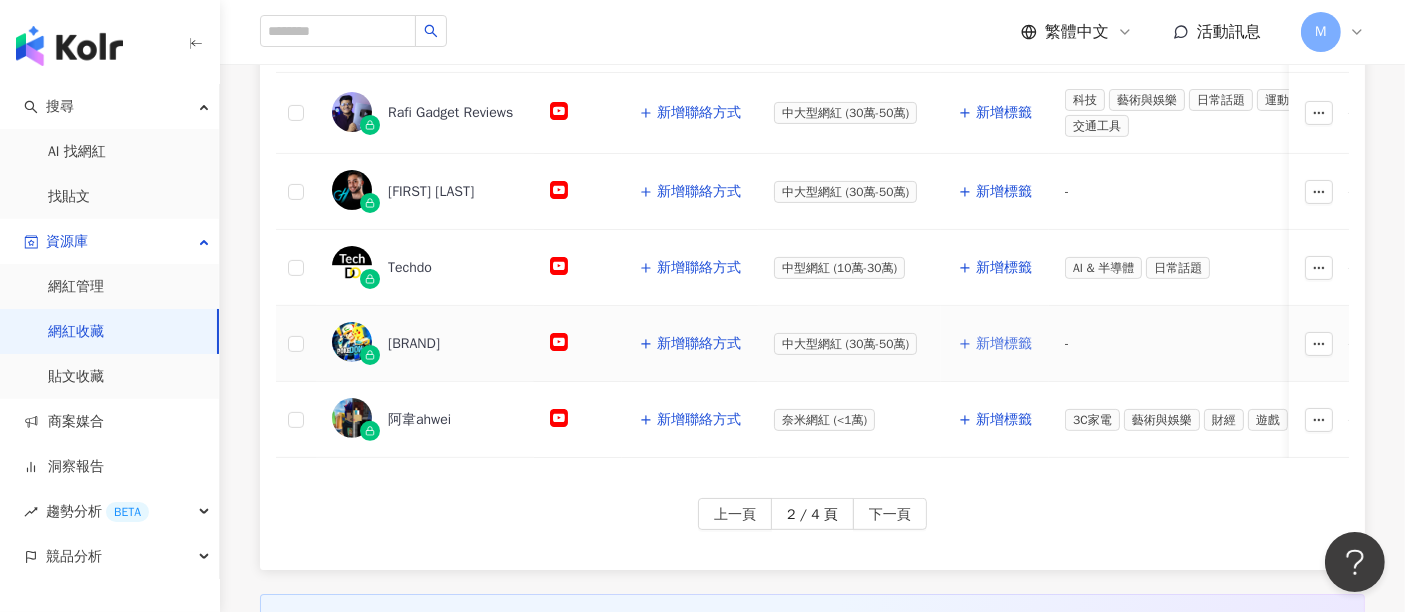 click on "新增標籤" at bounding box center (1004, 344) 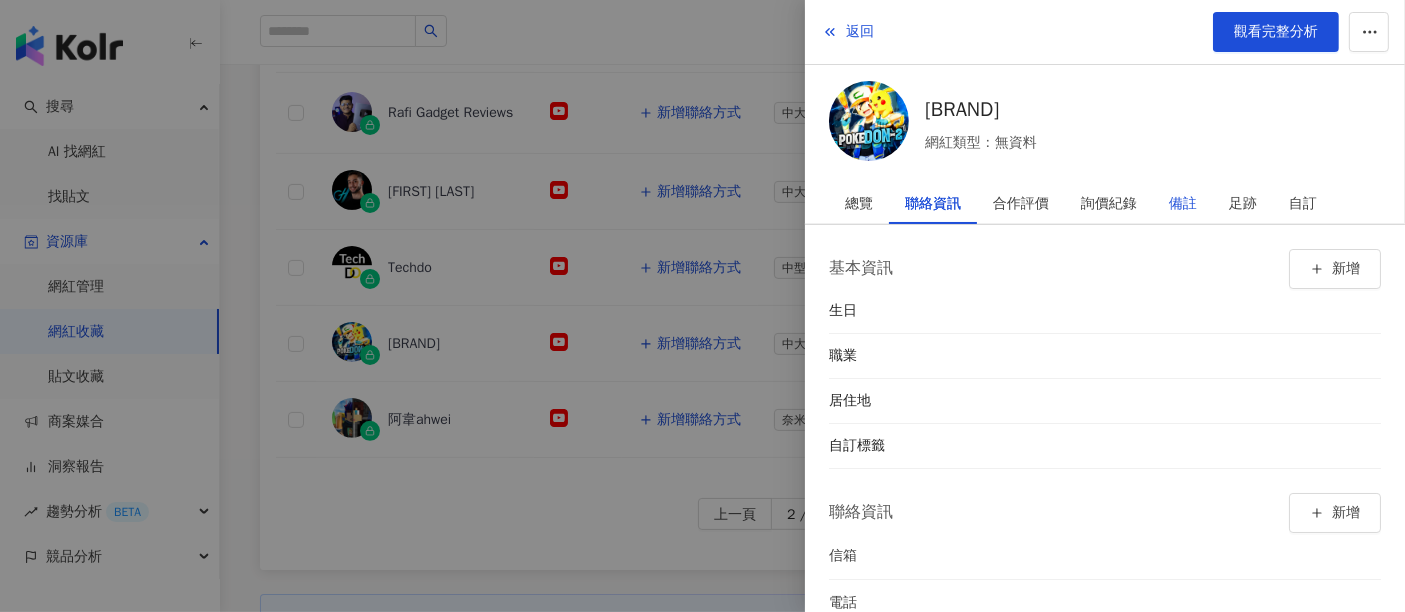 click on "備註" at bounding box center (1183, 204) 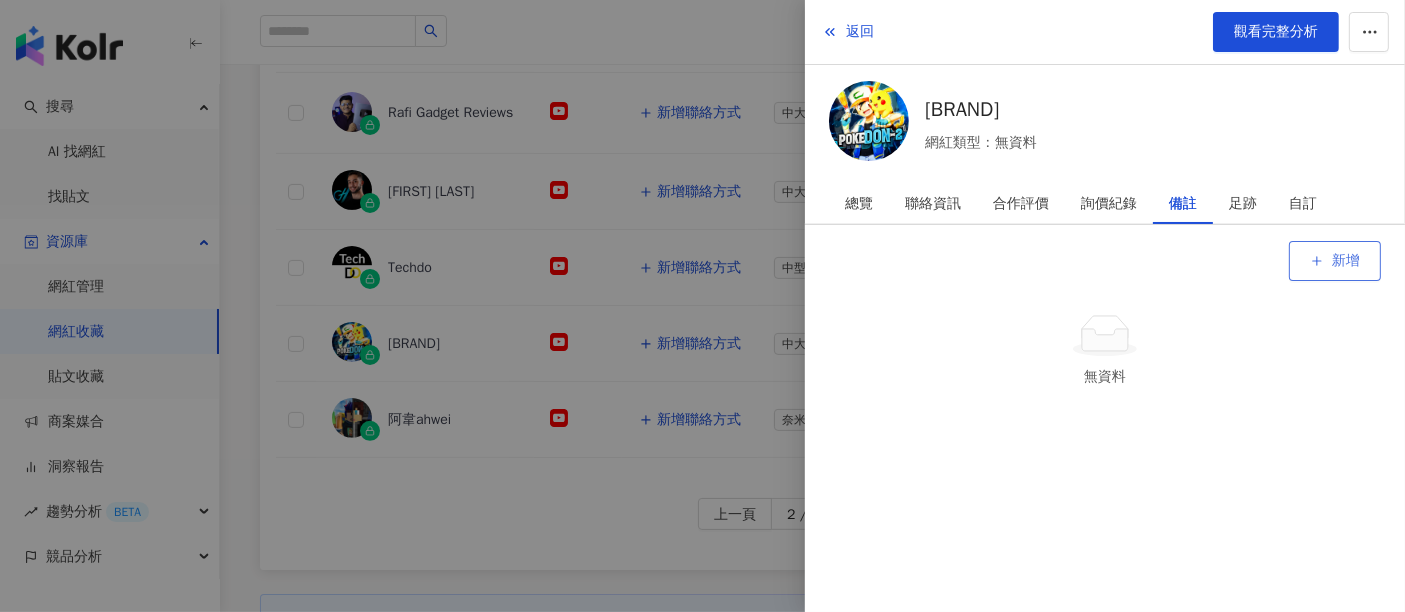 click 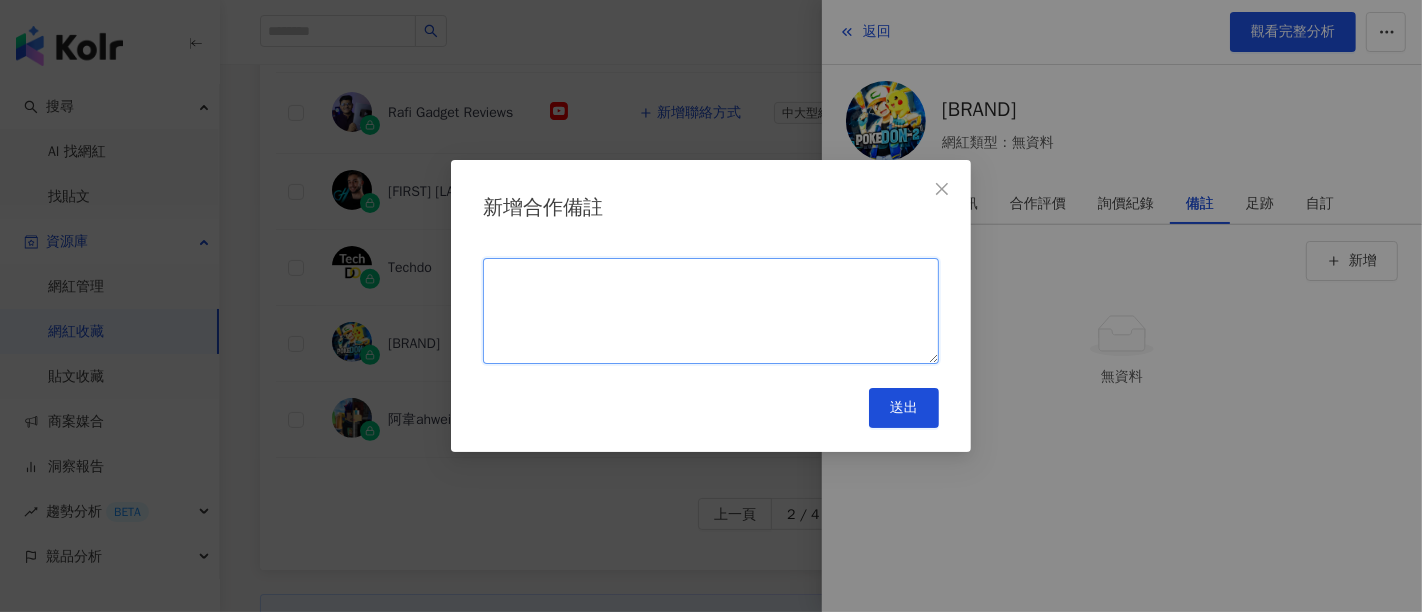 click at bounding box center (711, 311) 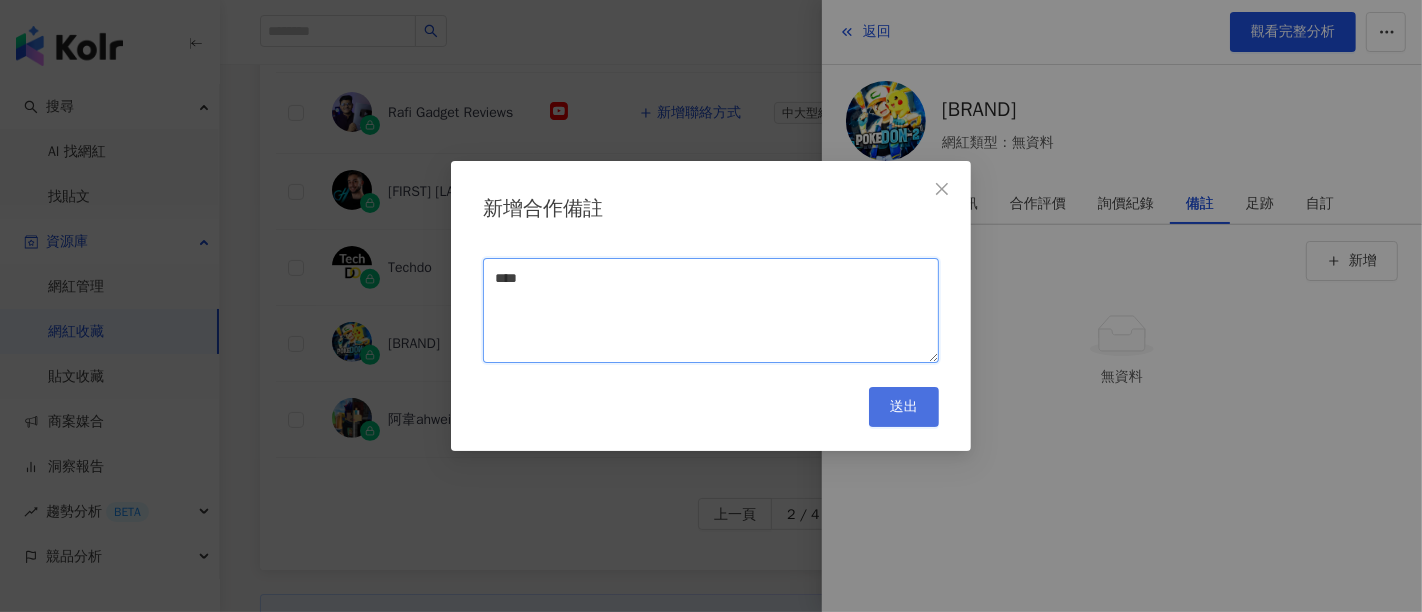 type on "****" 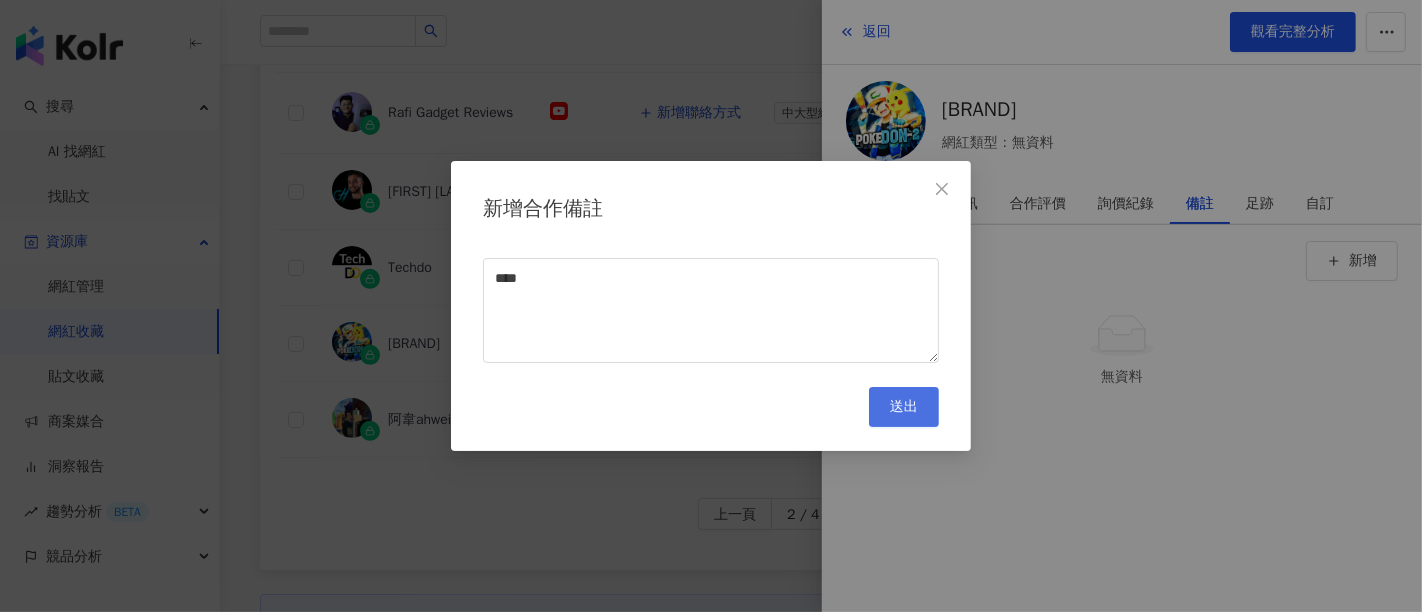 click on "送出" at bounding box center (904, 407) 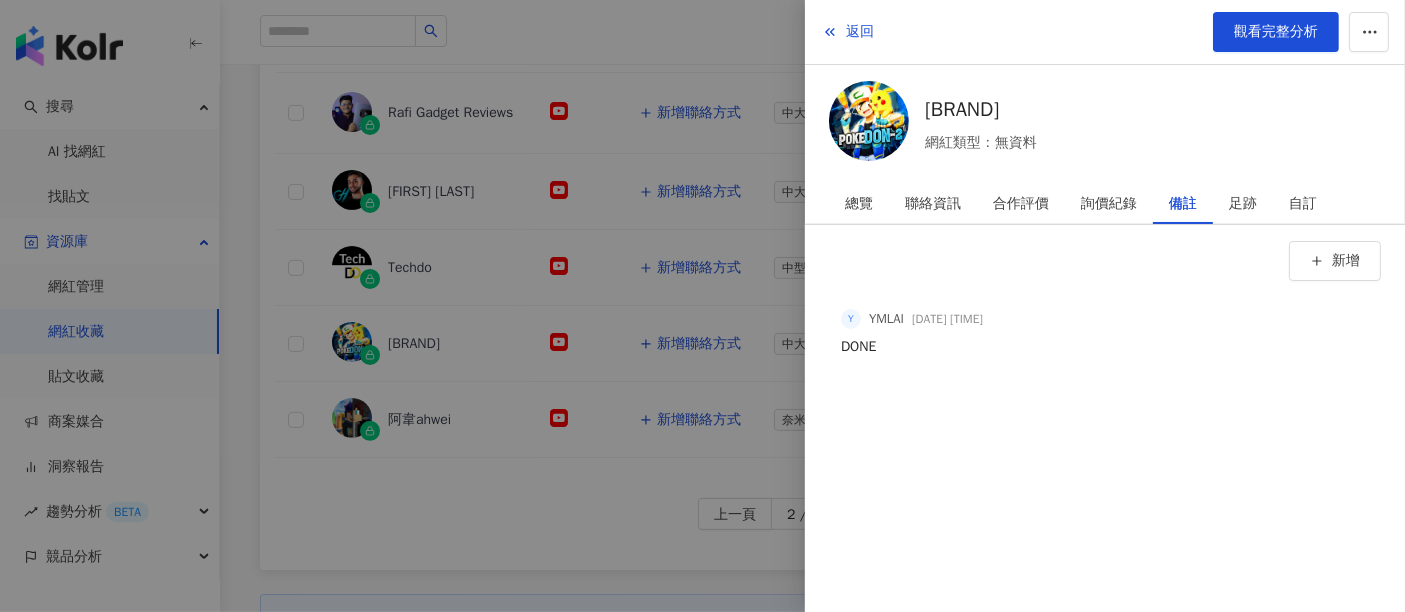 click at bounding box center (702, 306) 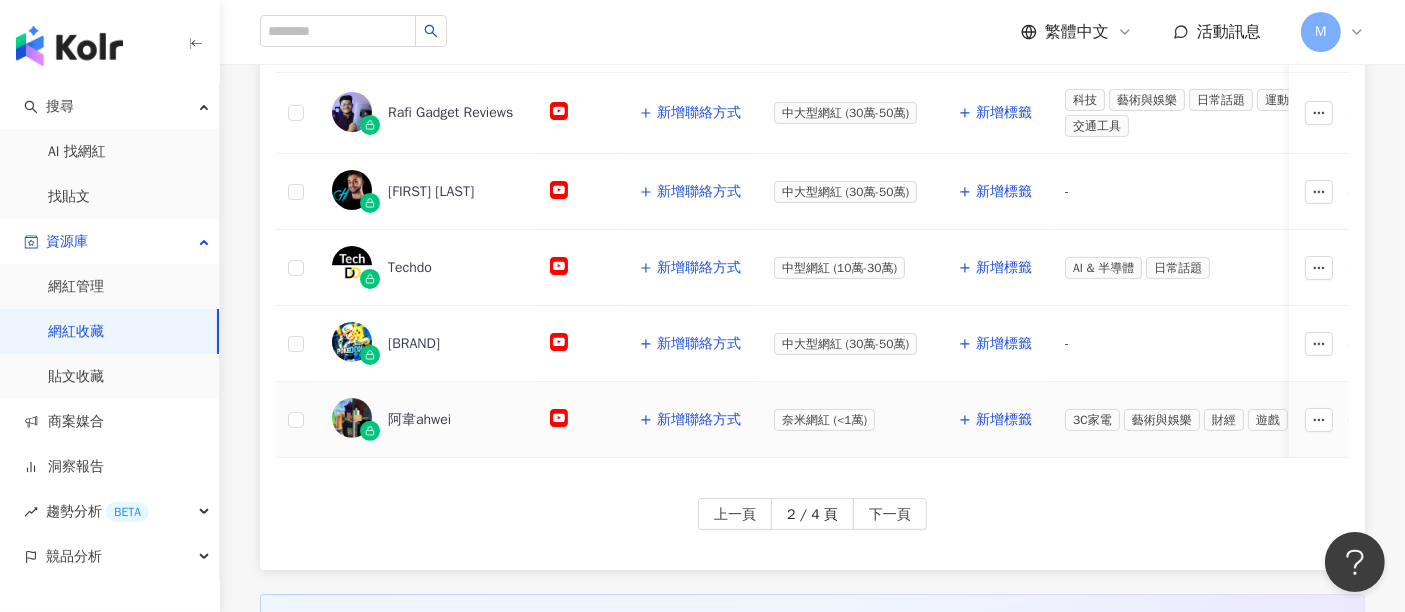 click 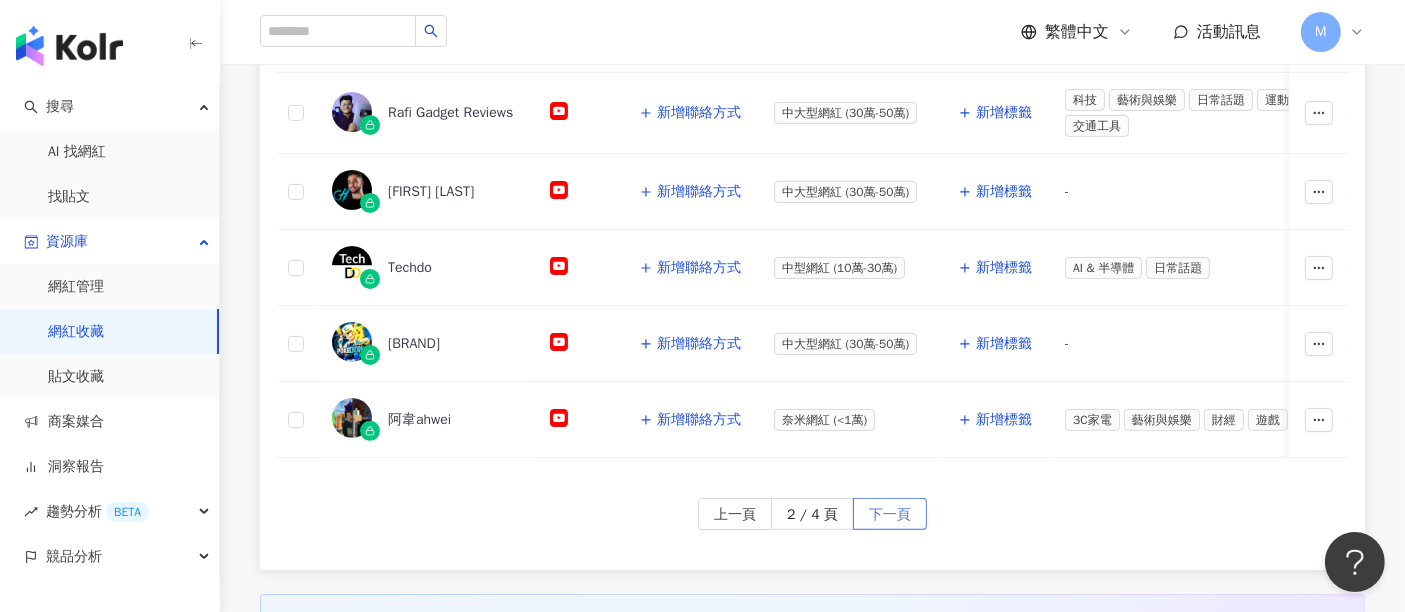 click on "下一頁" at bounding box center [890, 515] 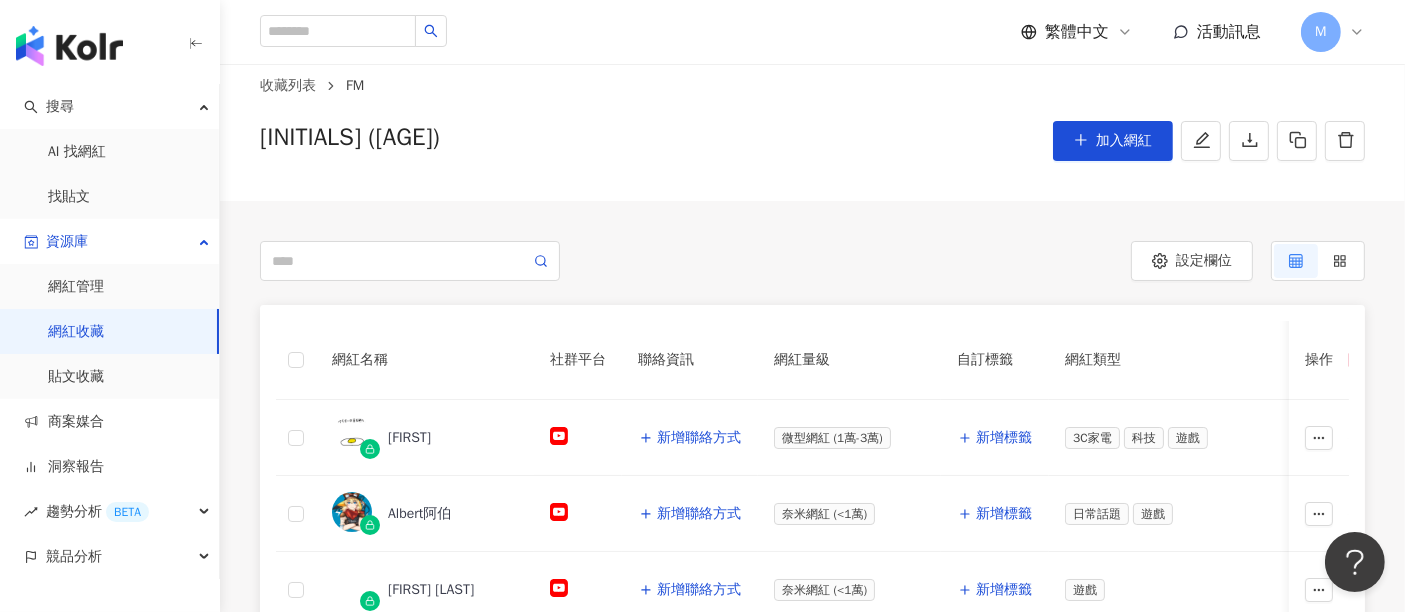 scroll, scrollTop: 111, scrollLeft: 0, axis: vertical 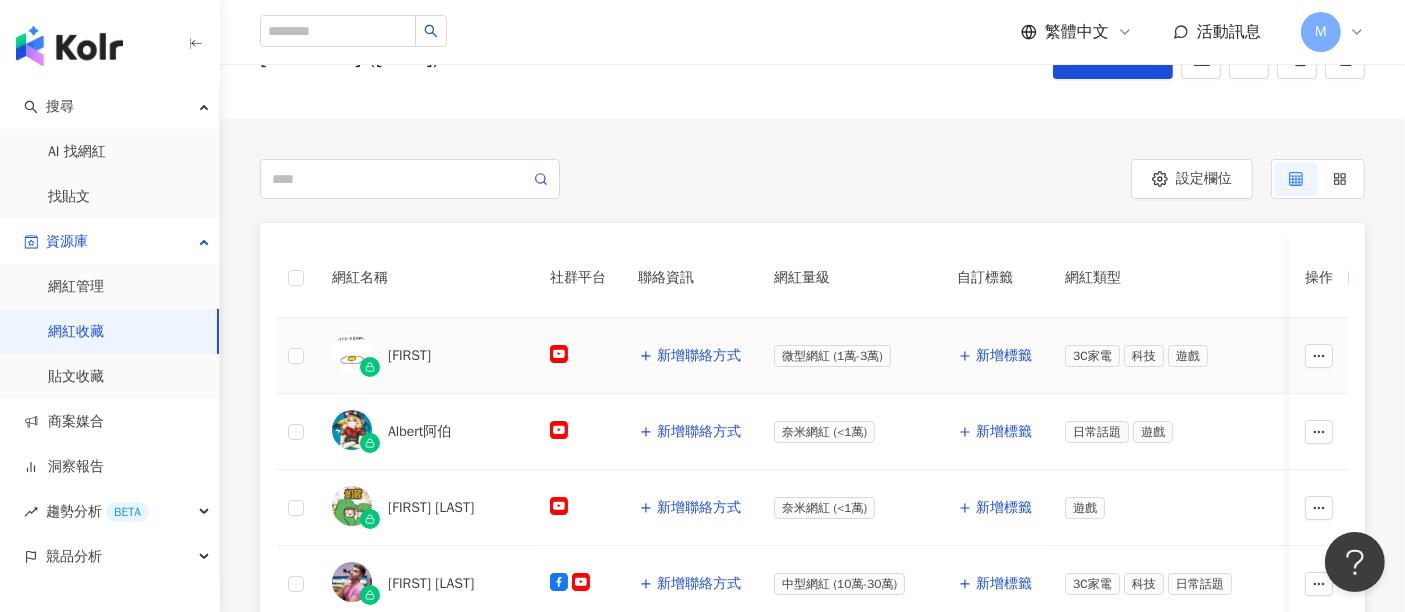 click at bounding box center [578, 356] 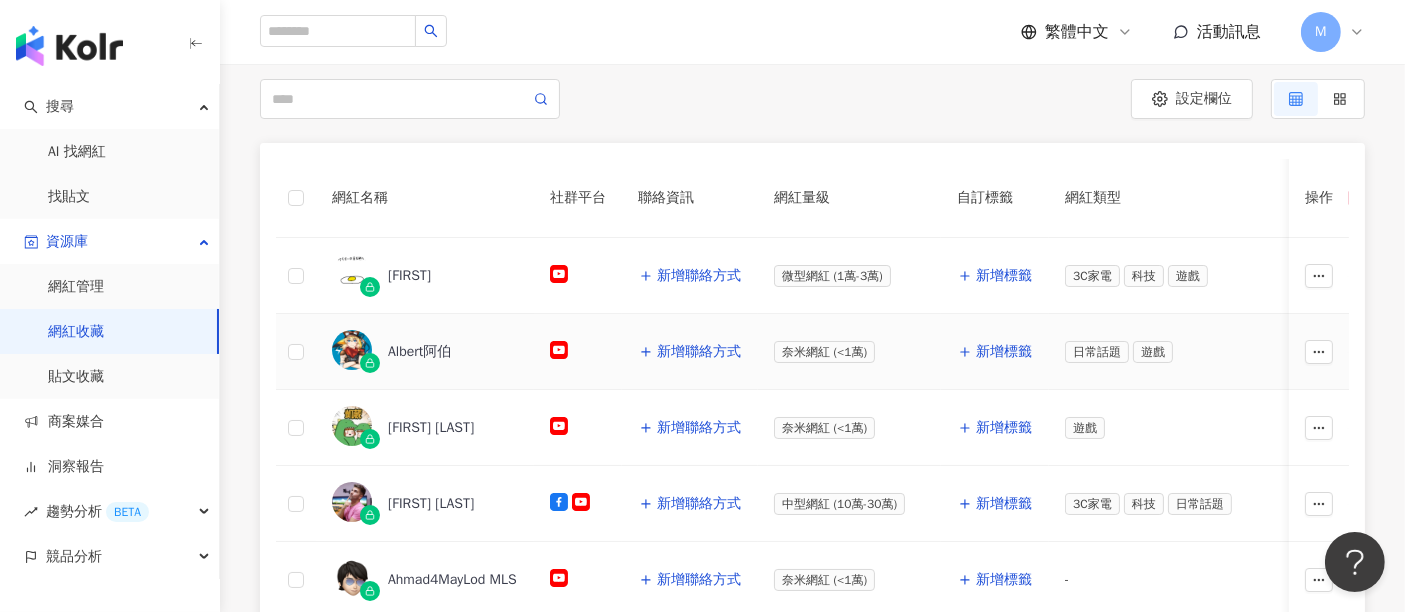 scroll, scrollTop: 333, scrollLeft: 0, axis: vertical 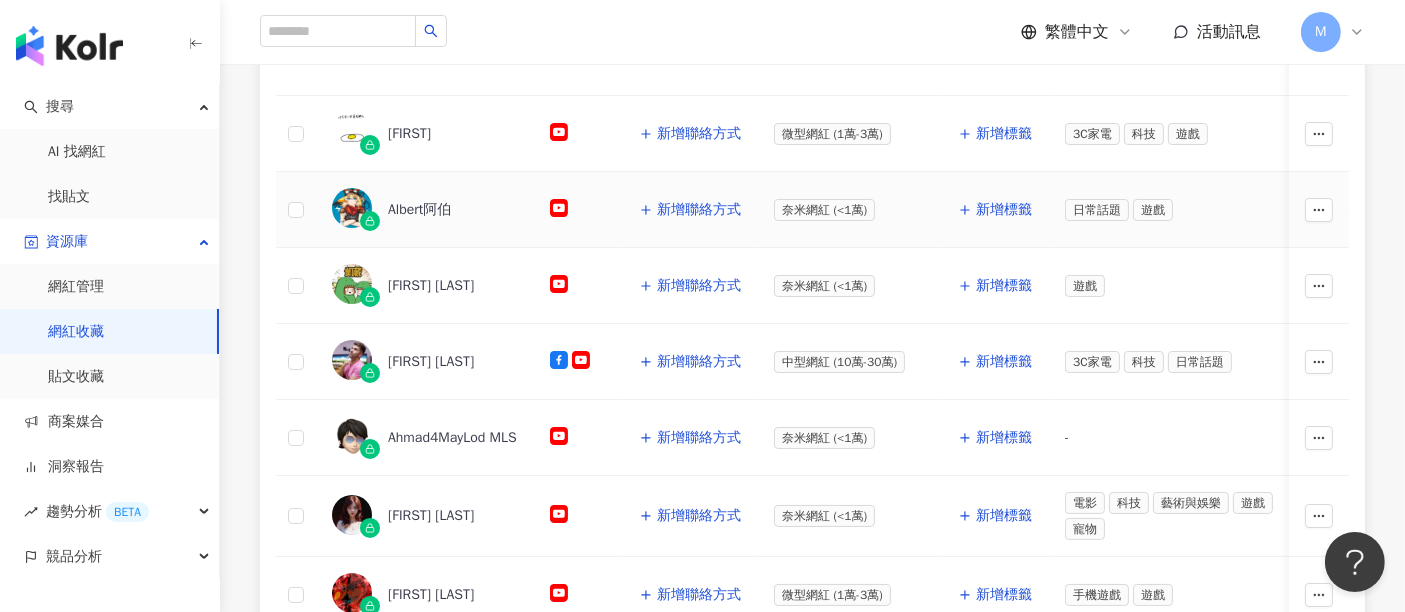 click 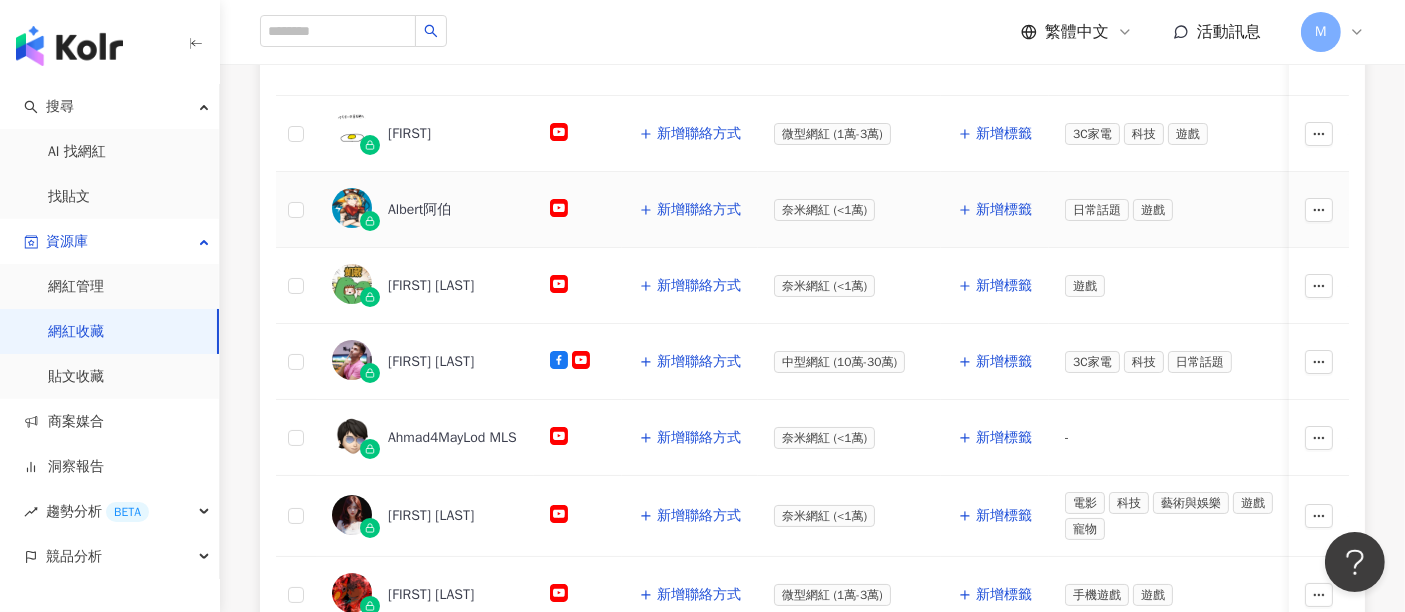 click 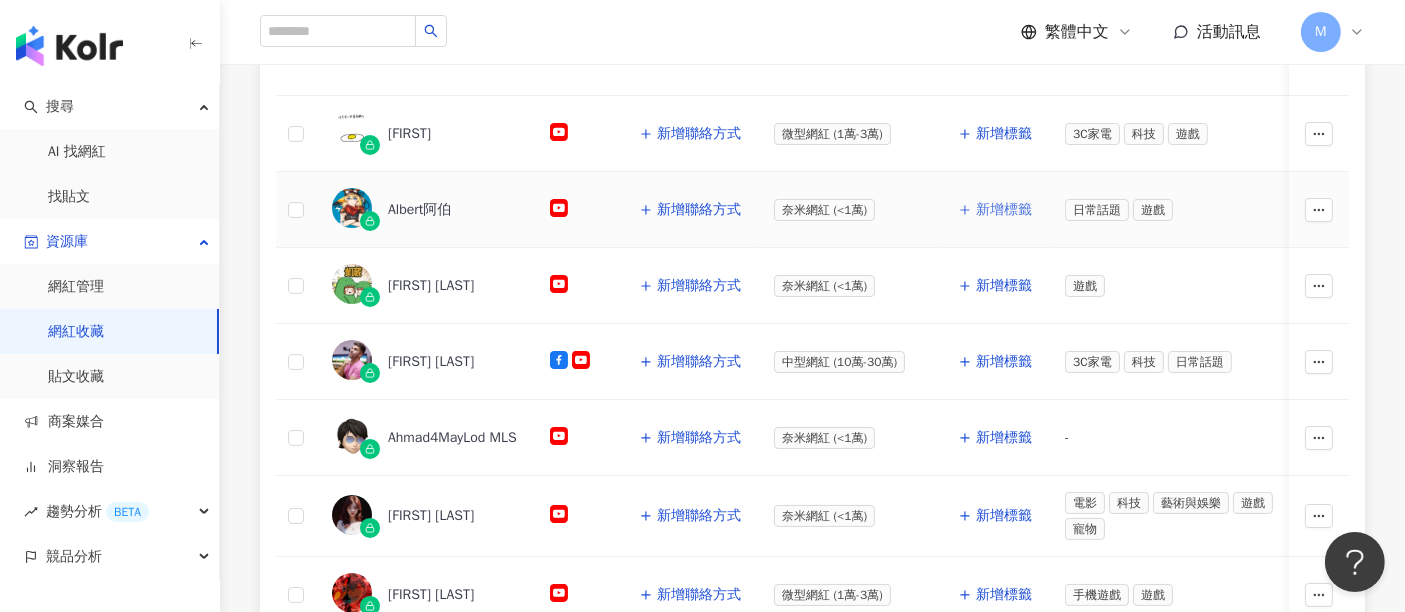 click on "新增標籤" at bounding box center (1004, 210) 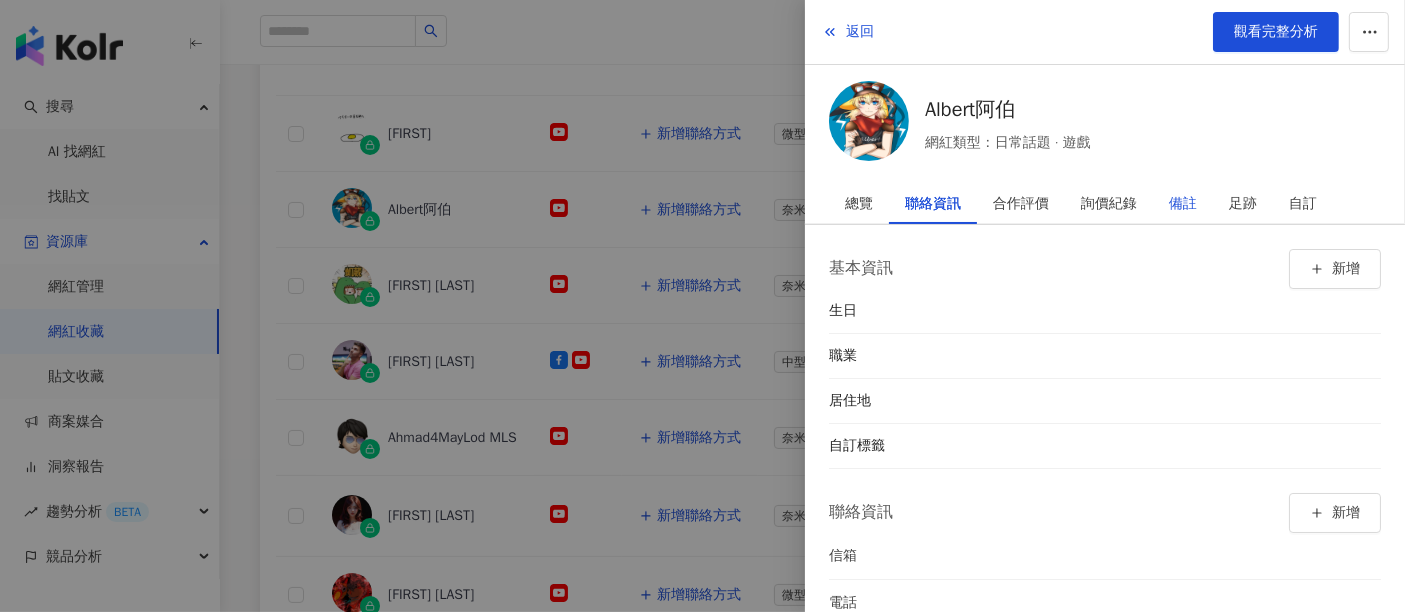 click on "備註" at bounding box center (1183, 204) 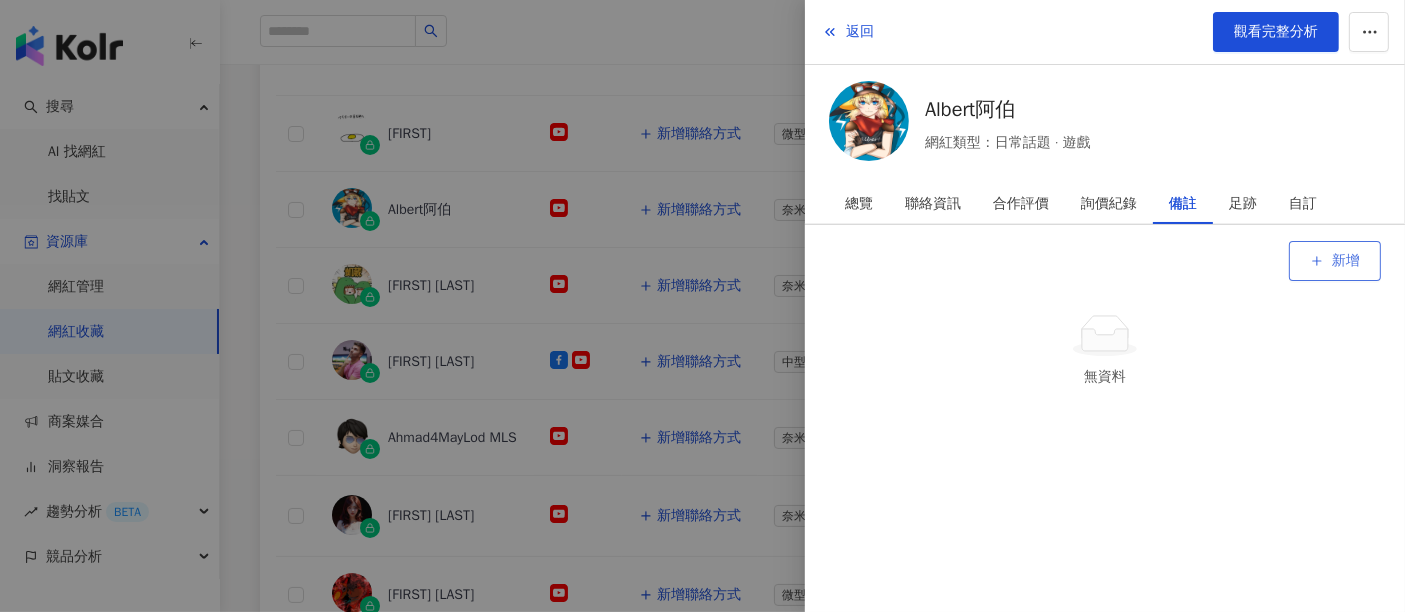 click on "新增" at bounding box center (1335, 261) 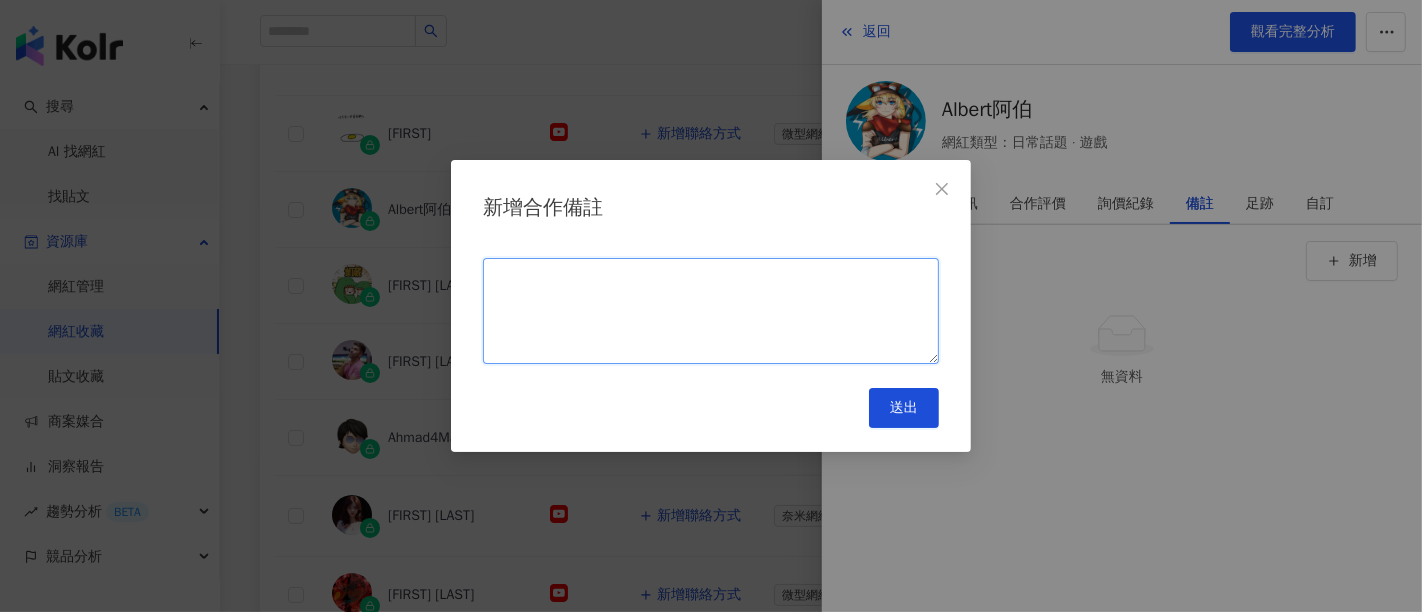 click at bounding box center (711, 311) 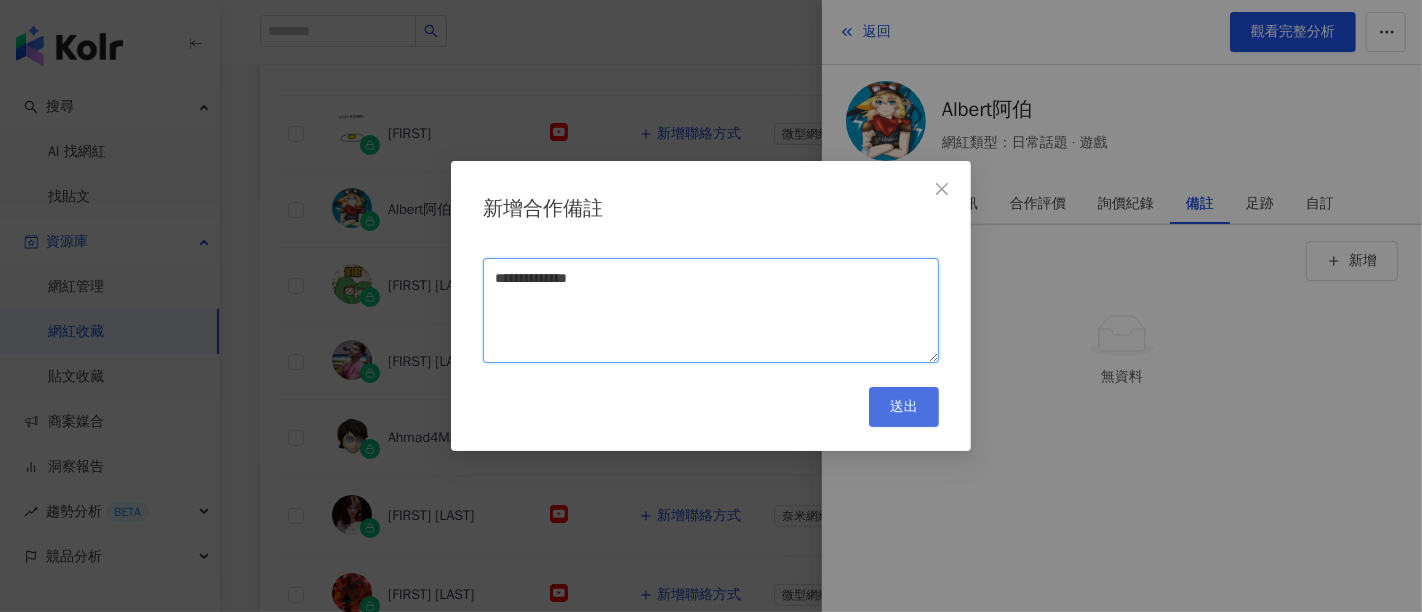 type on "**********" 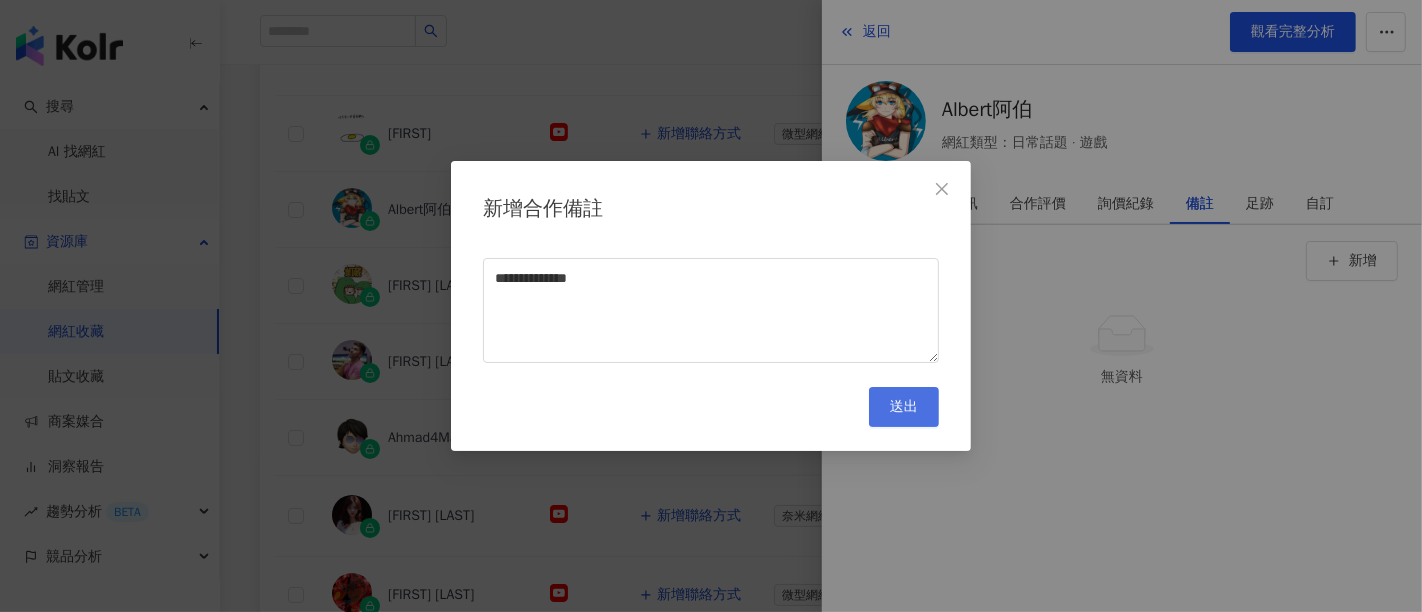 click on "送出" at bounding box center (904, 407) 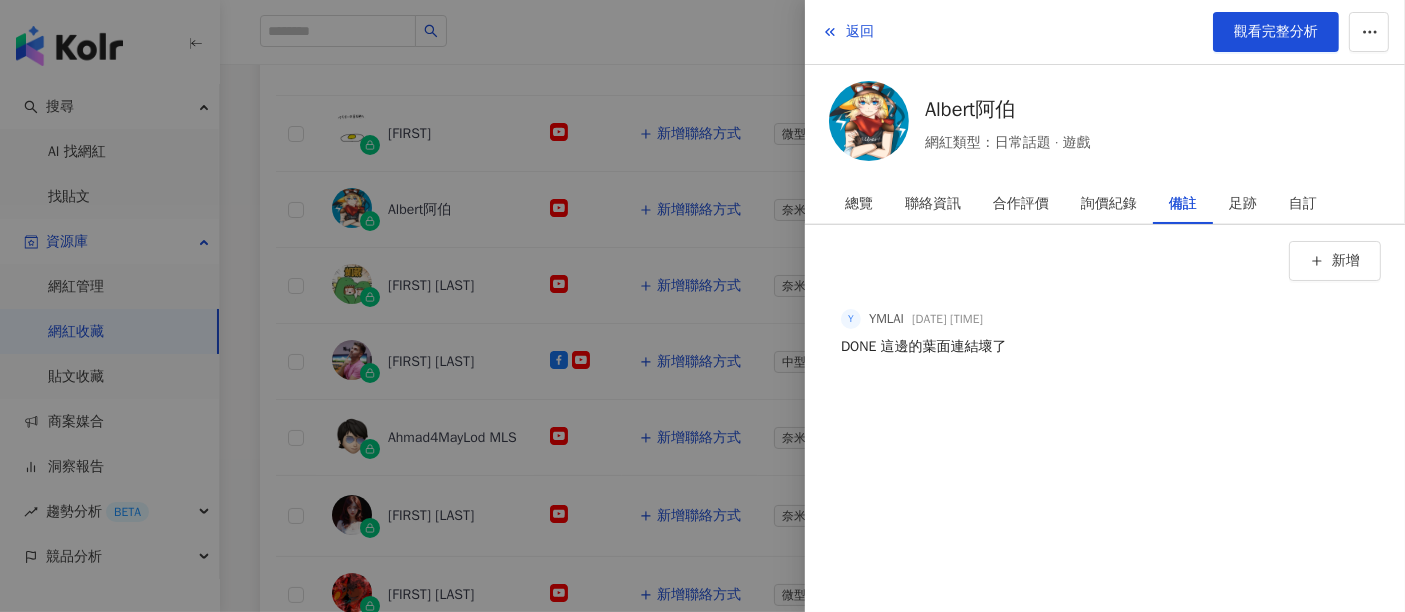 click at bounding box center [702, 306] 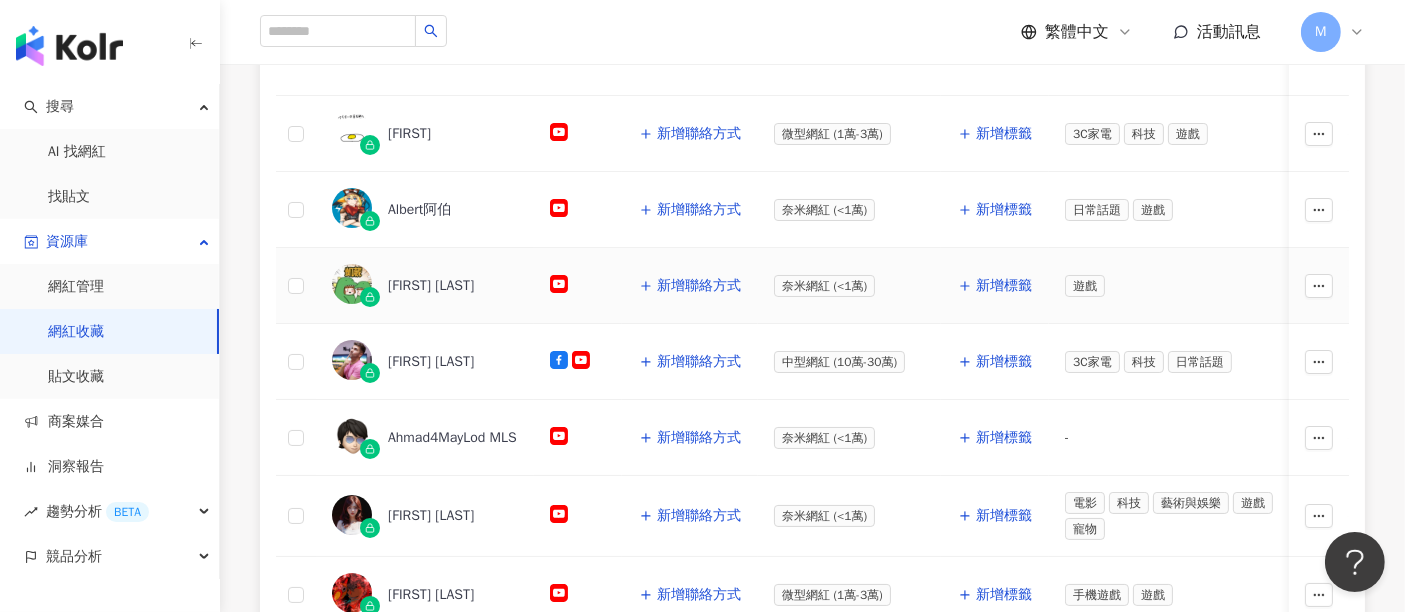 click 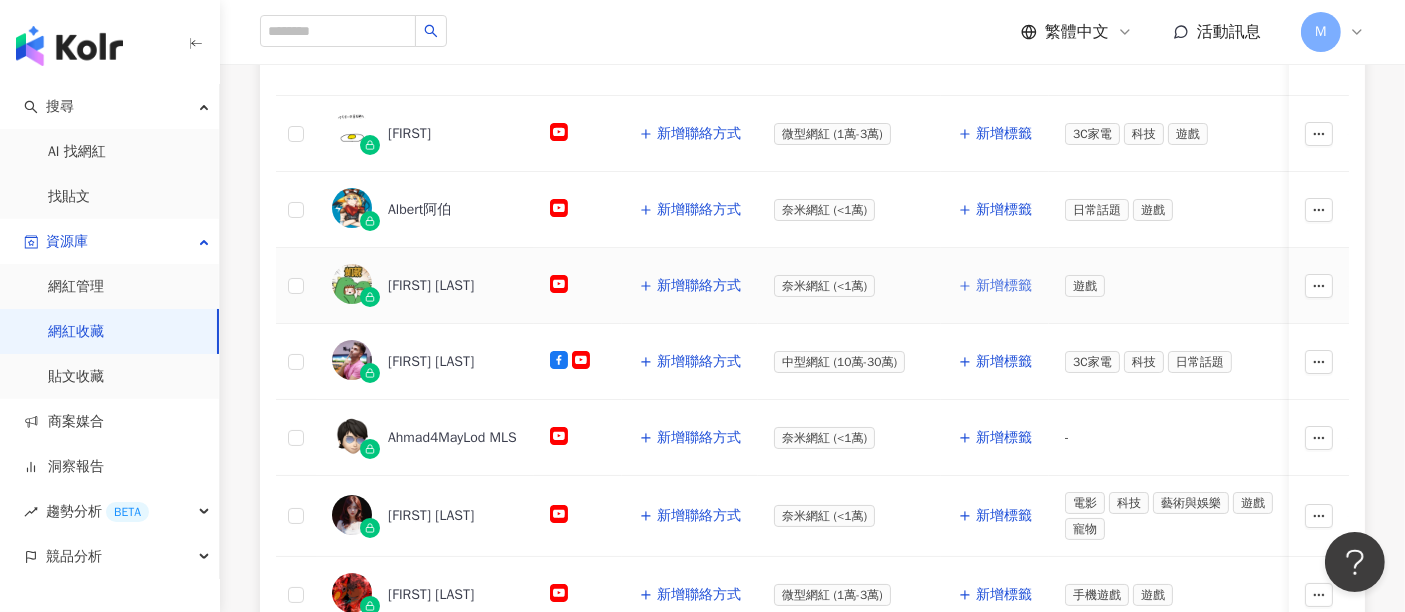 click on "新增標籤" at bounding box center (1004, 286) 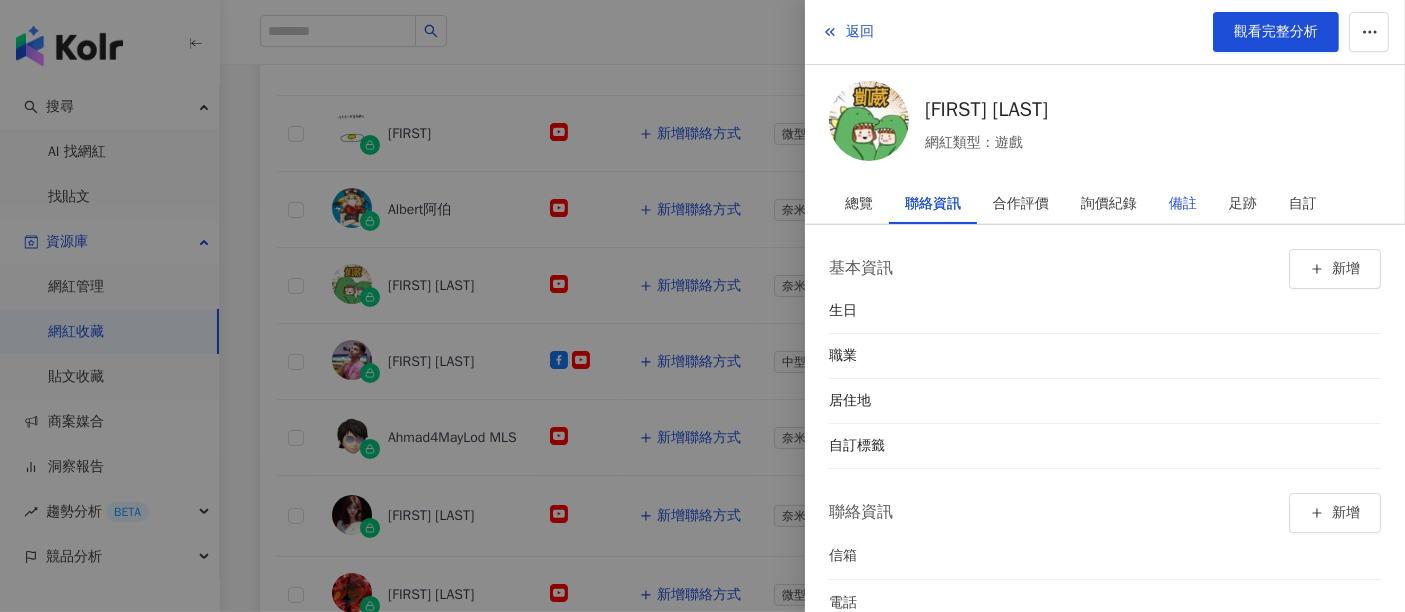 click on "備註" at bounding box center [1183, 204] 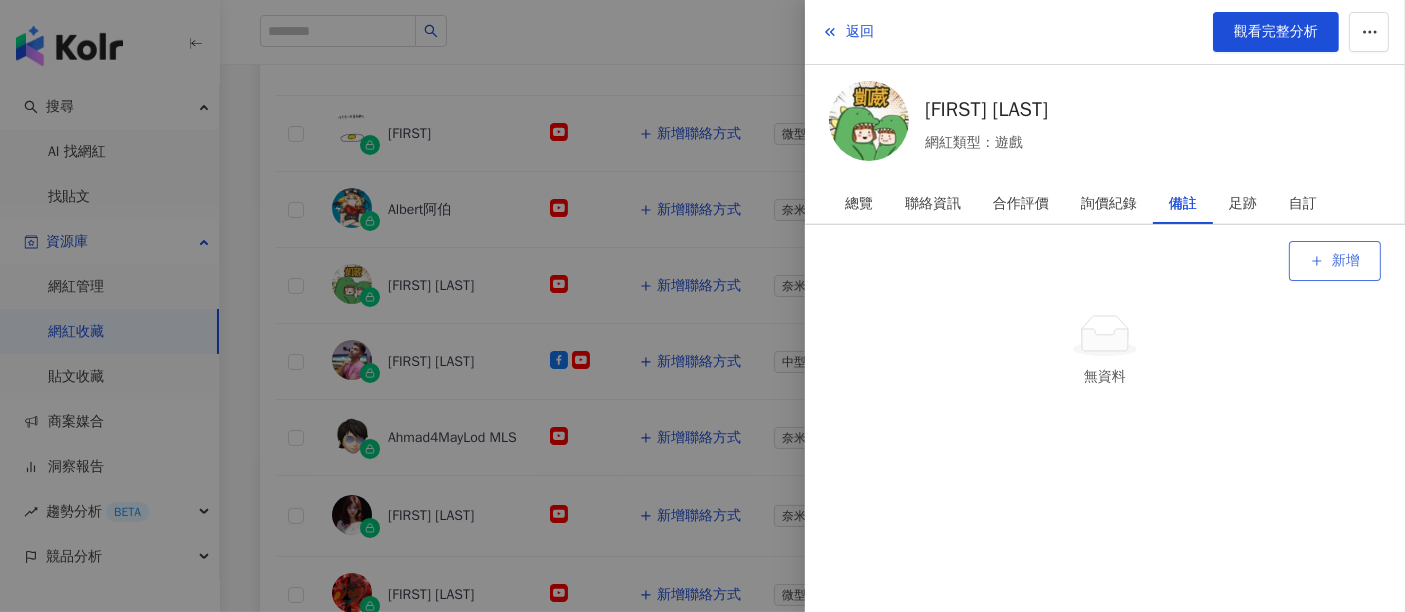 click on "新增" at bounding box center [1346, 261] 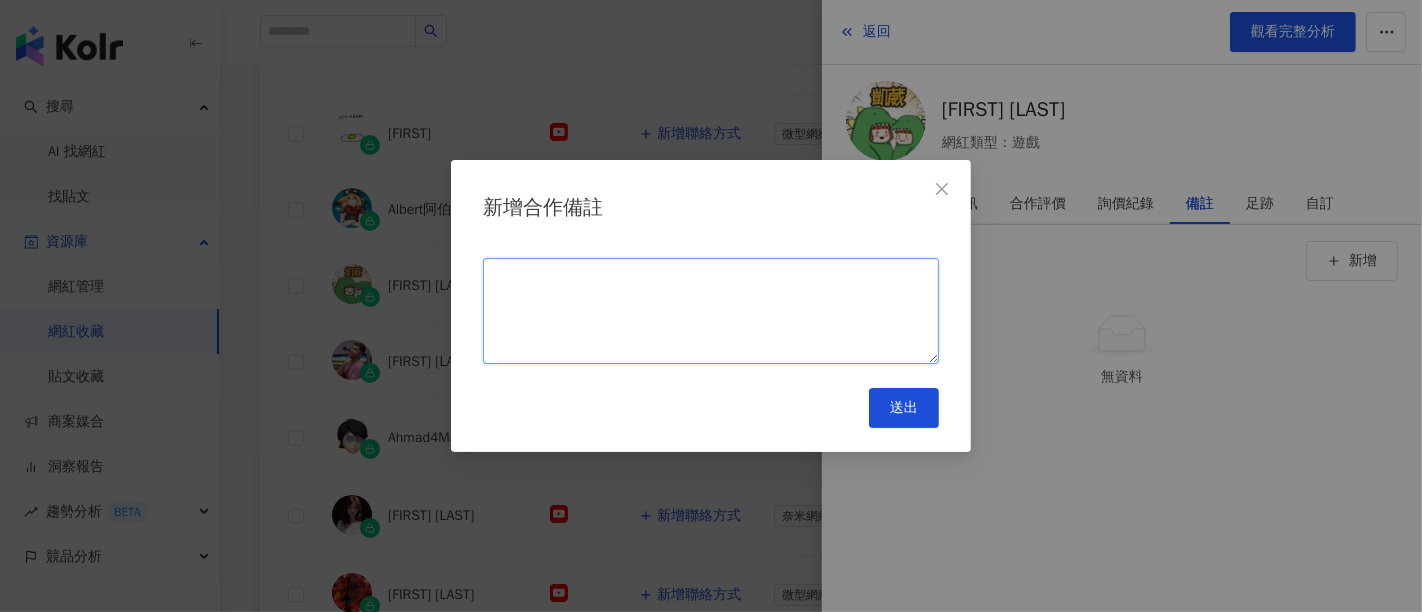 click at bounding box center [711, 311] 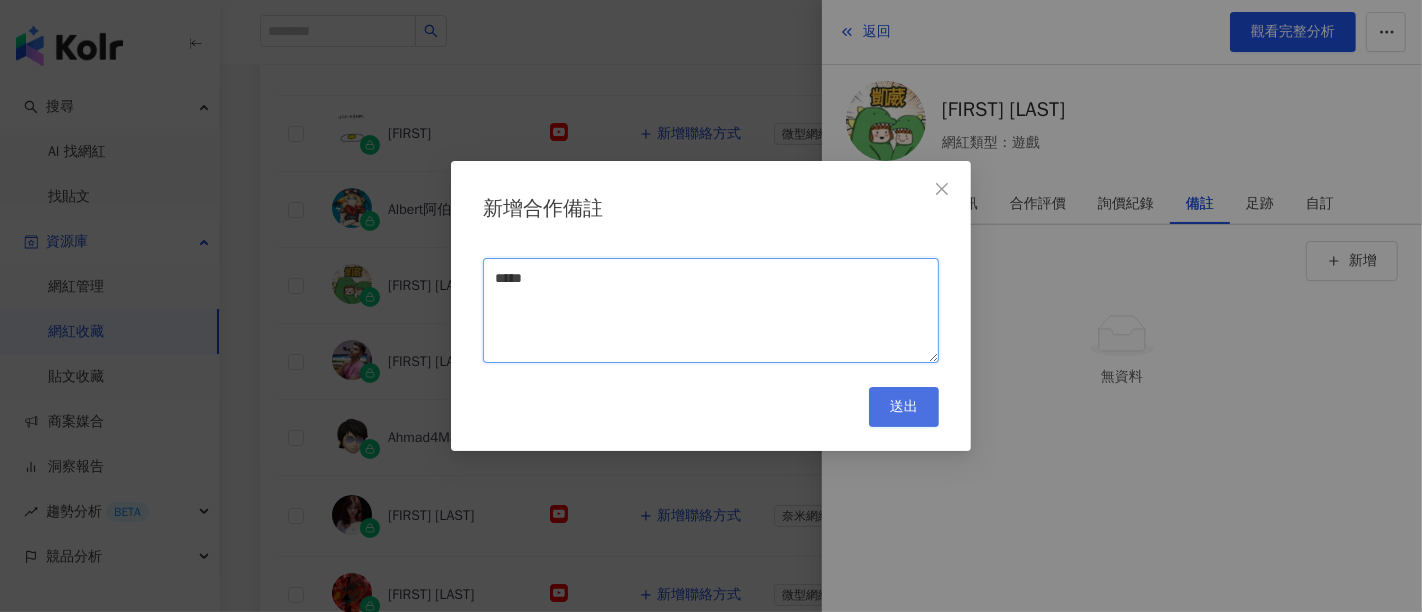 type on "****" 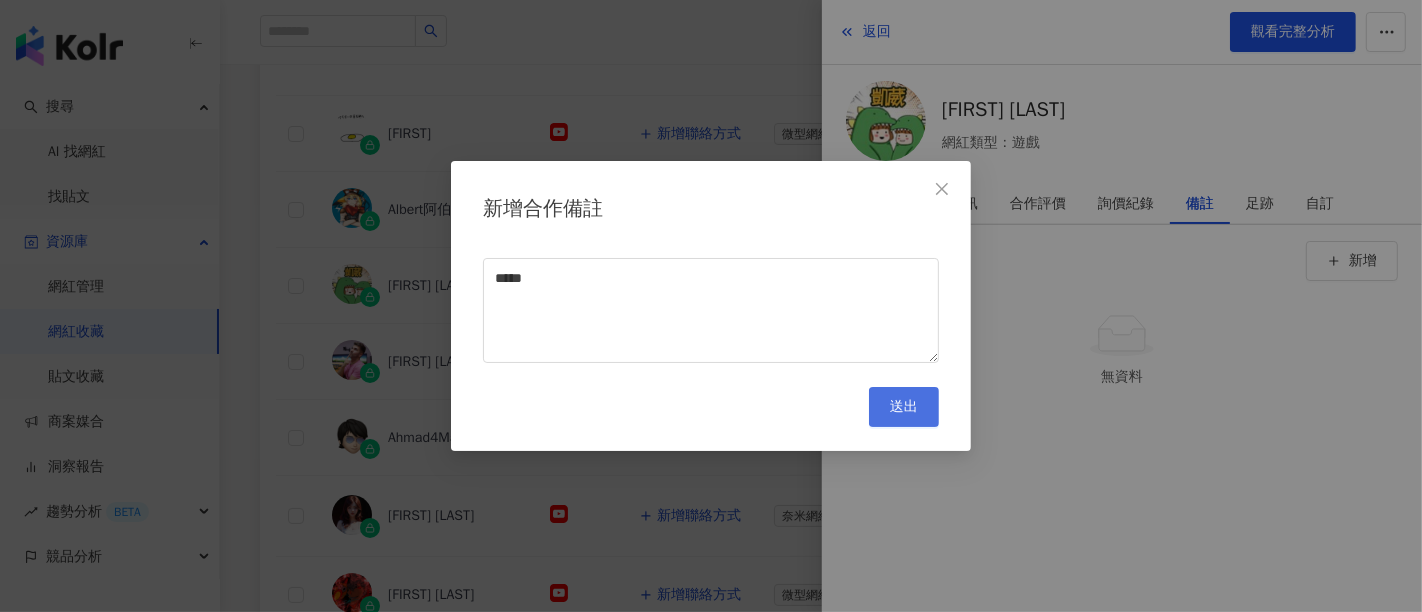 click on "送出" at bounding box center [904, 407] 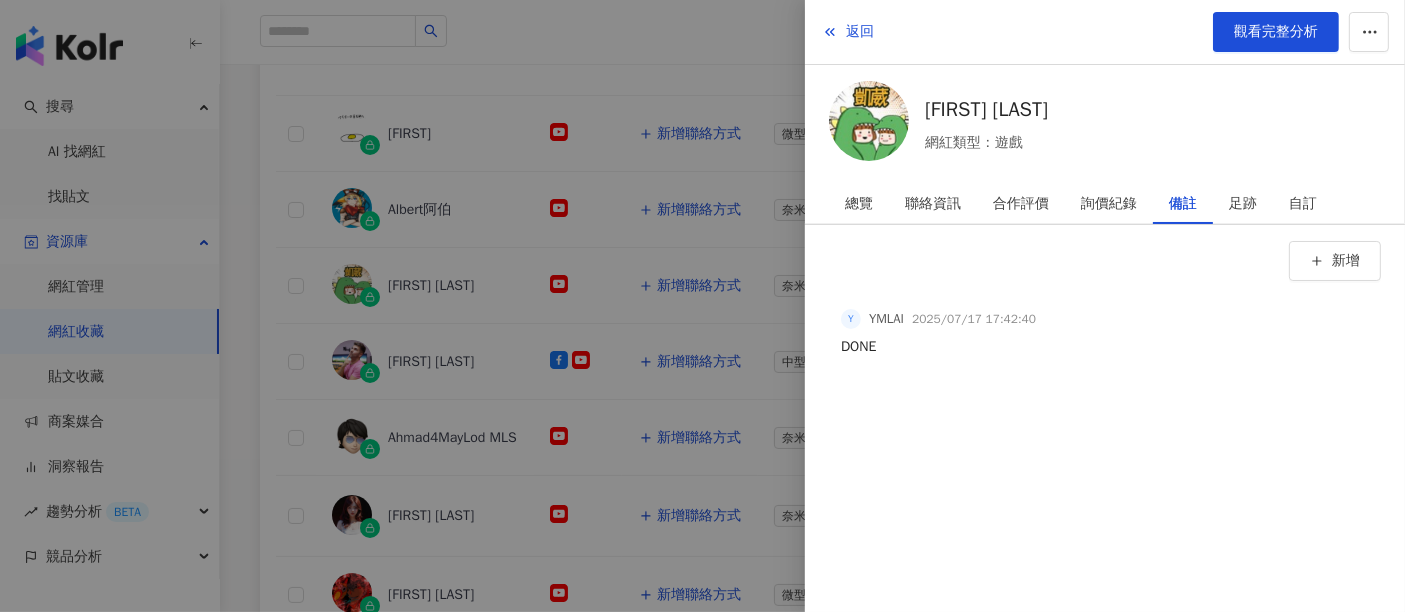 click at bounding box center (702, 306) 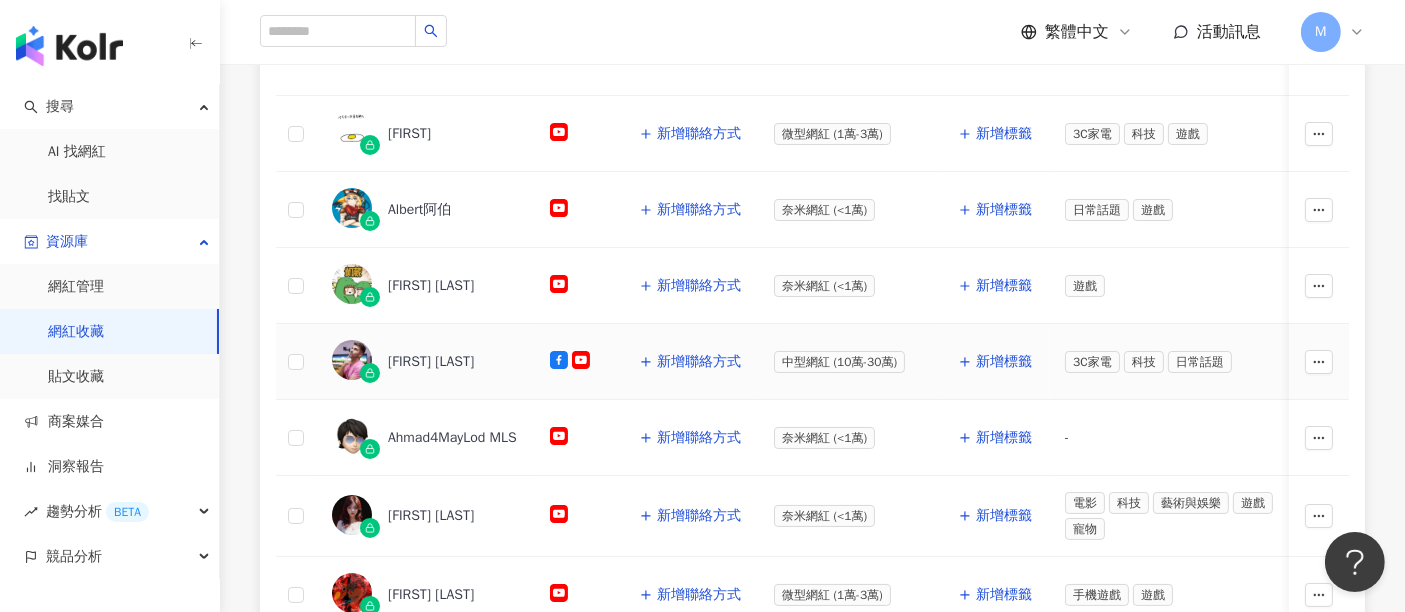 click 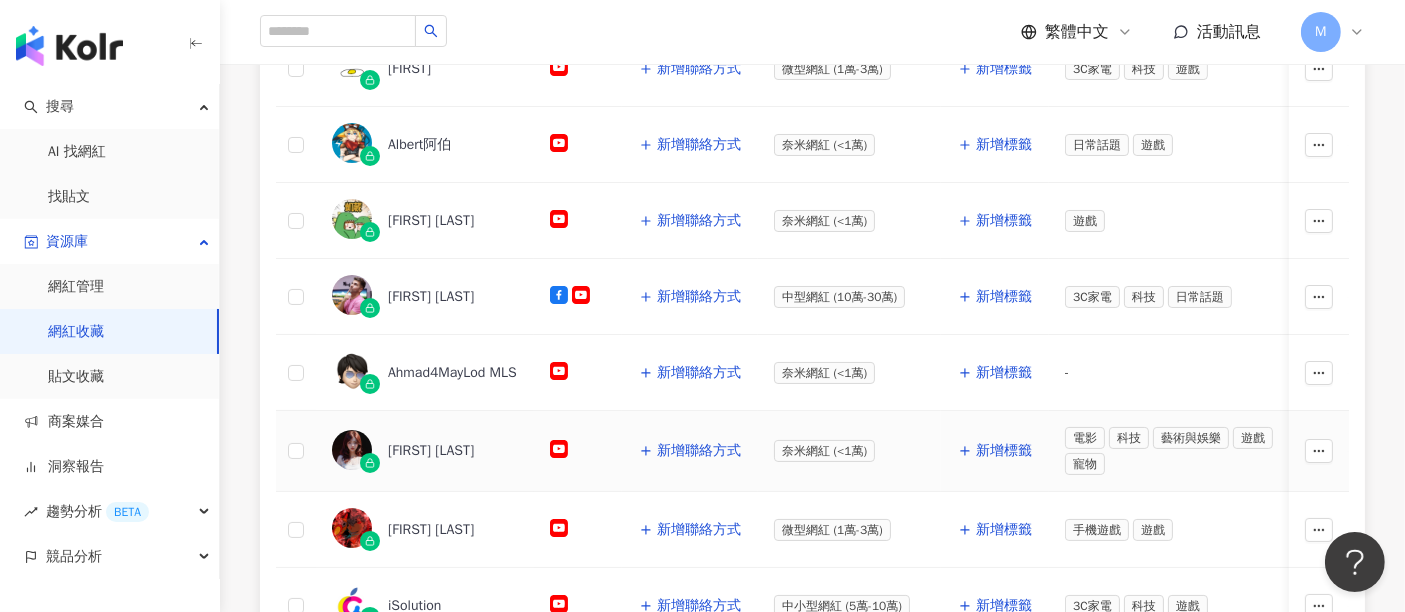 scroll, scrollTop: 444, scrollLeft: 0, axis: vertical 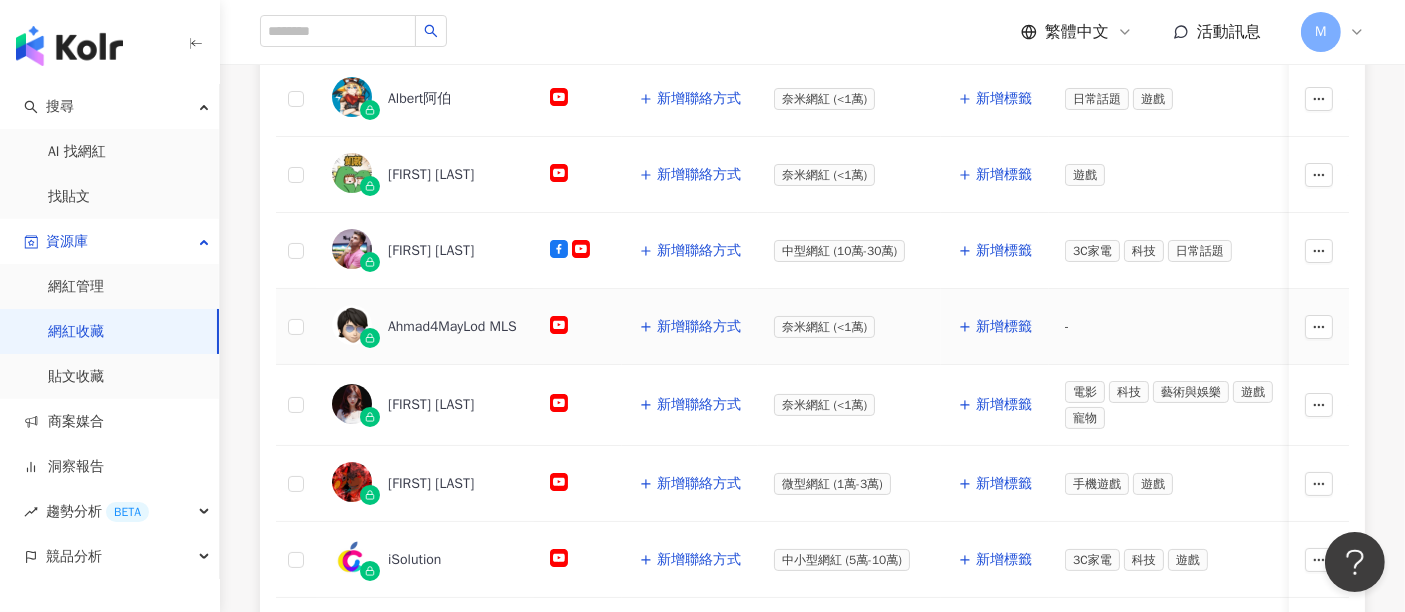 click 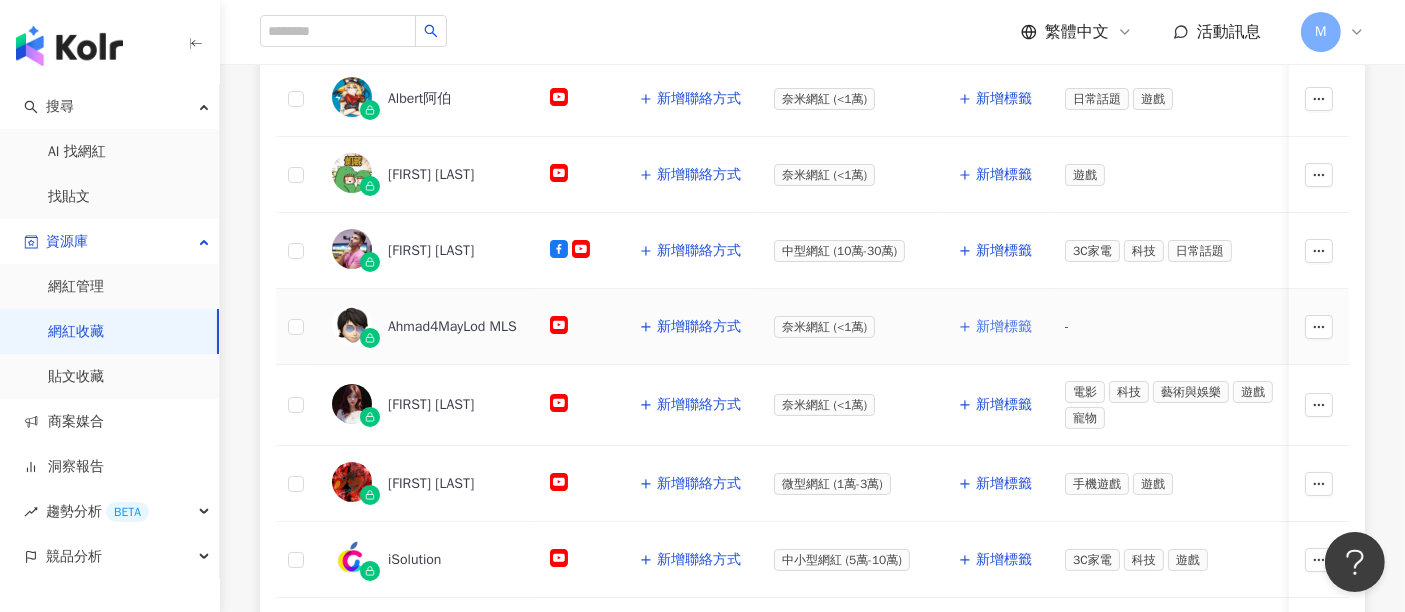 click on "新增標籤" at bounding box center (1004, 327) 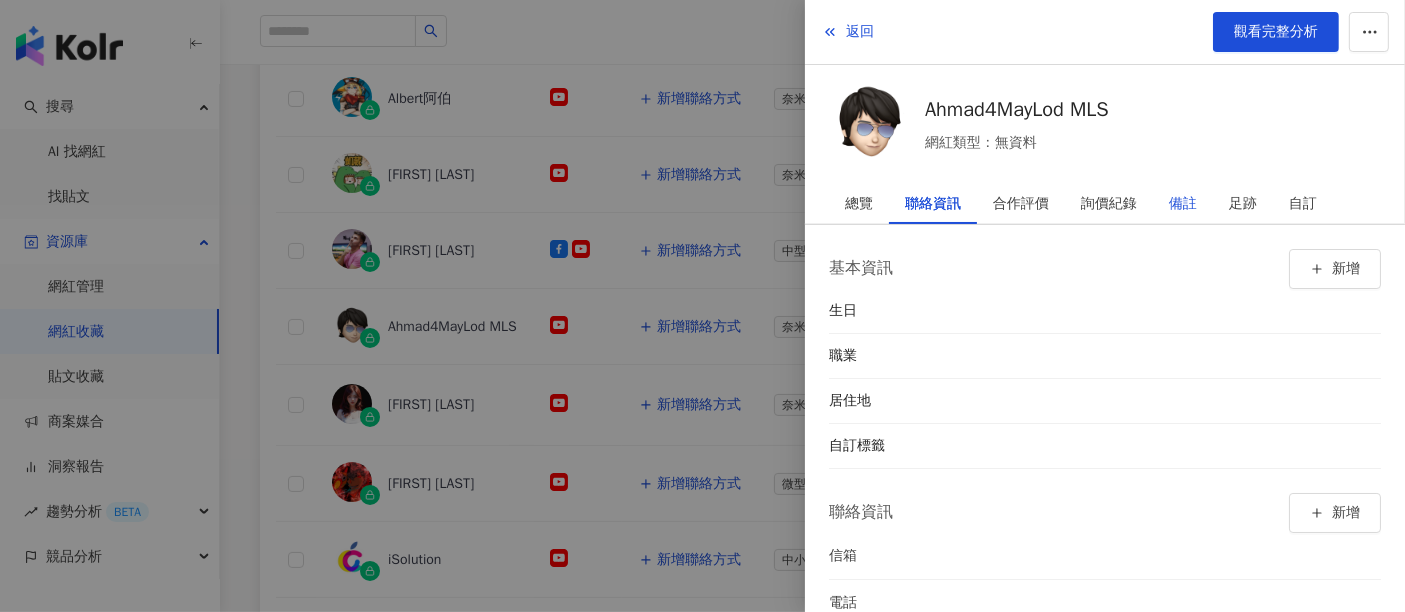 click on "備註" at bounding box center (1183, 204) 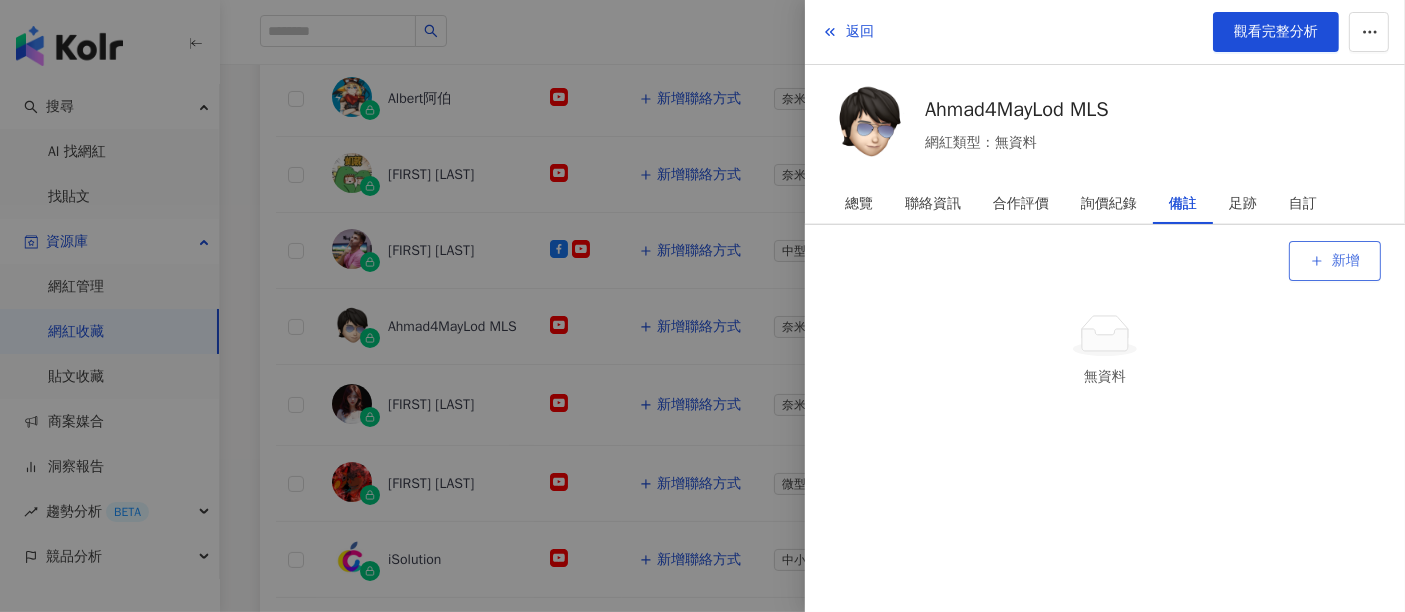 click on "新增" at bounding box center (1346, 261) 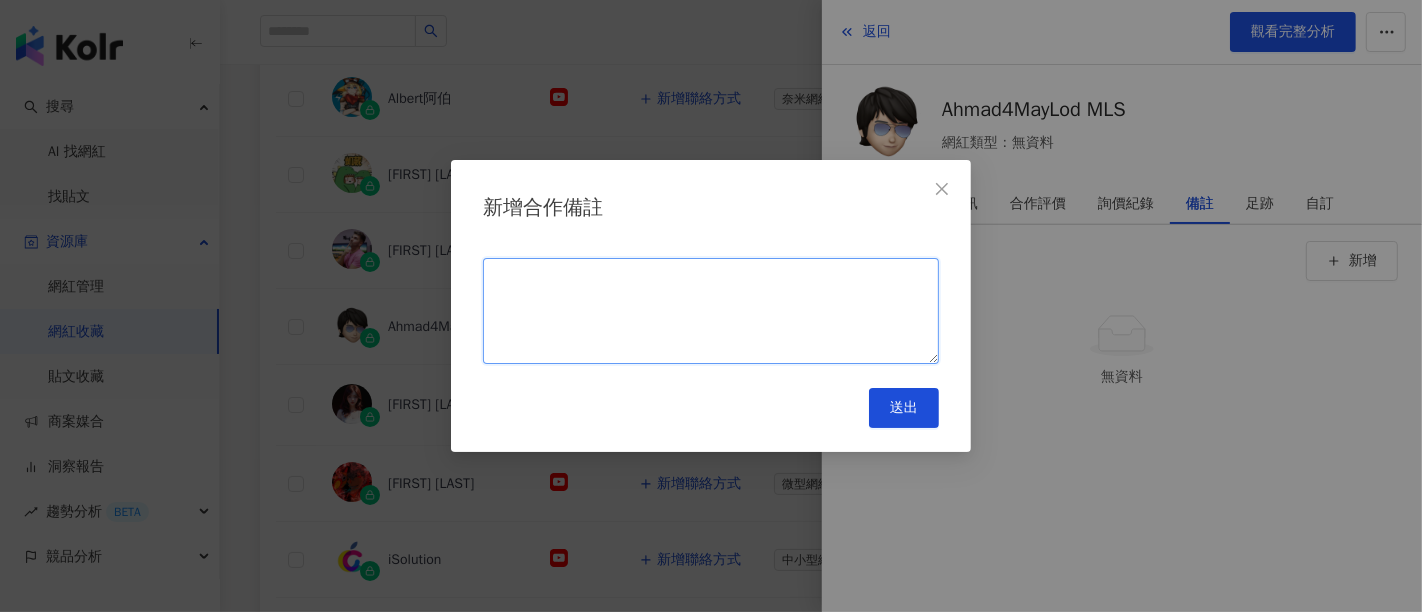 click at bounding box center [711, 311] 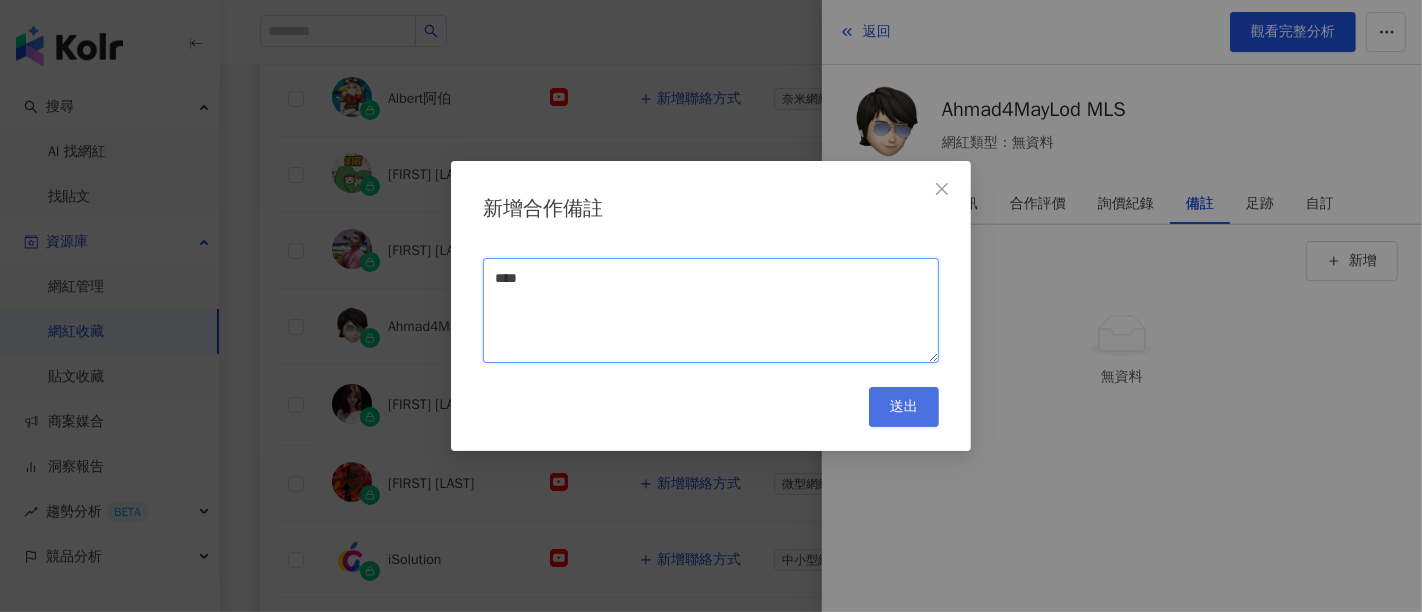 type on "****" 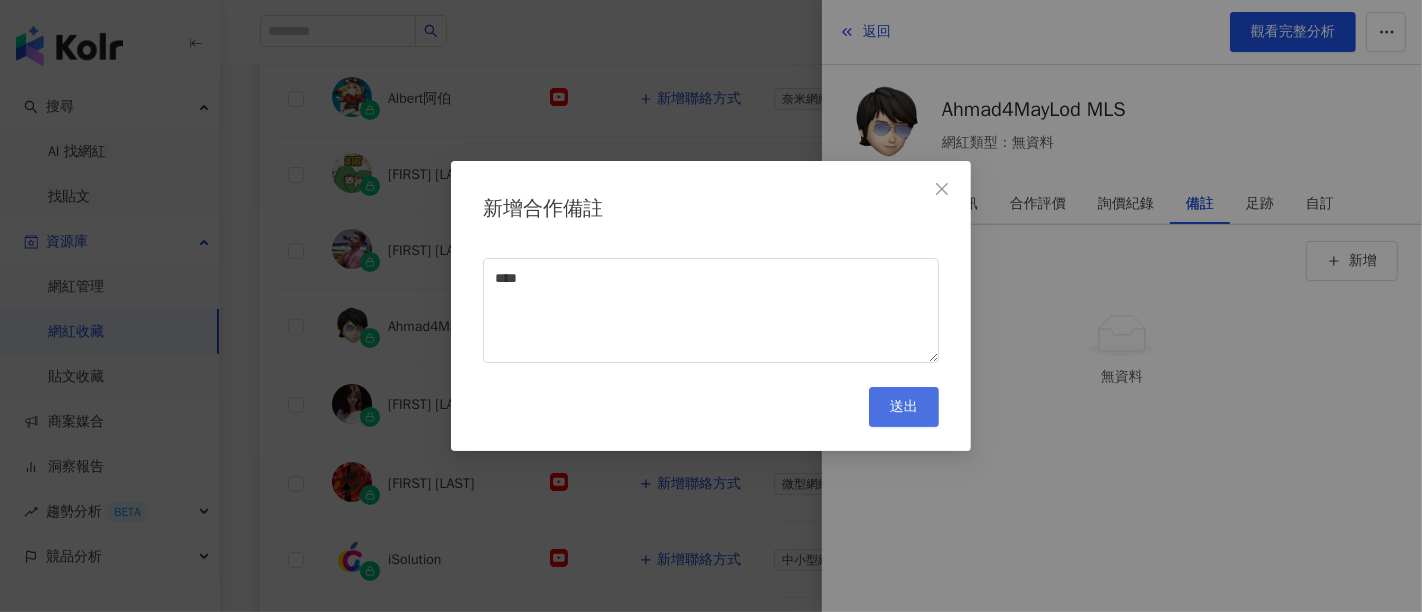 click on "送出" at bounding box center [904, 407] 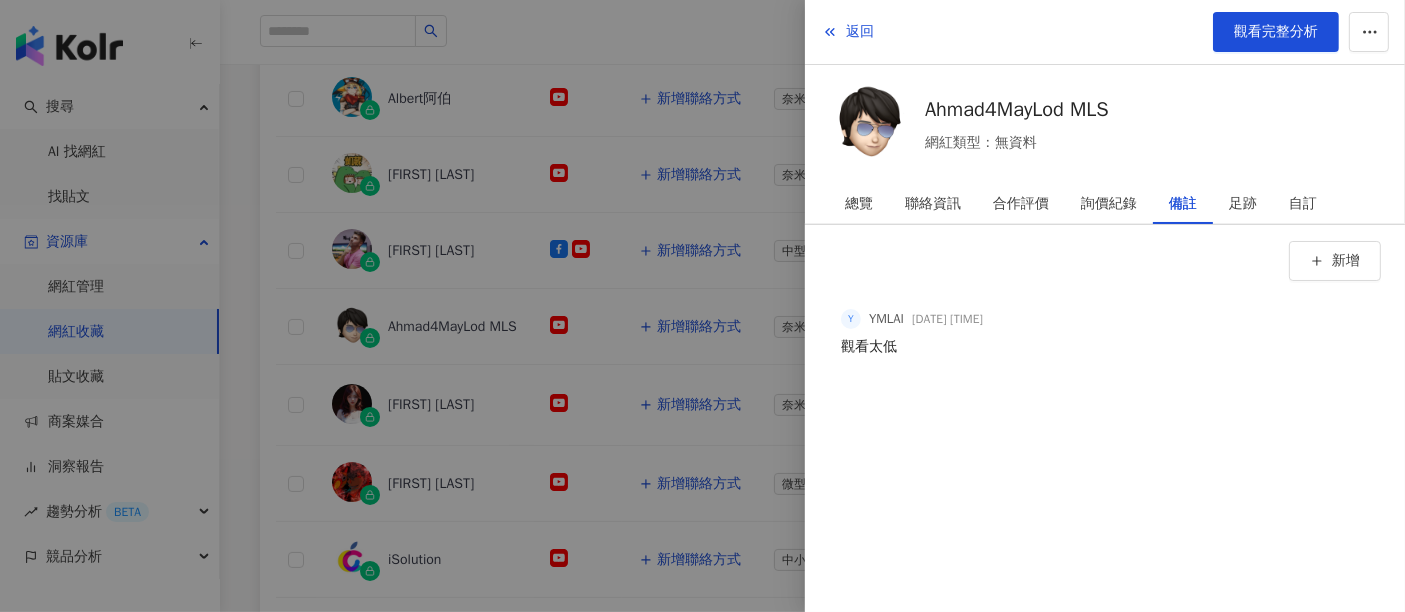 click at bounding box center (702, 306) 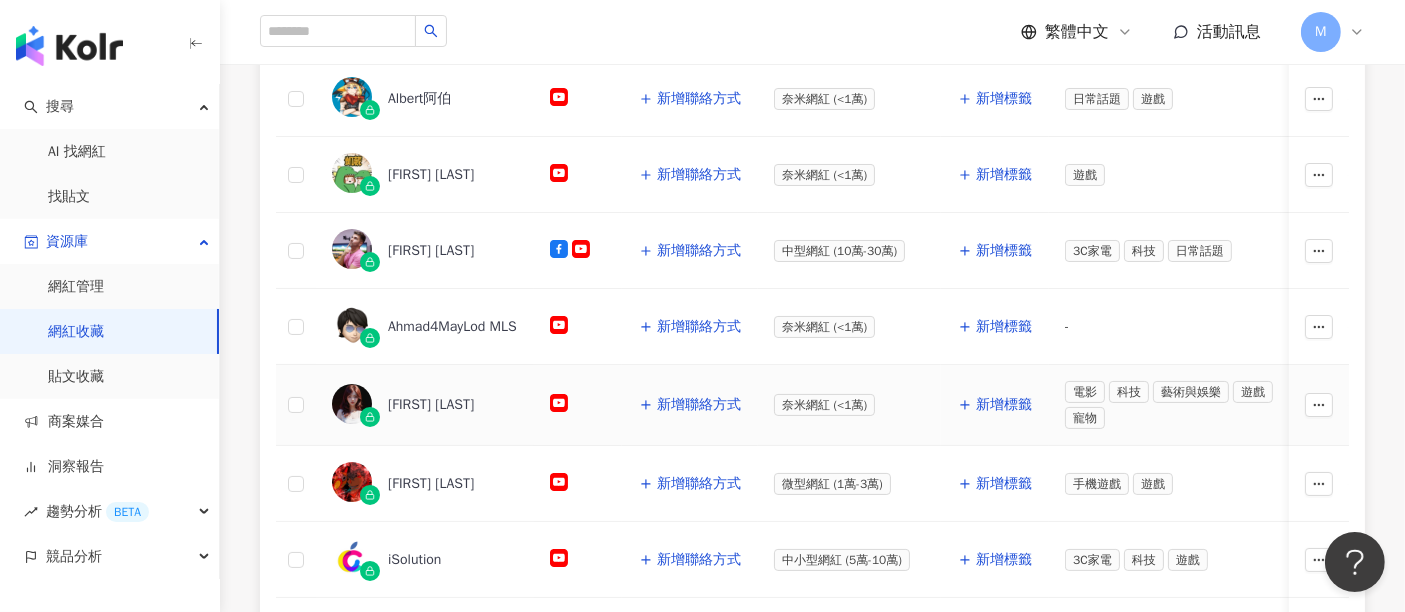 click 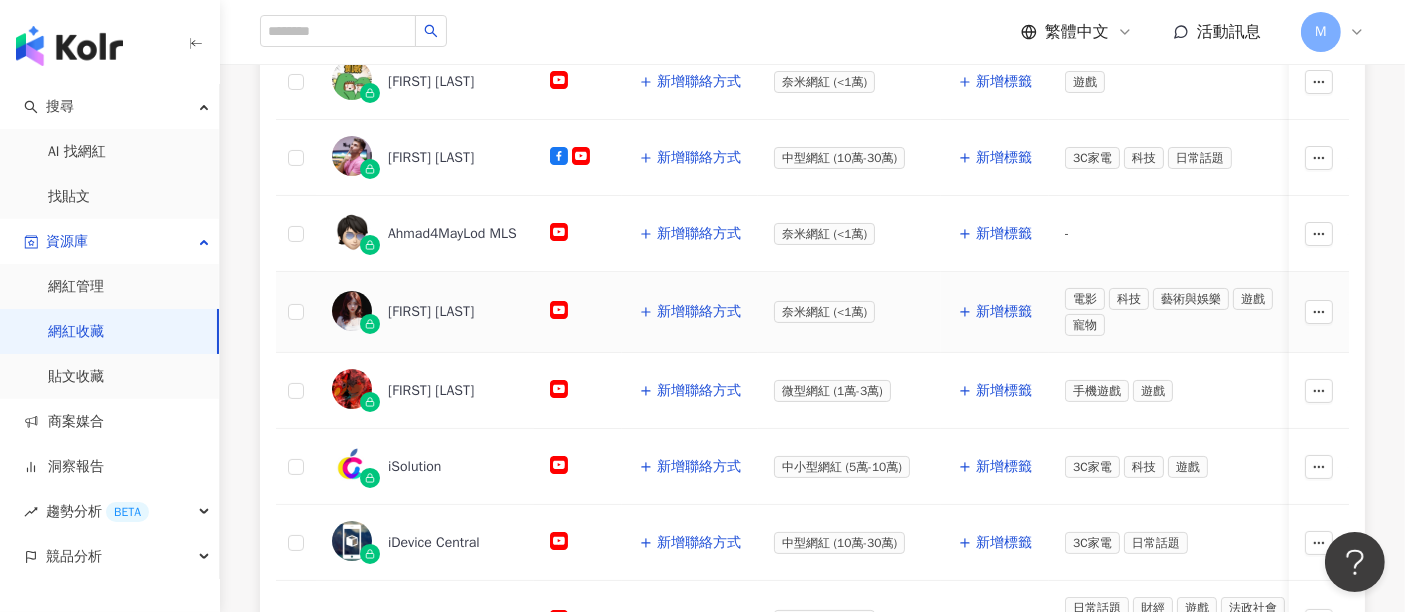 scroll, scrollTop: 666, scrollLeft: 0, axis: vertical 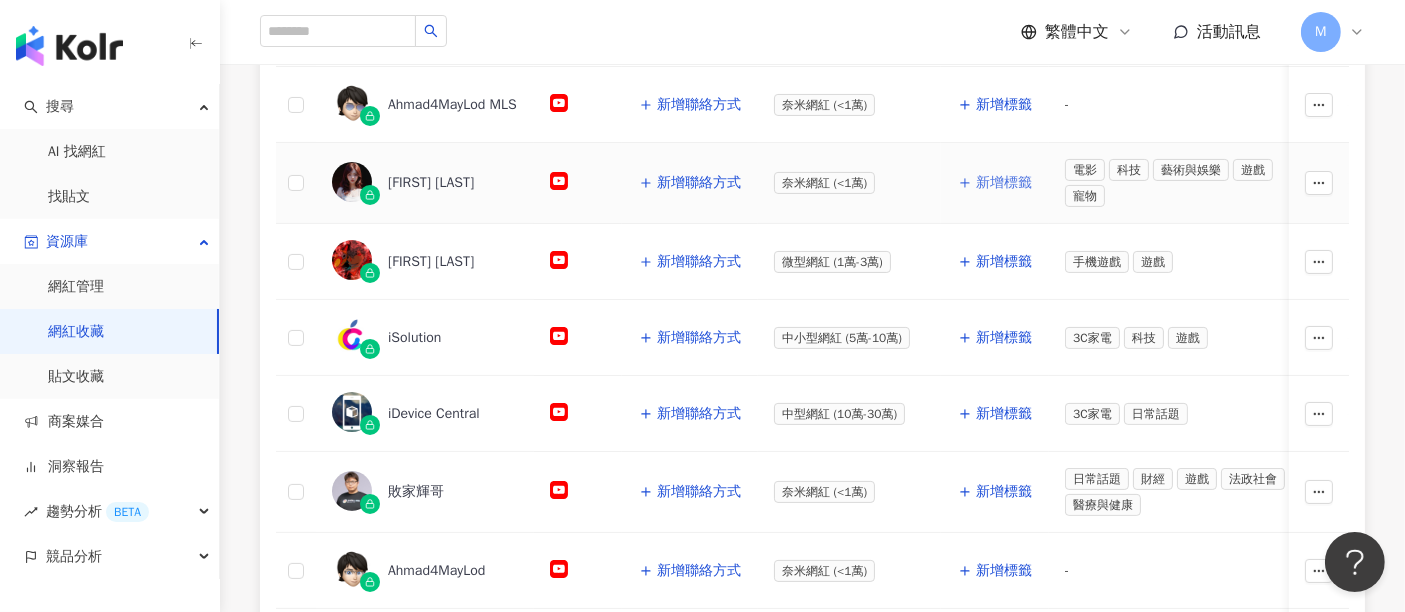 click 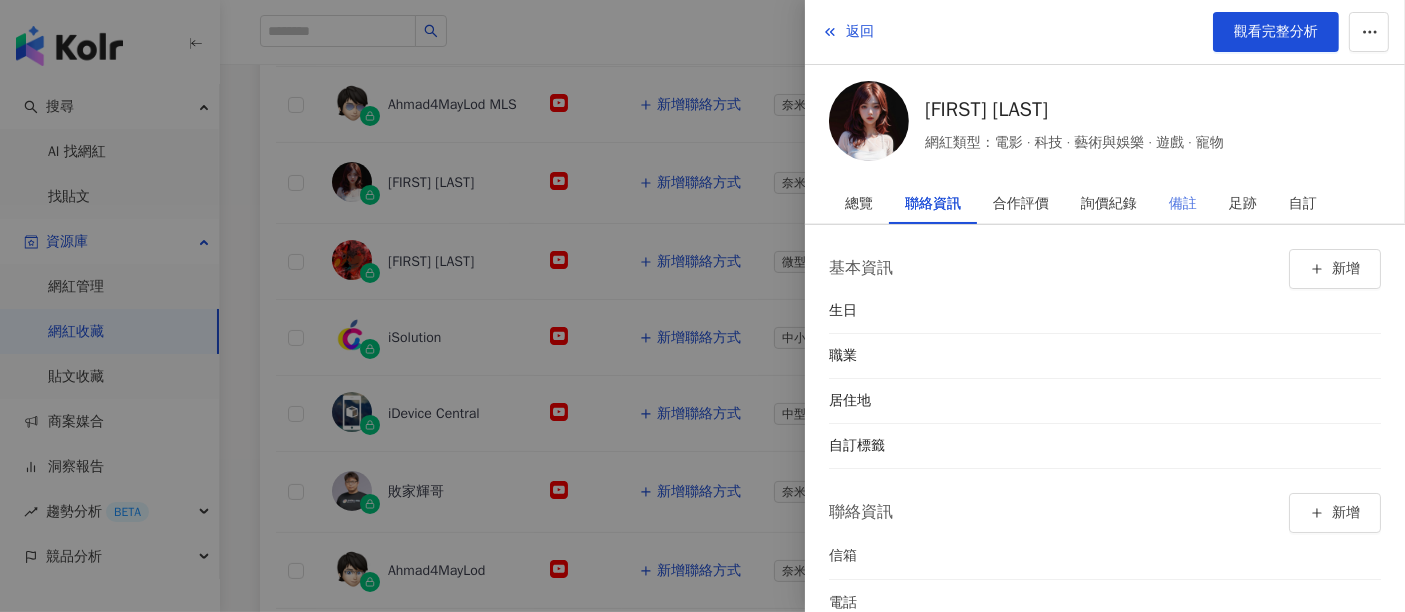 click on "備註" at bounding box center [1183, 204] 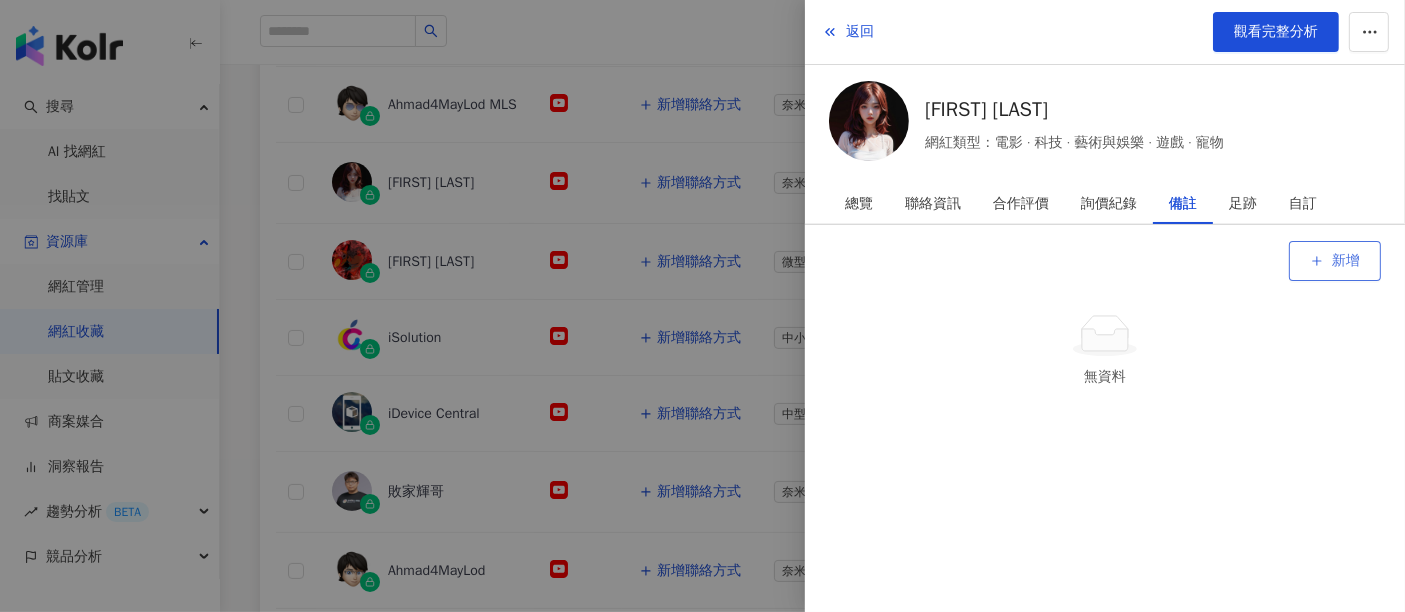 click on "新增" at bounding box center [1335, 261] 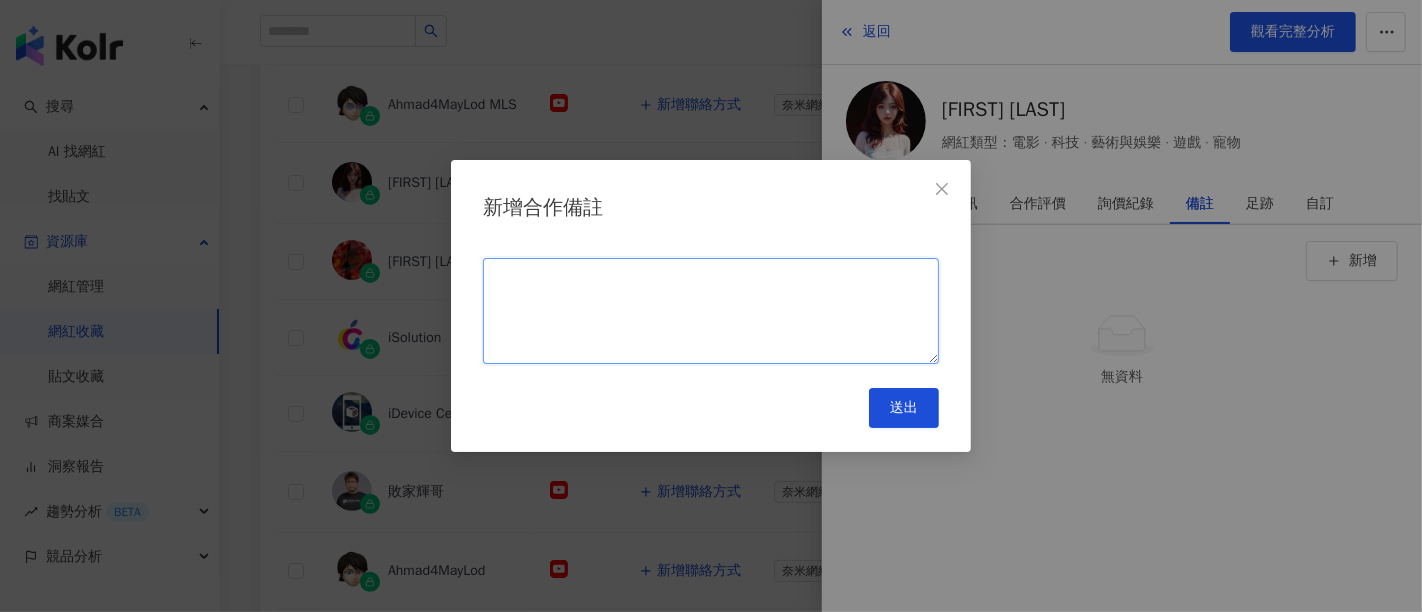 click at bounding box center (711, 311) 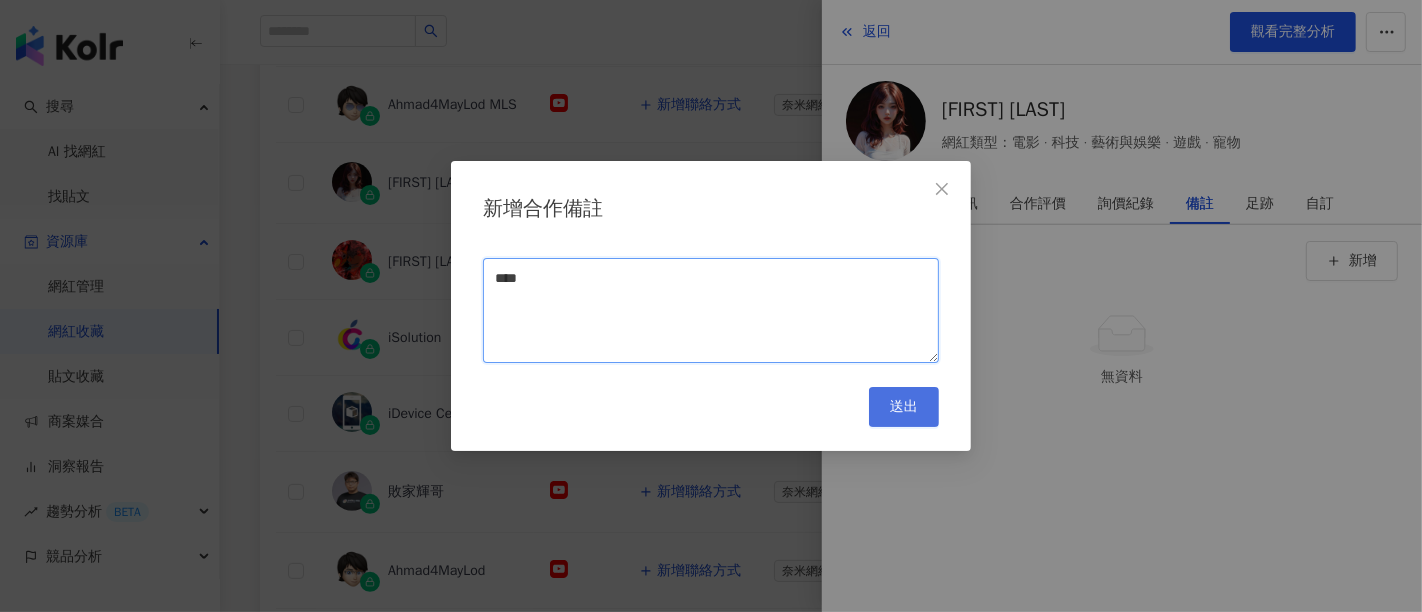 type on "****" 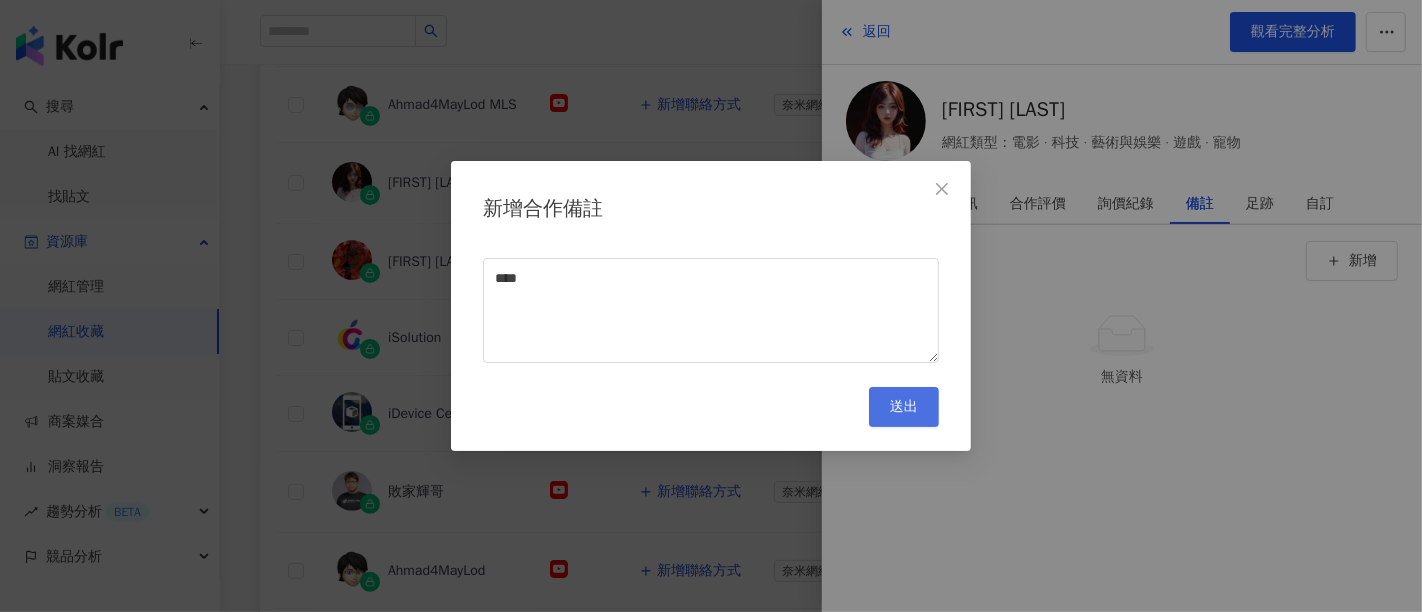click on "送出" at bounding box center [904, 407] 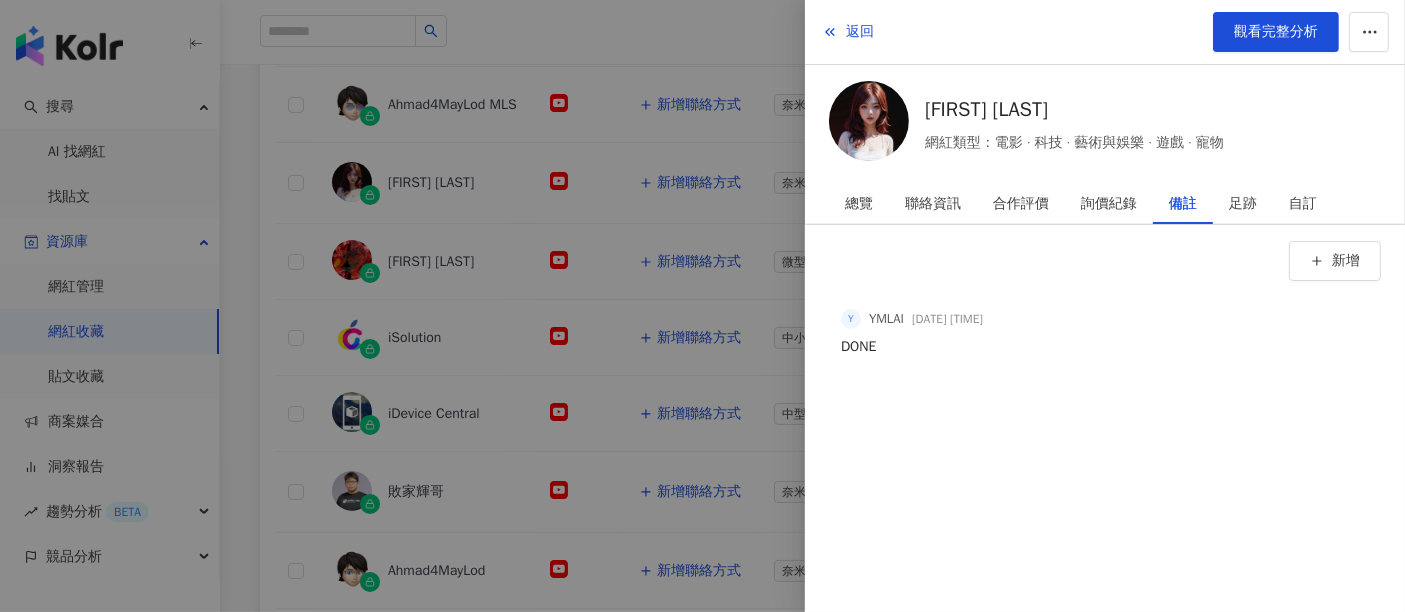 click at bounding box center [702, 306] 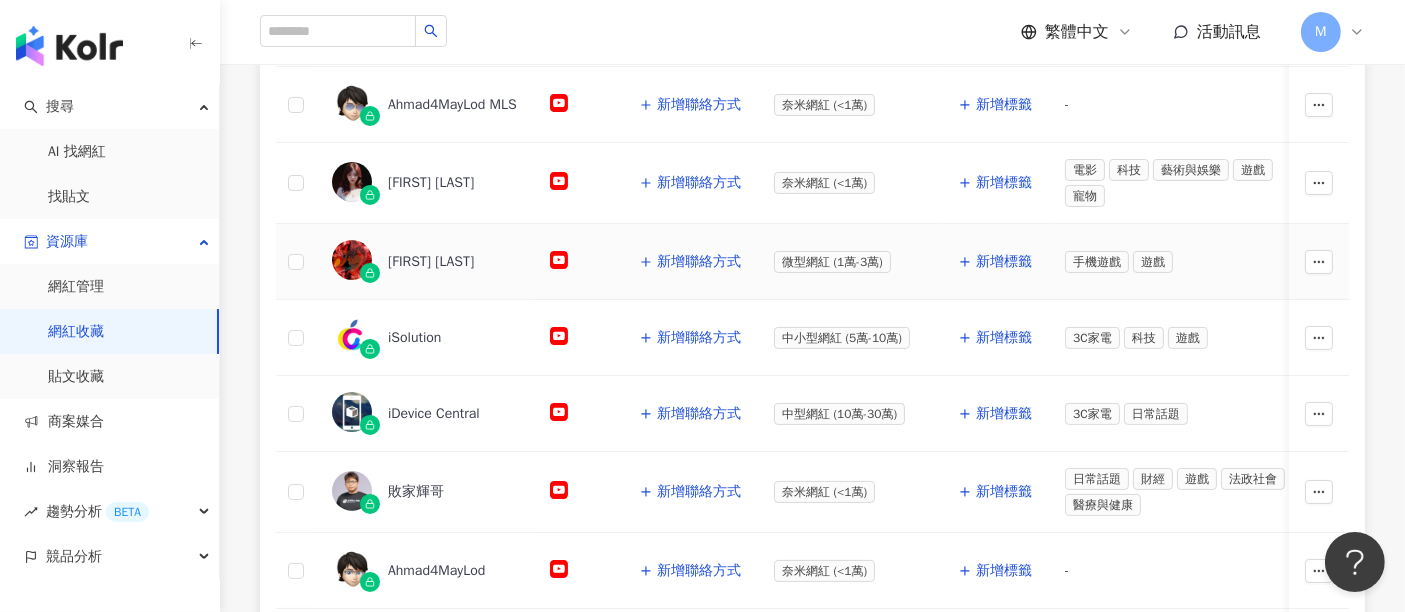 click 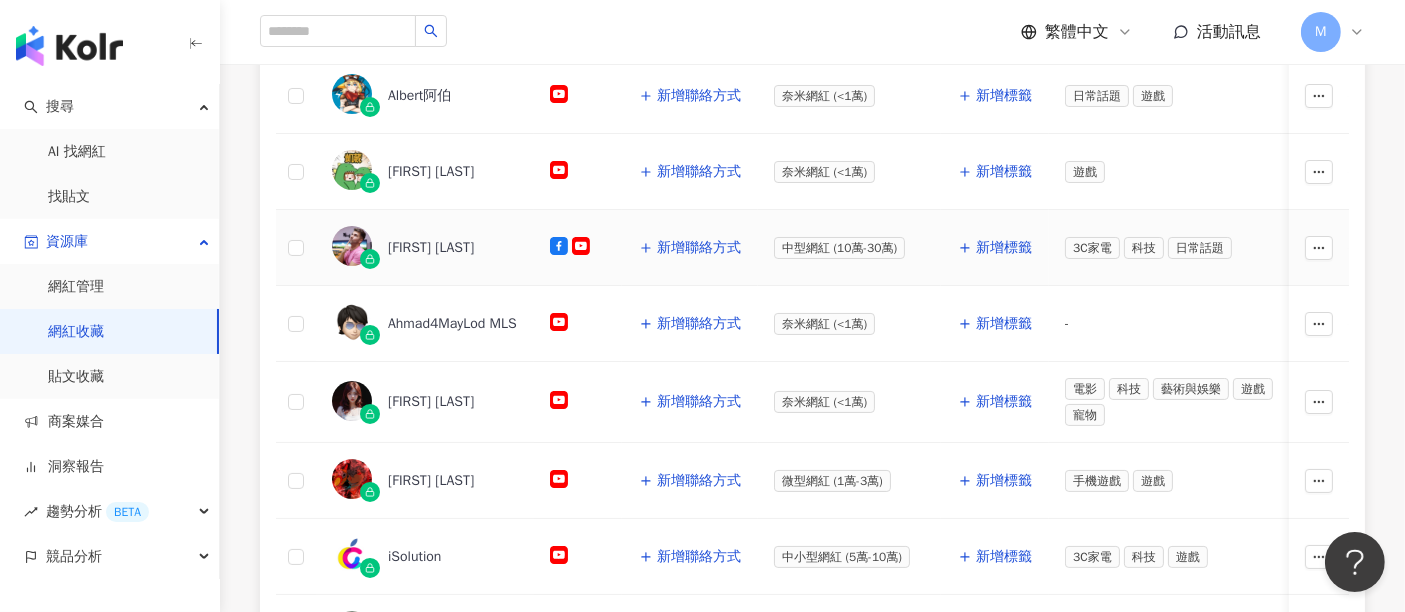 scroll, scrollTop: 333, scrollLeft: 0, axis: vertical 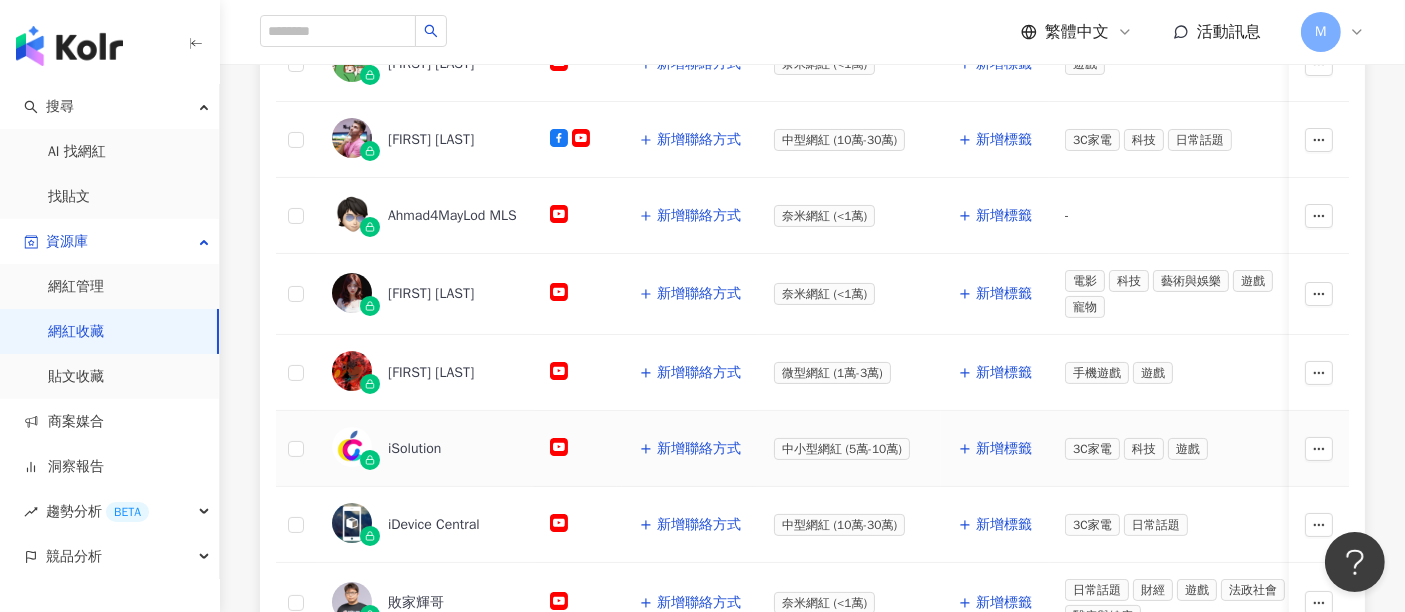click 